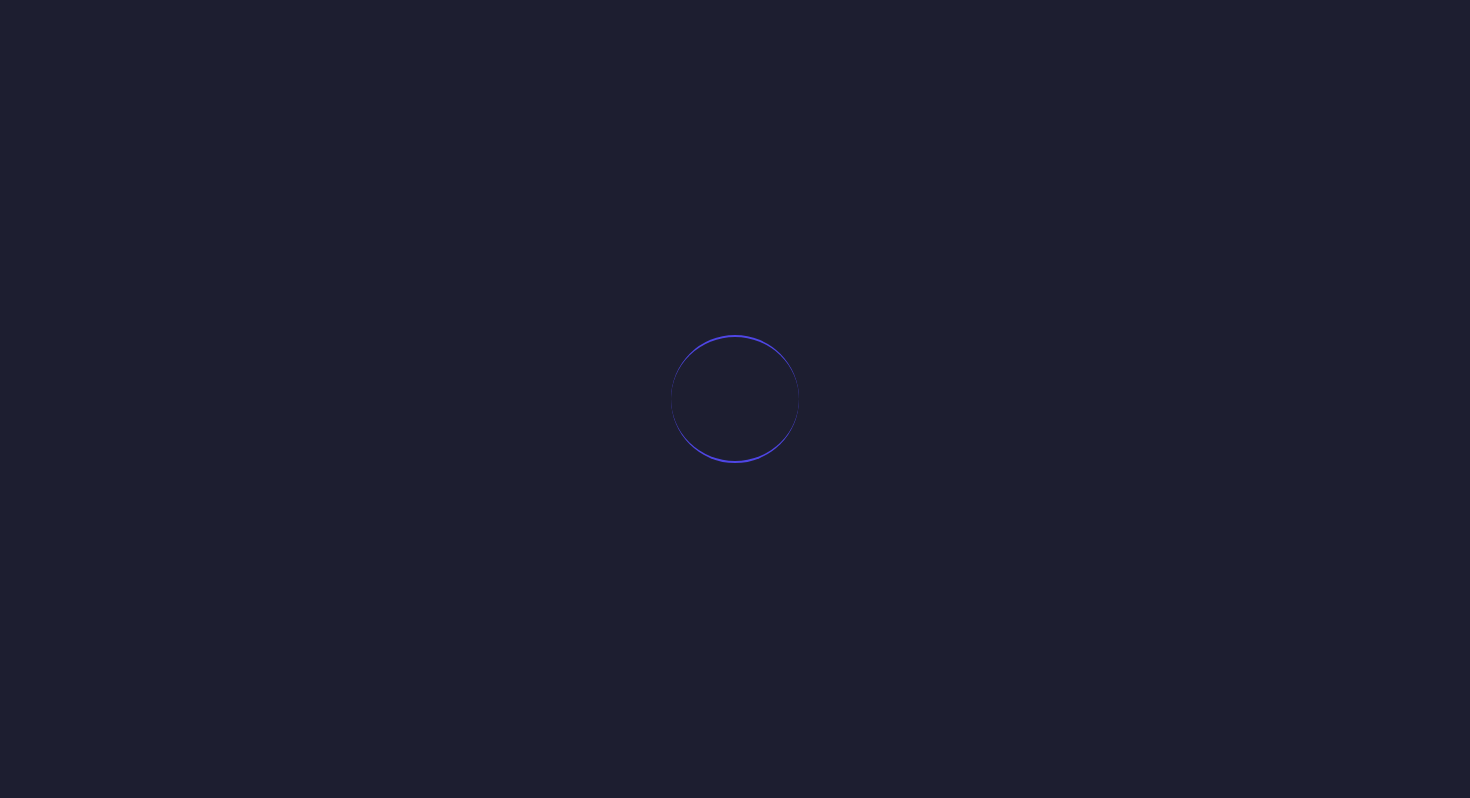 scroll, scrollTop: 0, scrollLeft: 0, axis: both 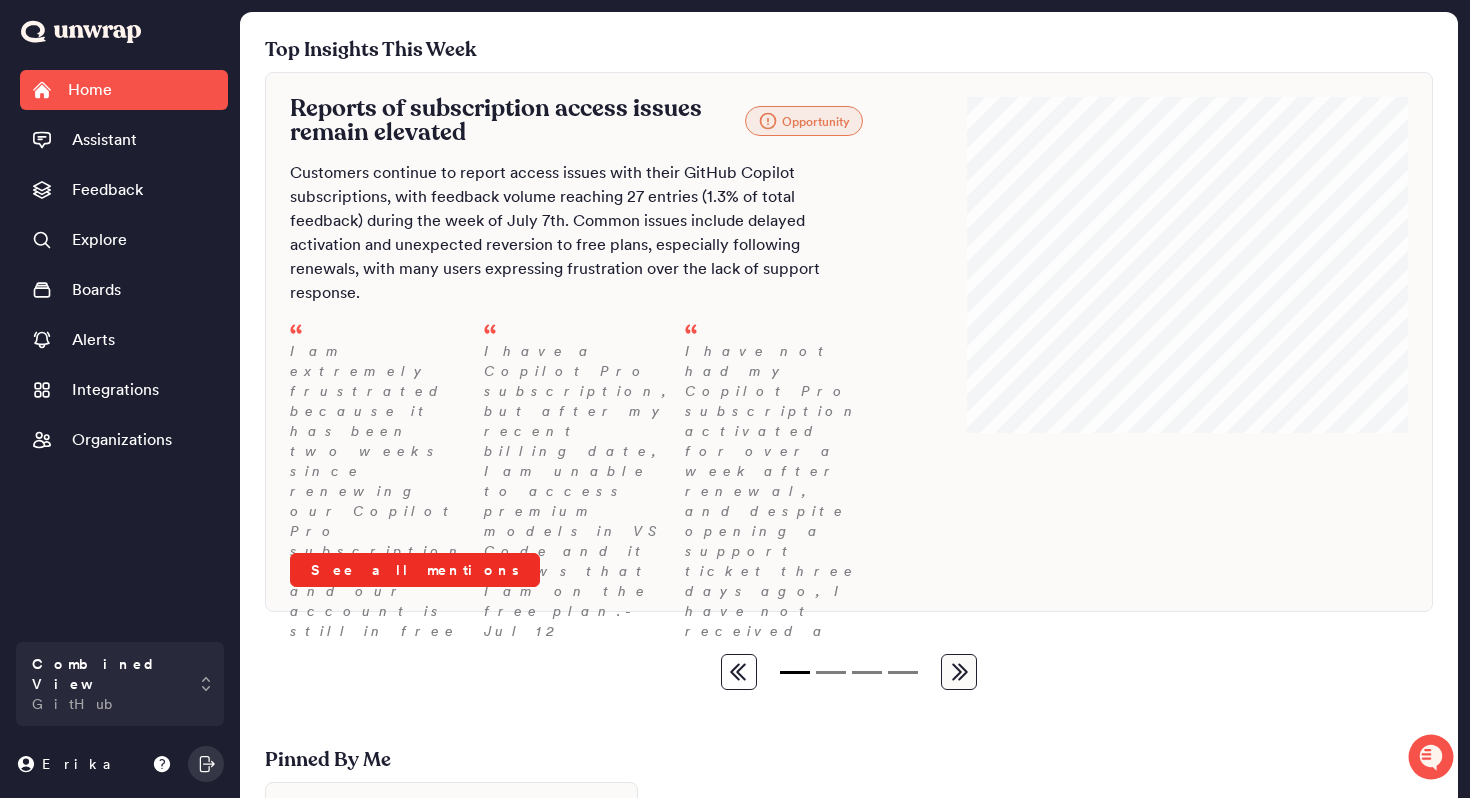 click on "See all mentions" at bounding box center (415, 570) 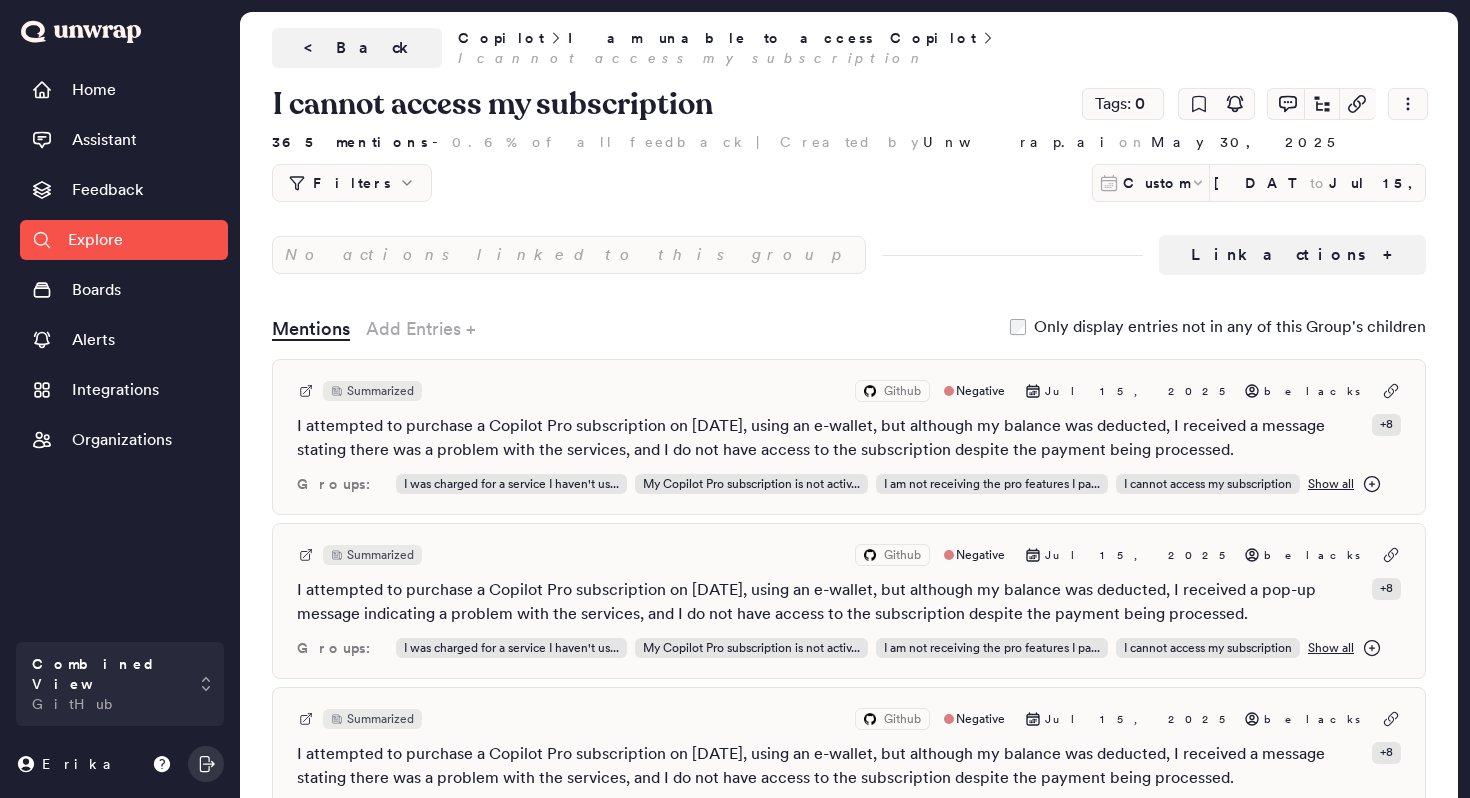 scroll, scrollTop: 0, scrollLeft: 0, axis: both 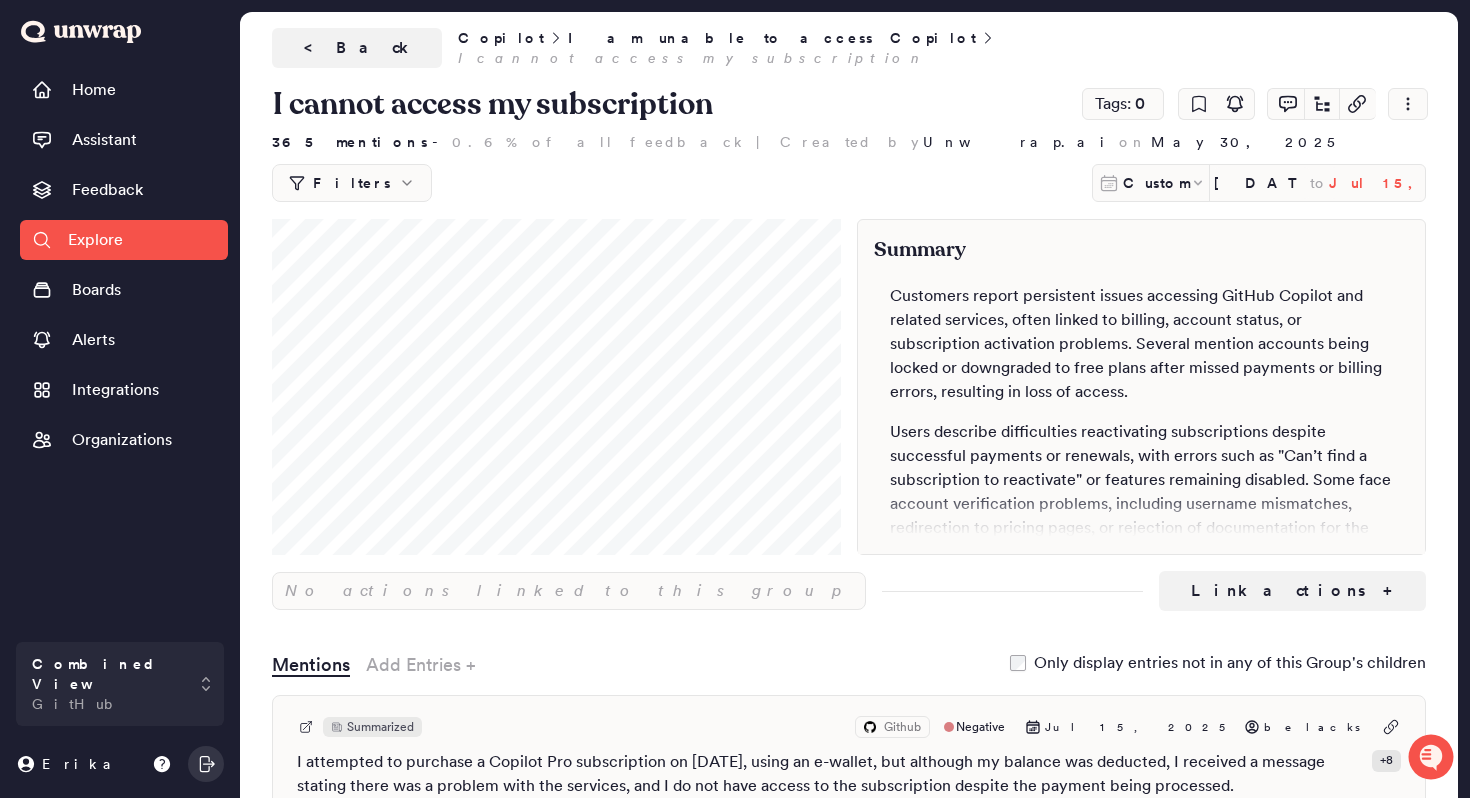 click on "Jul 15, 2025" at bounding box center (1377, 183) 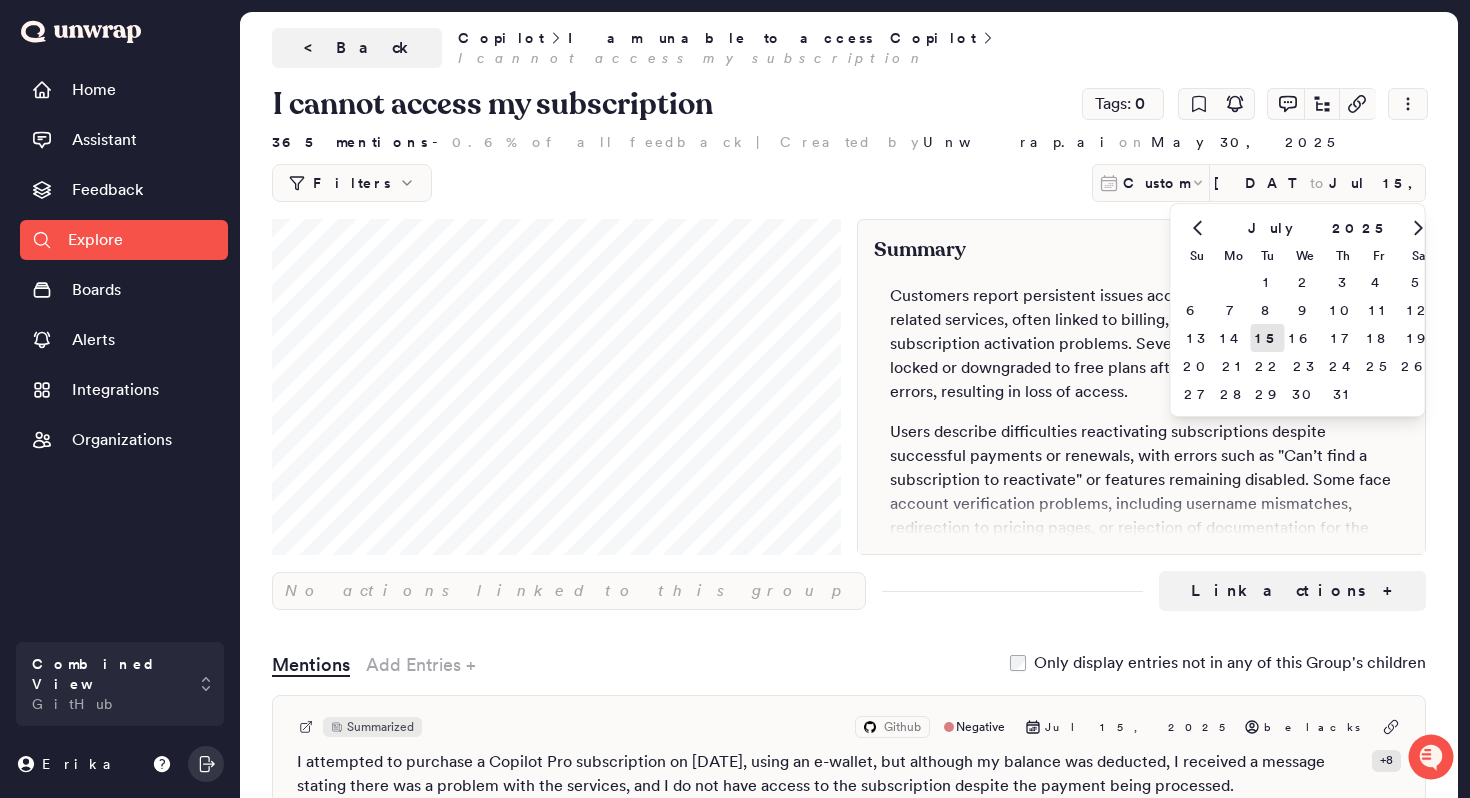 click 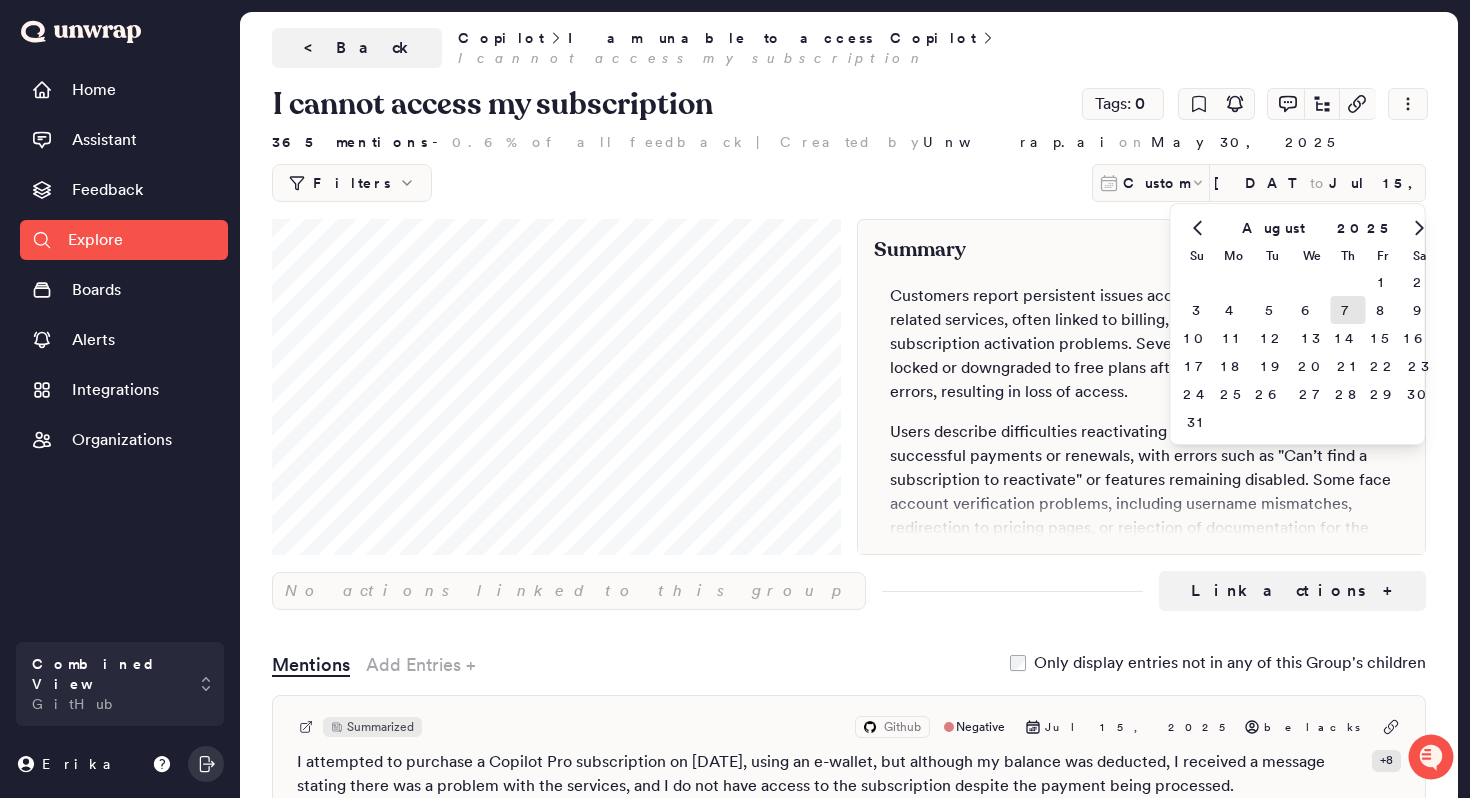 click on "7" at bounding box center [1348, 310] 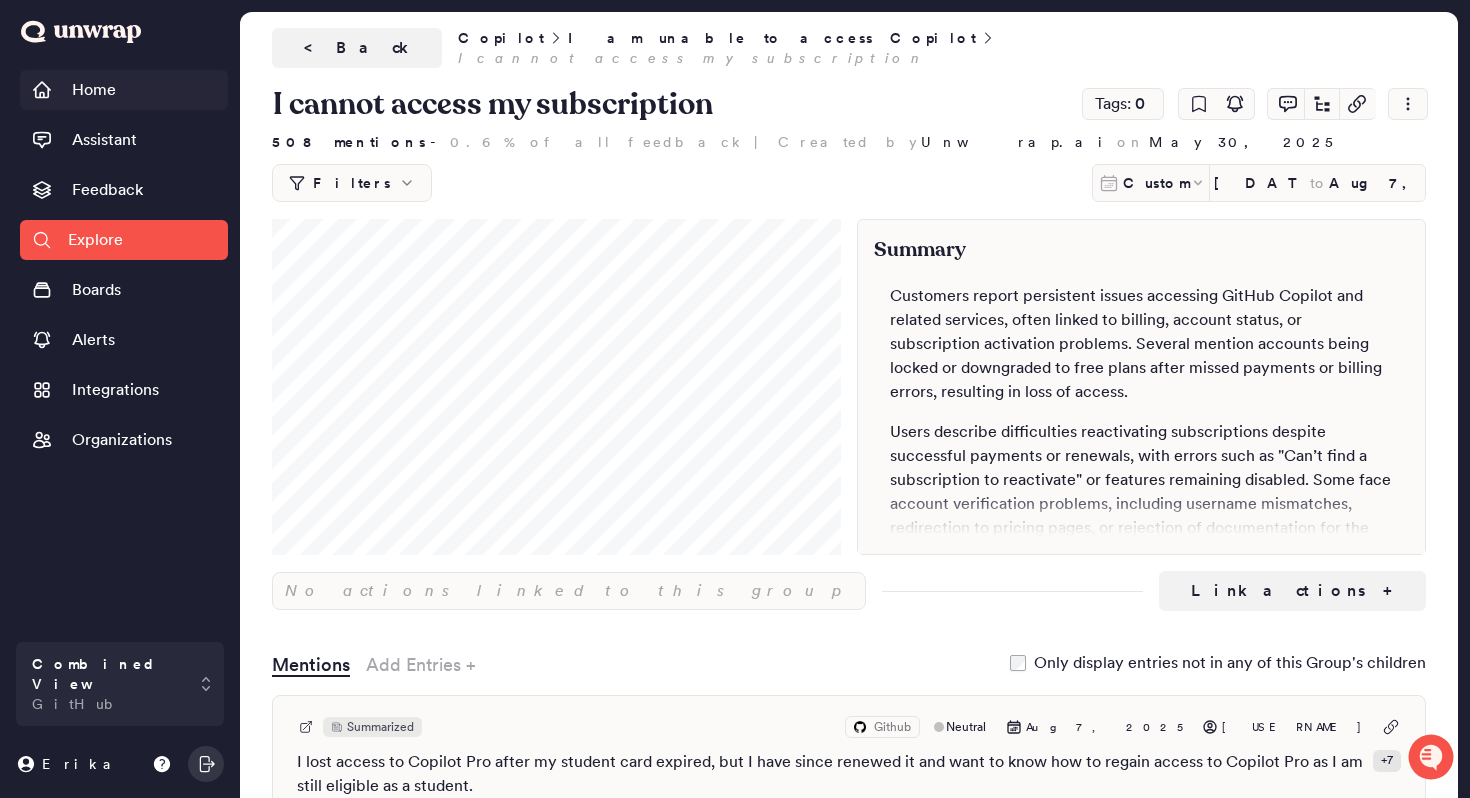 click on "Home" at bounding box center (94, 90) 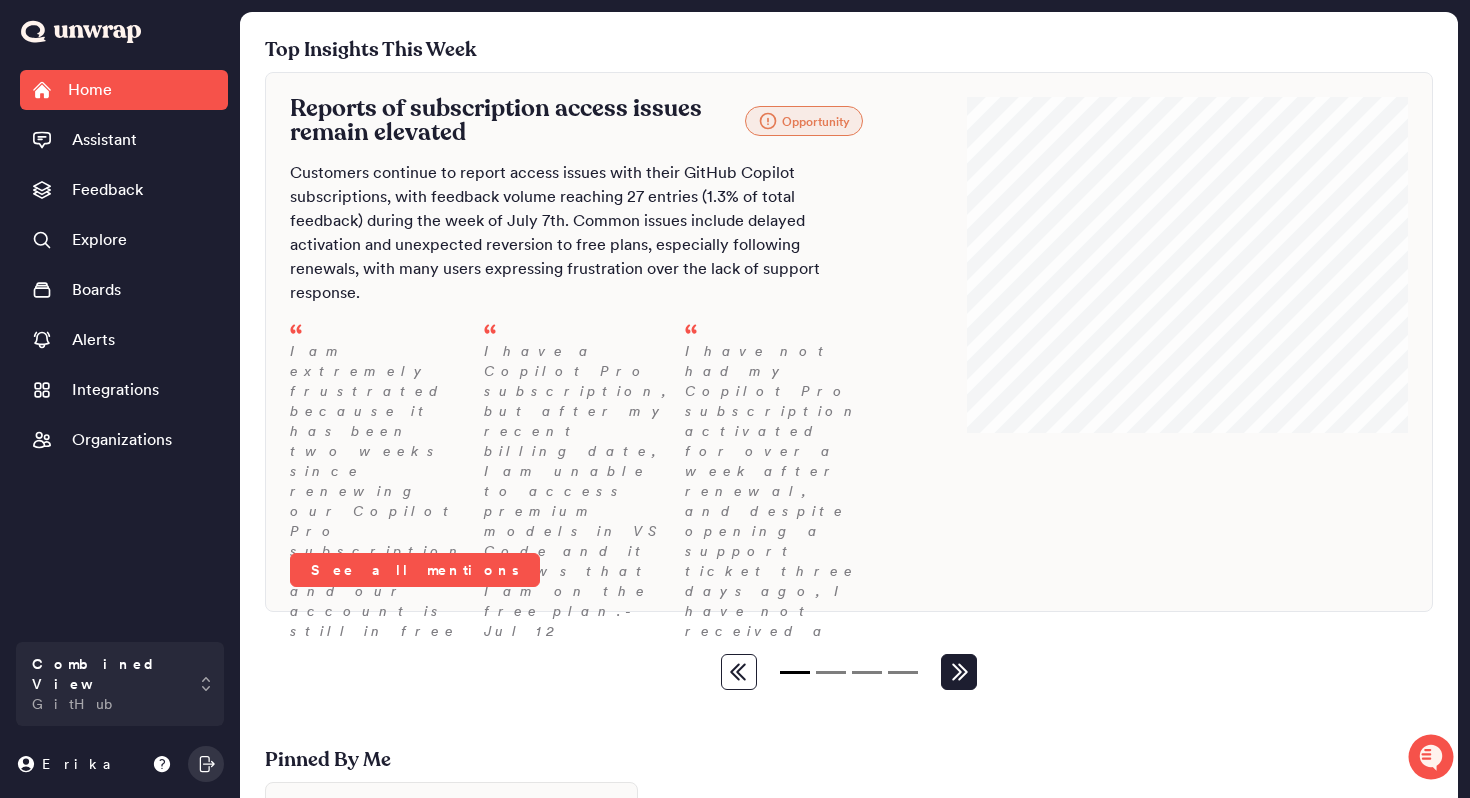 click 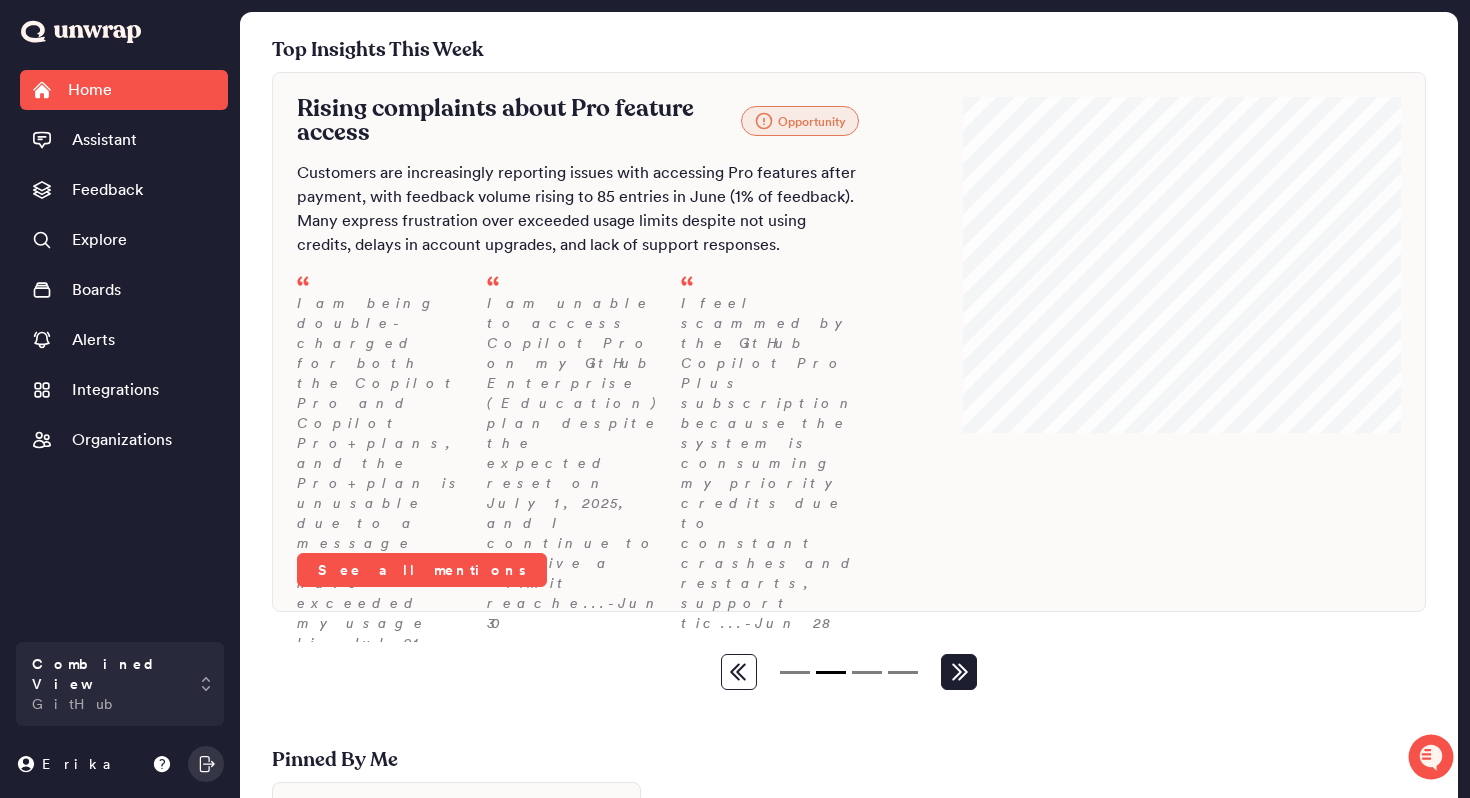 click 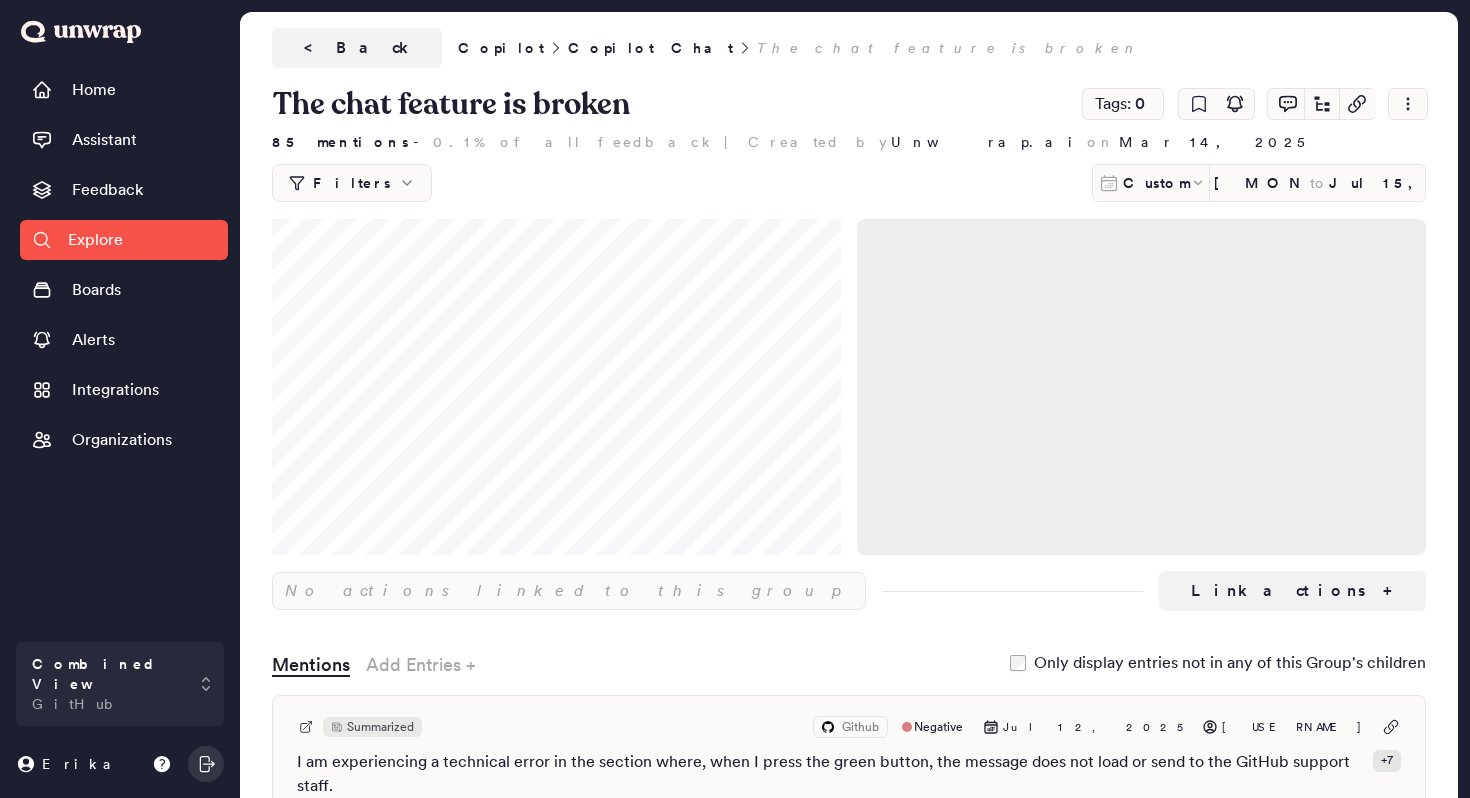 scroll, scrollTop: 0, scrollLeft: 0, axis: both 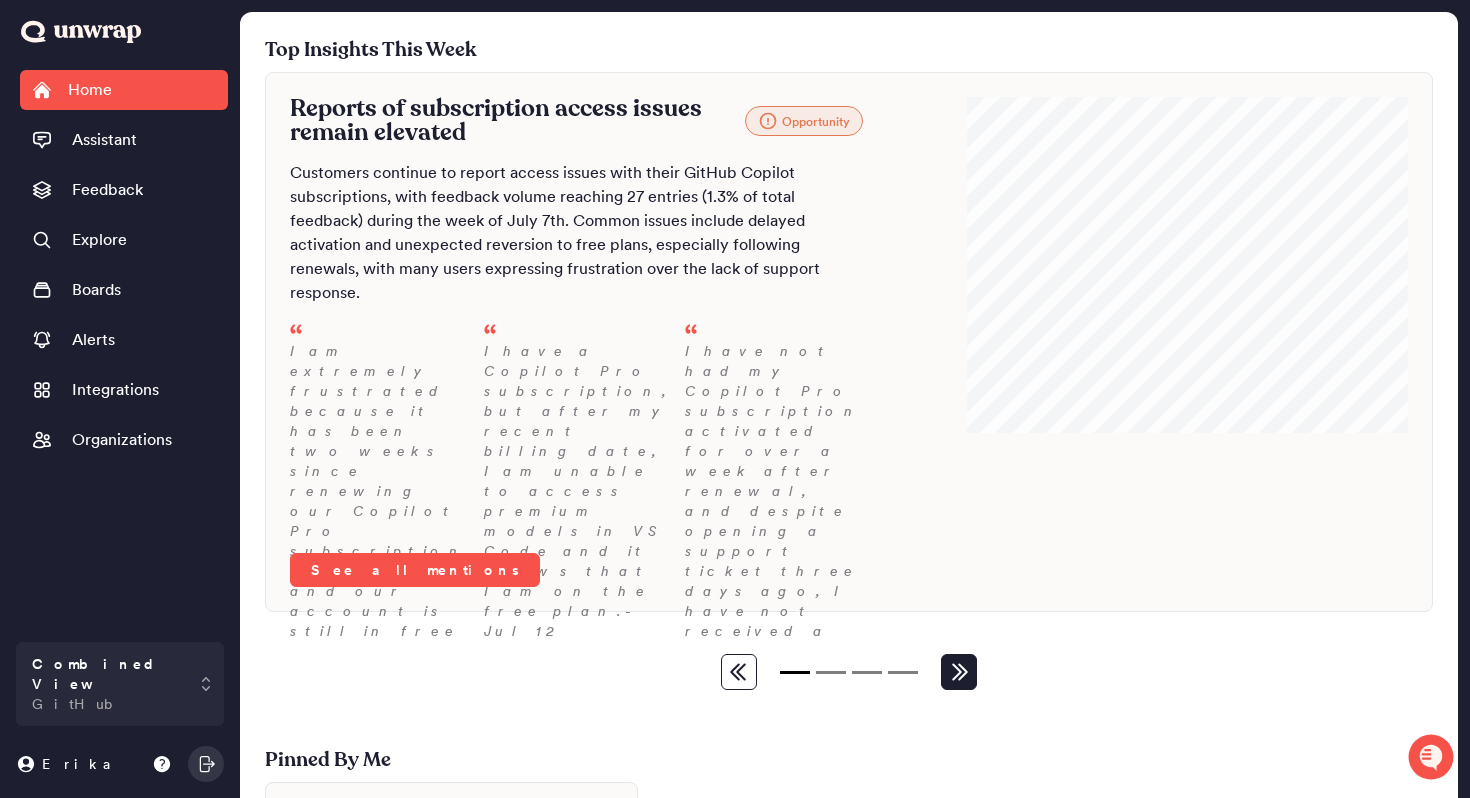 click 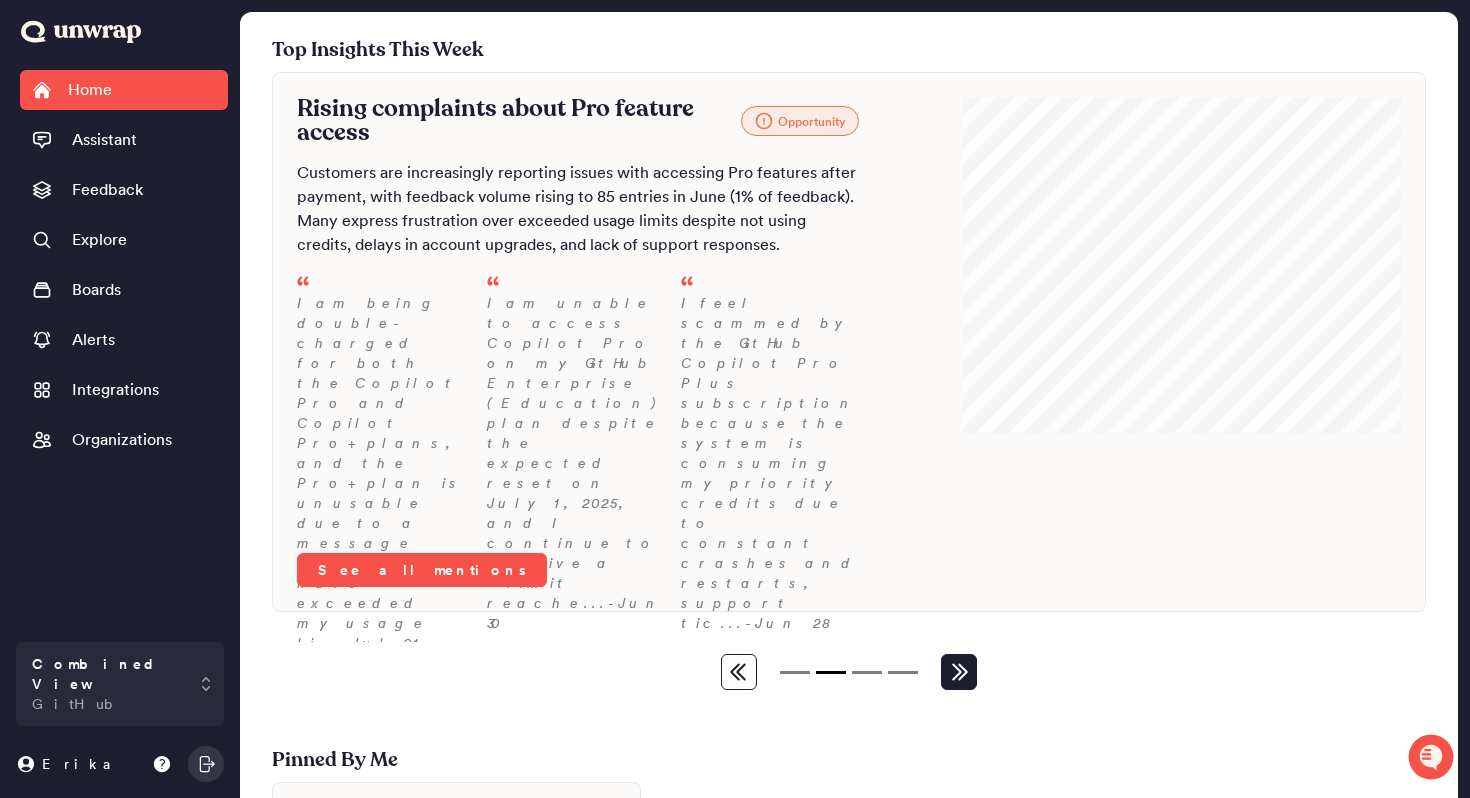 click 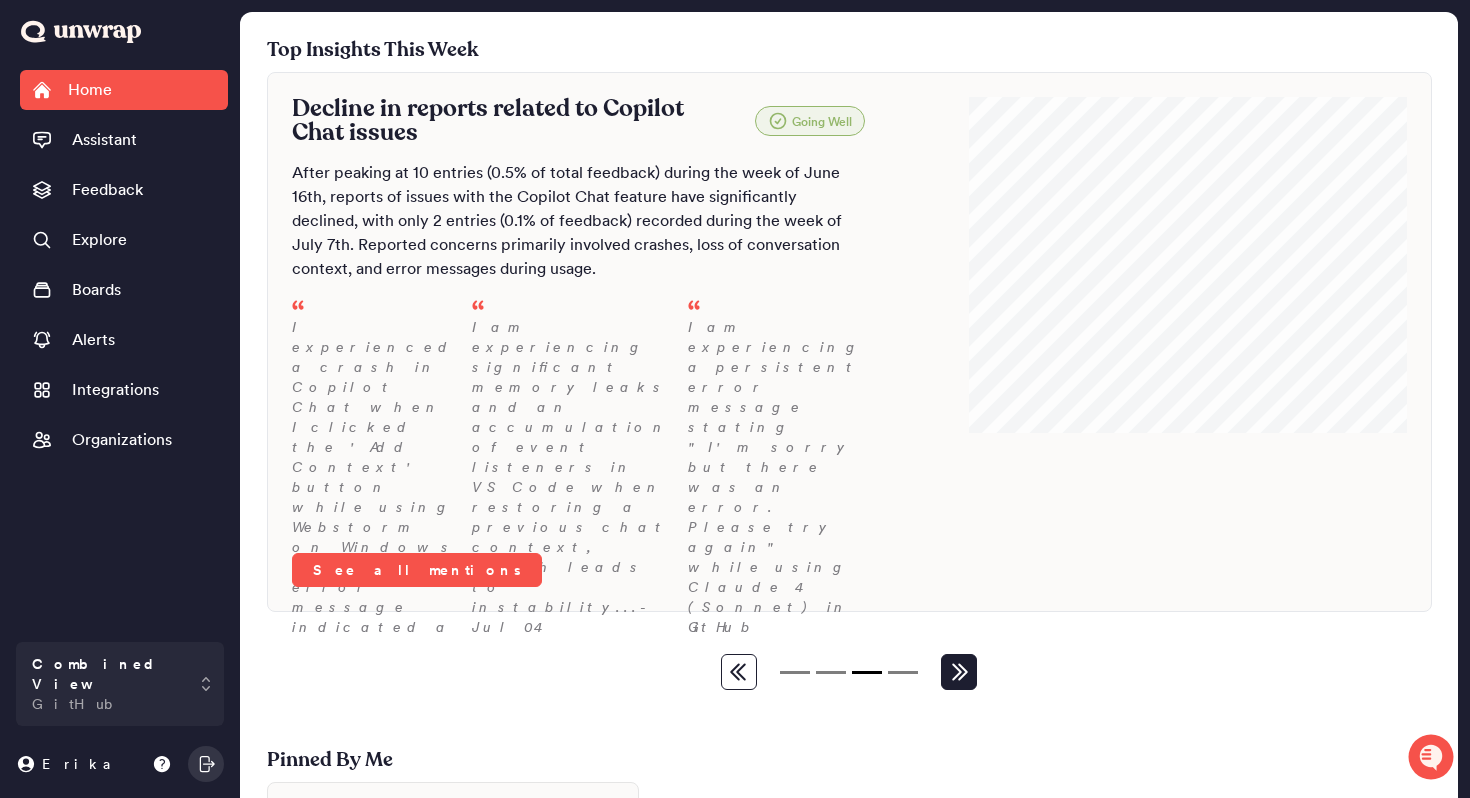 click 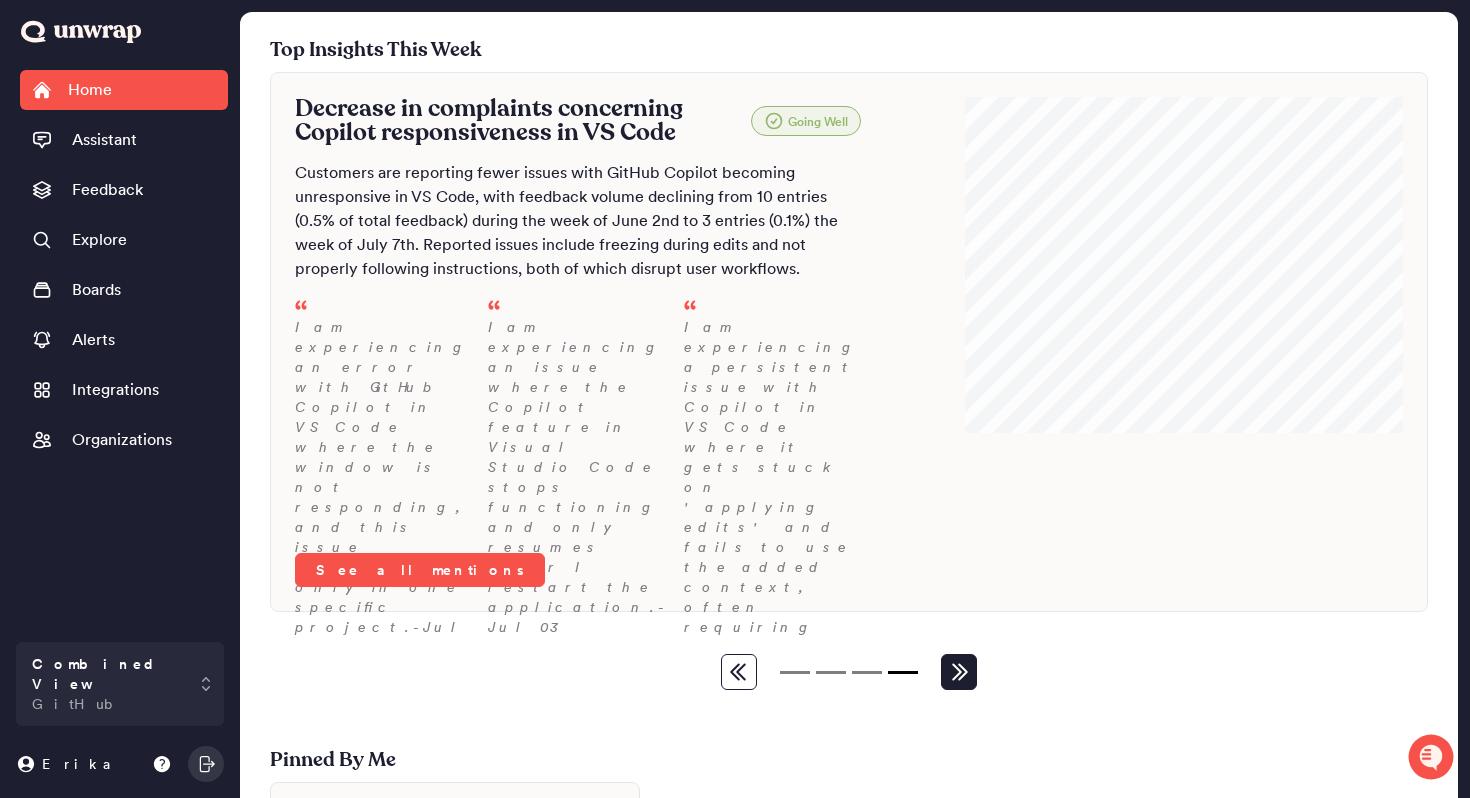 click 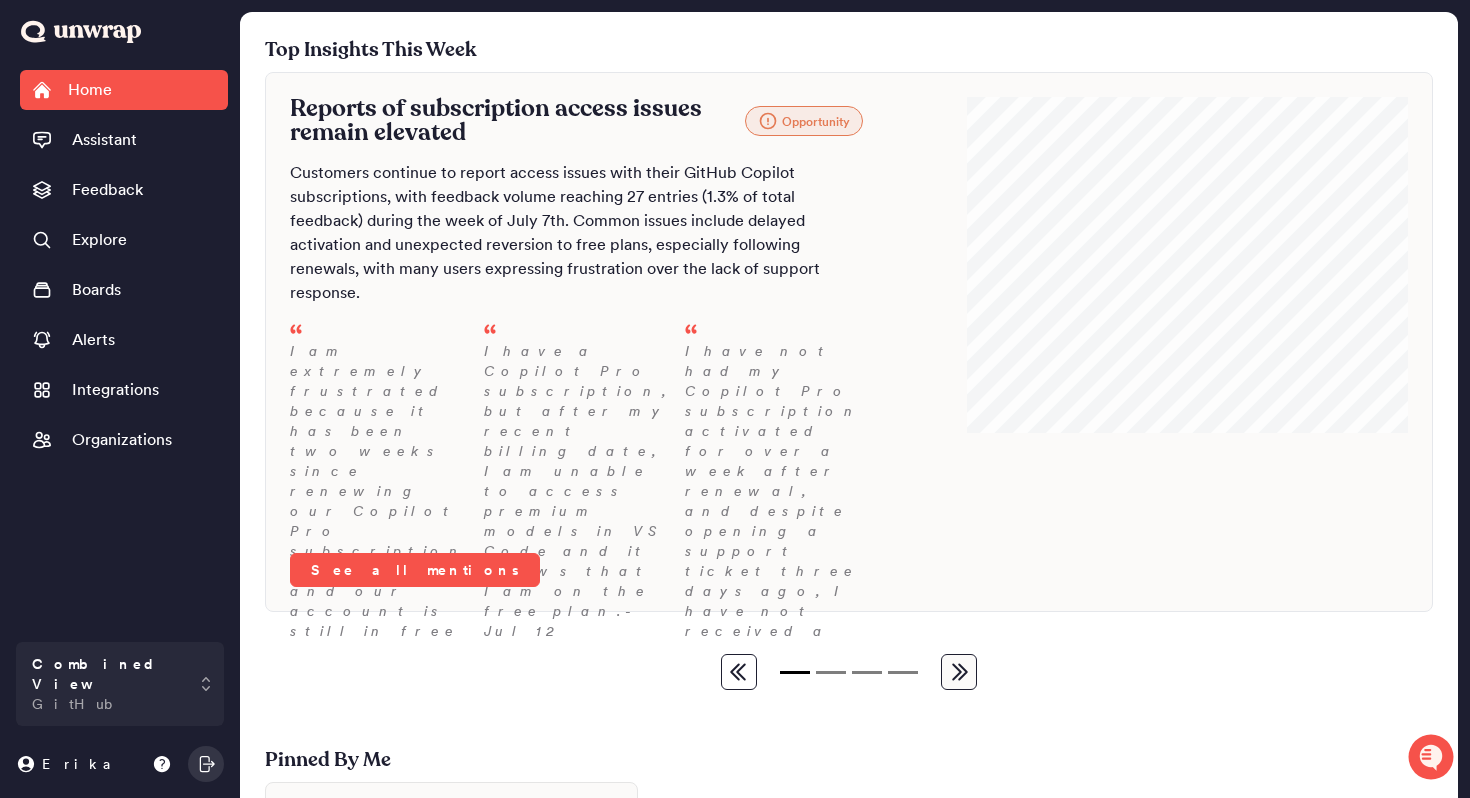 type 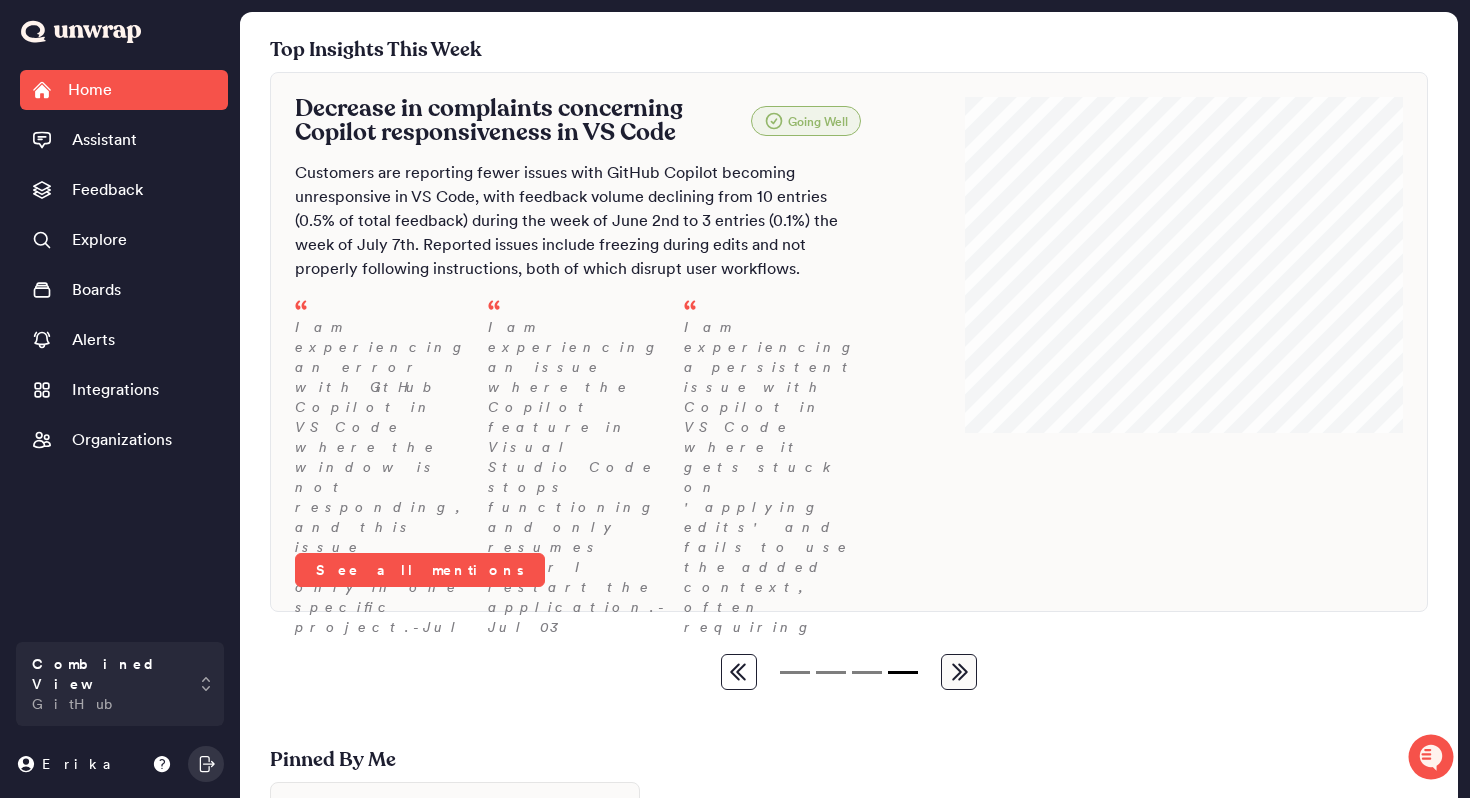 click at bounding box center (795, 672) 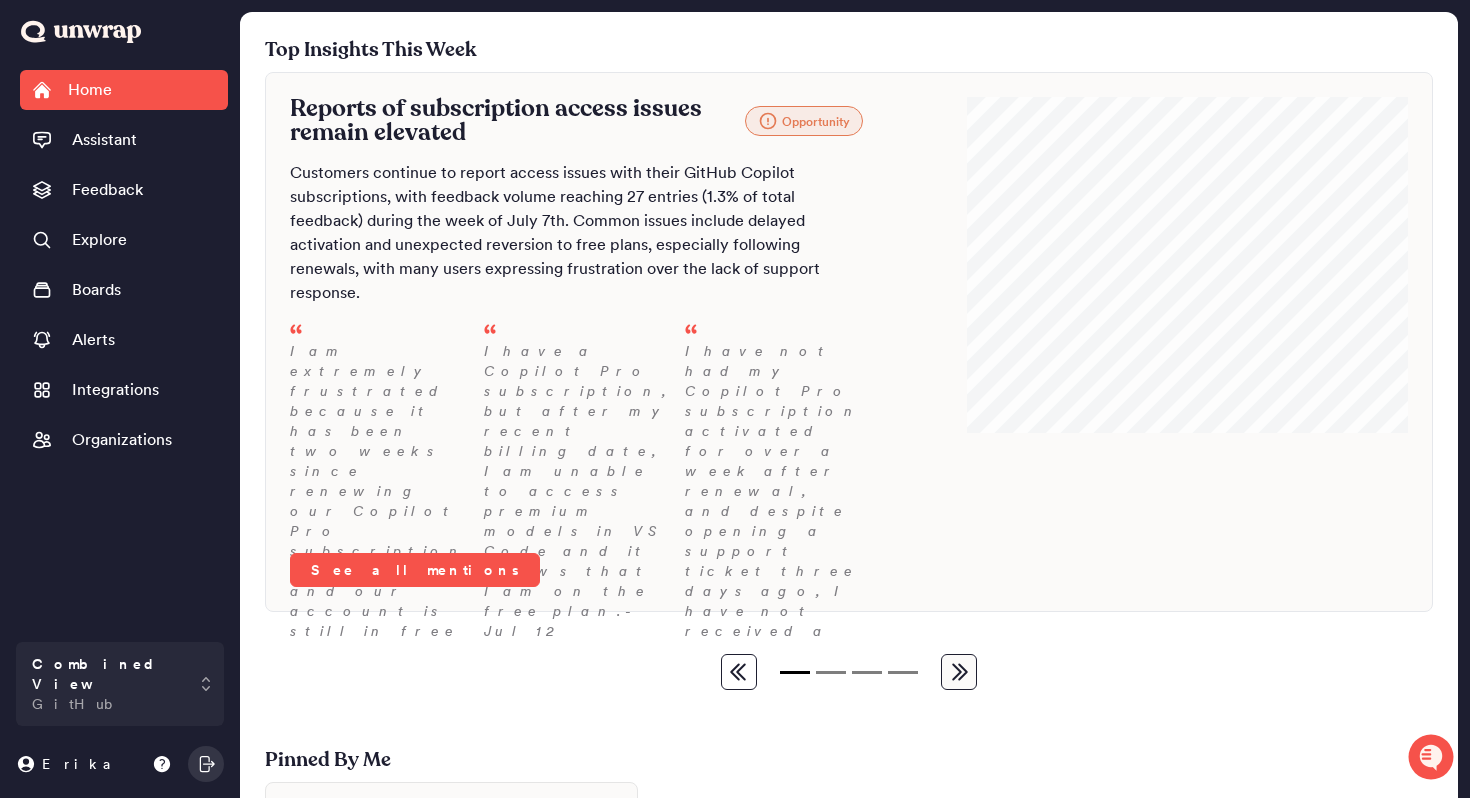 type 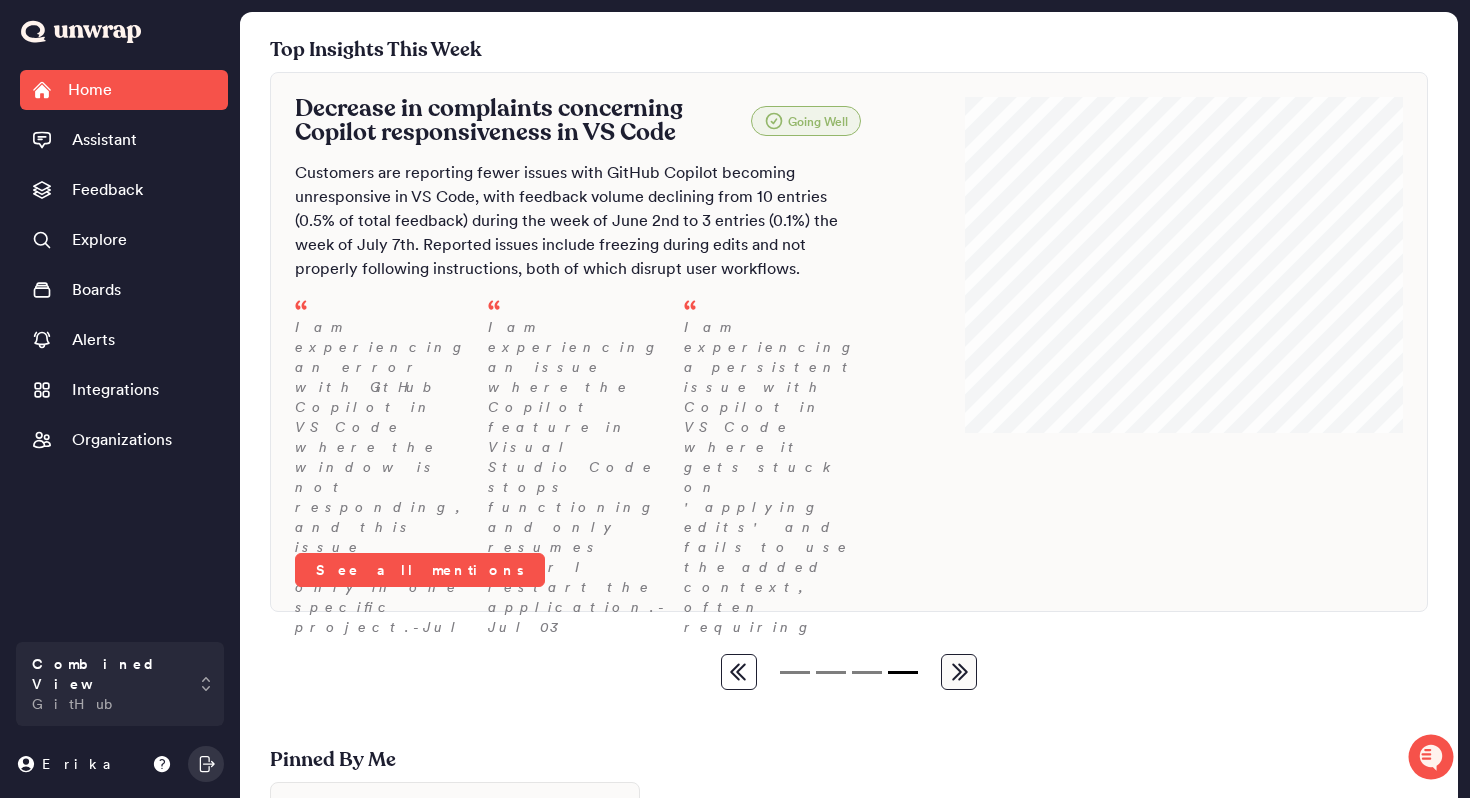 click at bounding box center [795, 672] 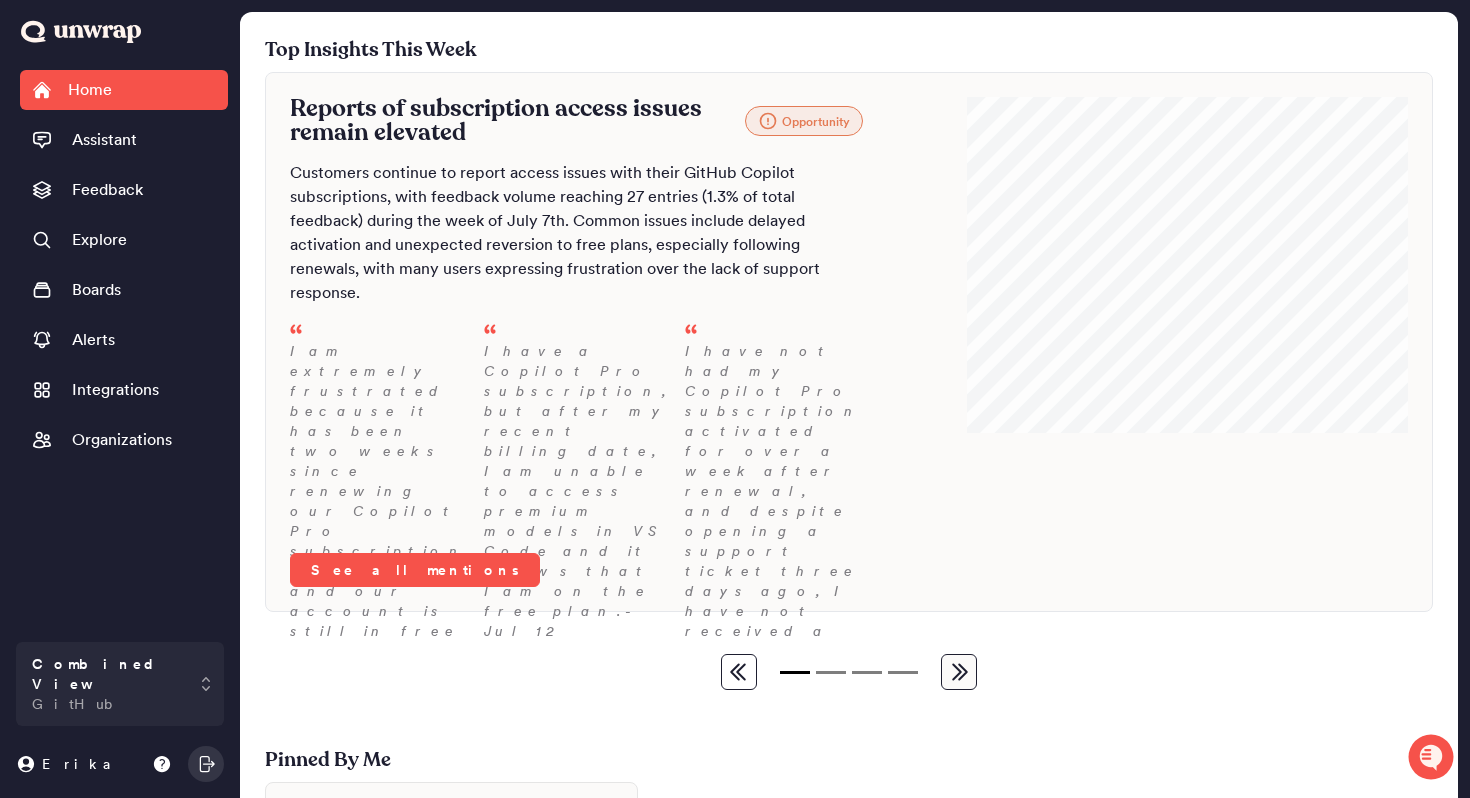 click on "I am extremely frustrated because it has been two weeks since renewing our Copilot Pro subscription on Tuesday, and our account is still in free mode with no re...  -  Jul 12" at bounding box center [379, 521] 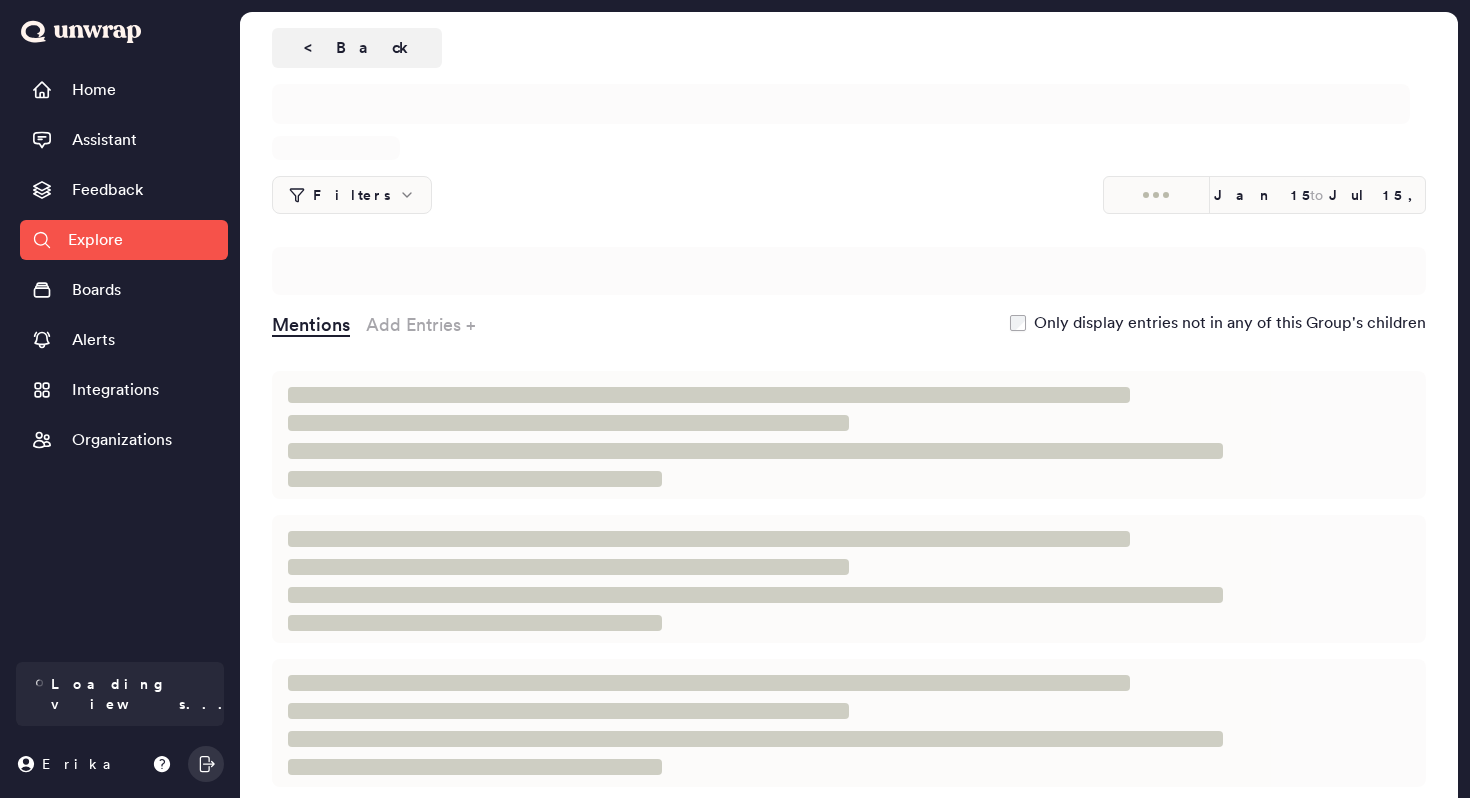 scroll, scrollTop: 0, scrollLeft: 0, axis: both 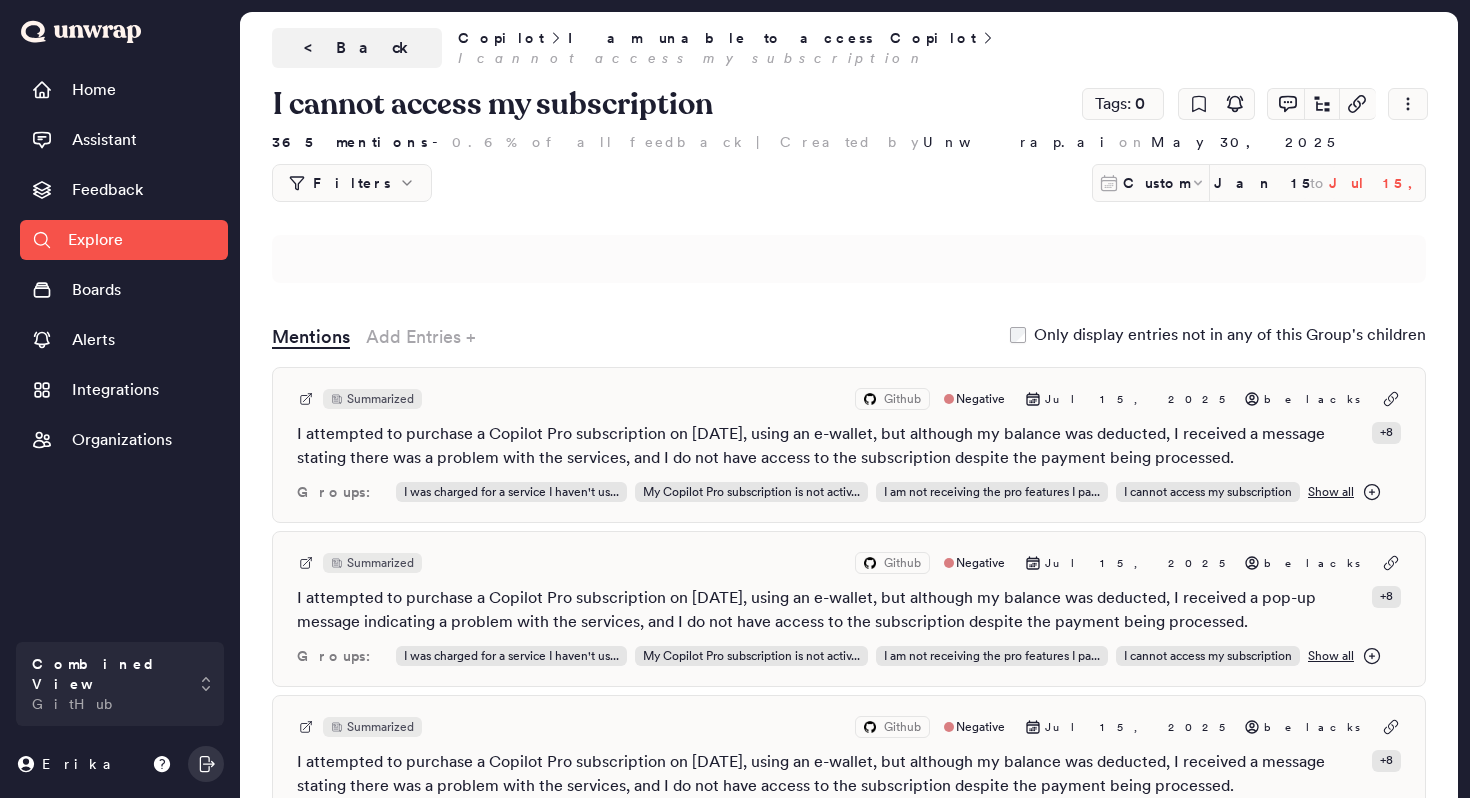 click on "Jul 15, 2025" at bounding box center (1377, 183) 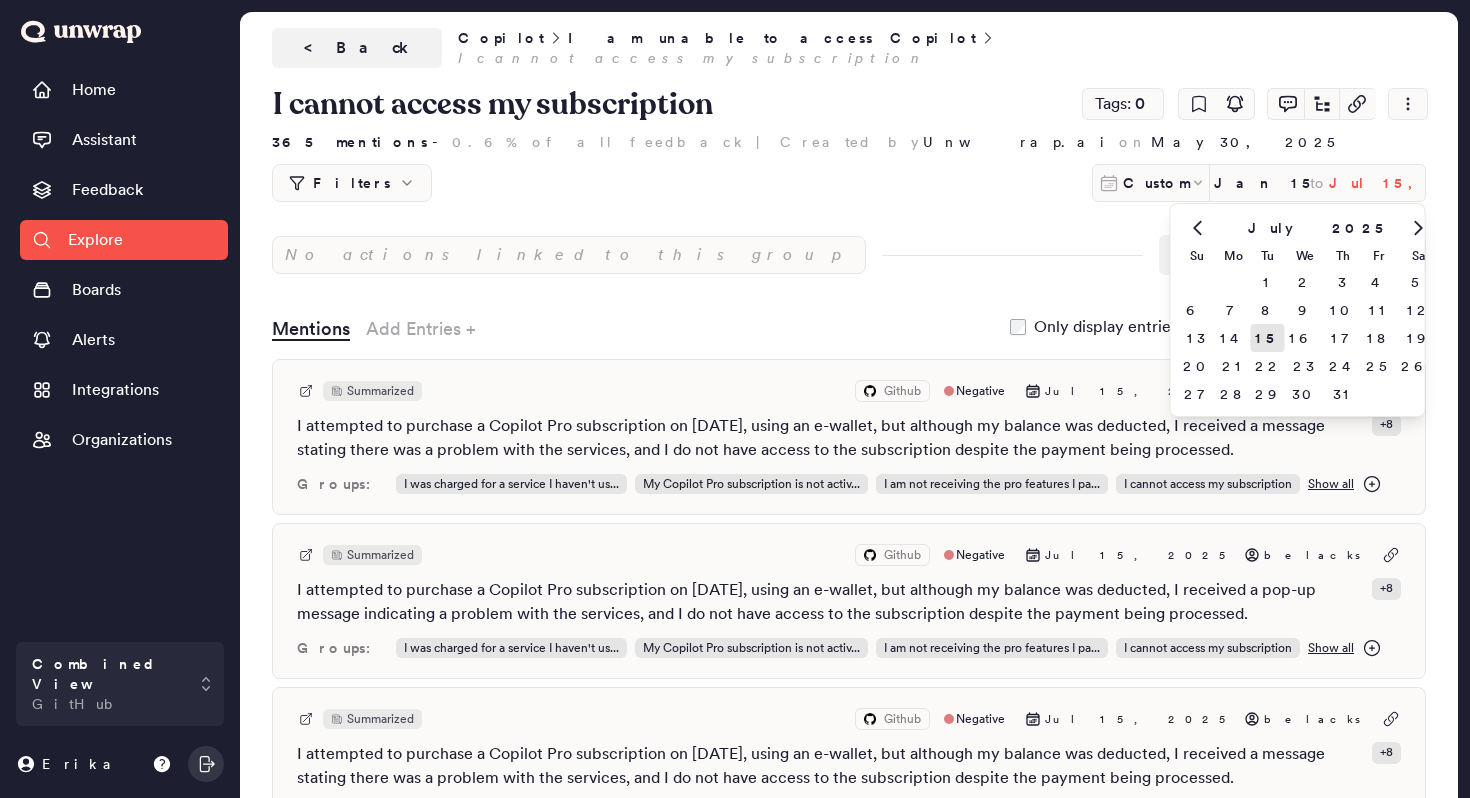 scroll, scrollTop: 0, scrollLeft: 0, axis: both 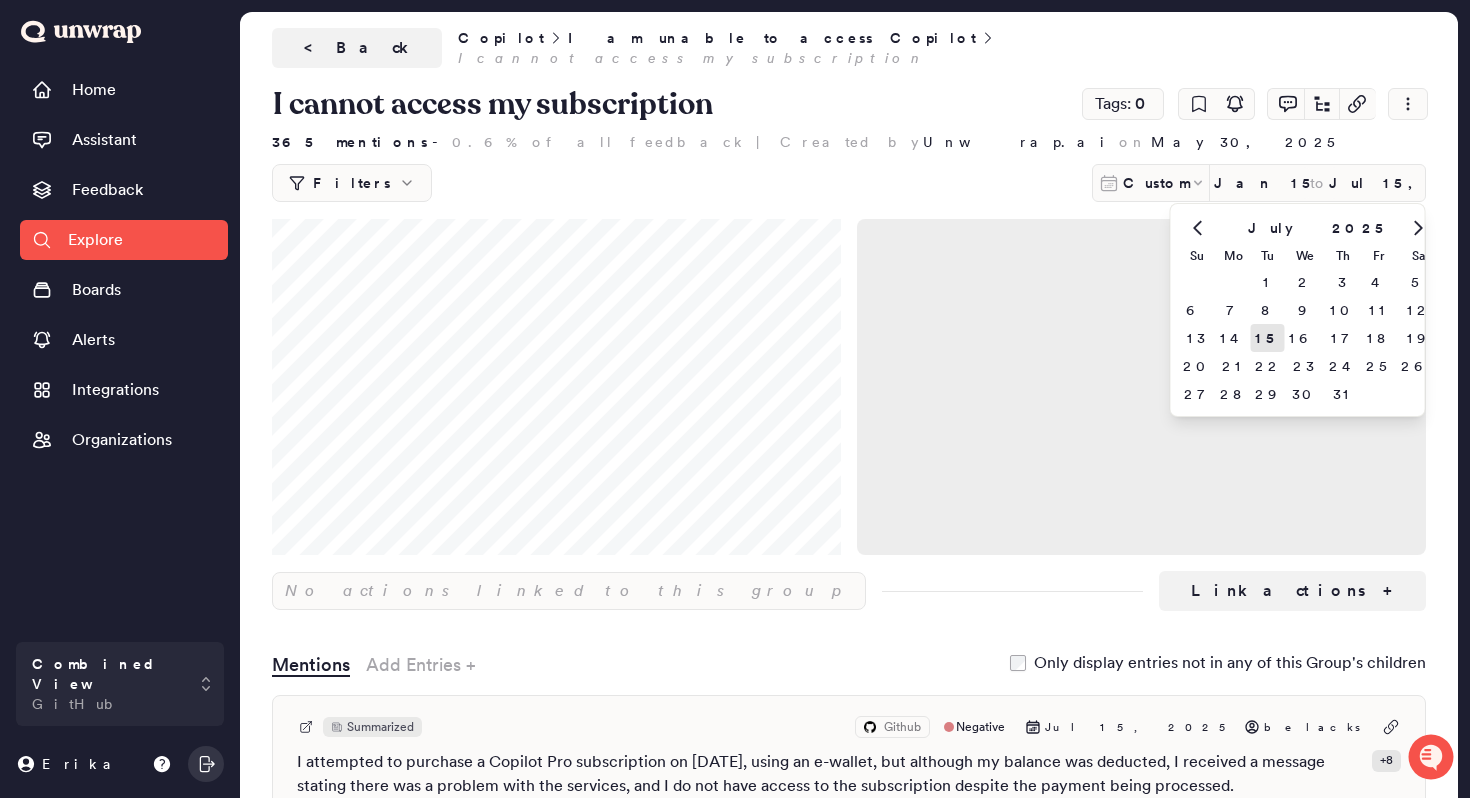 click 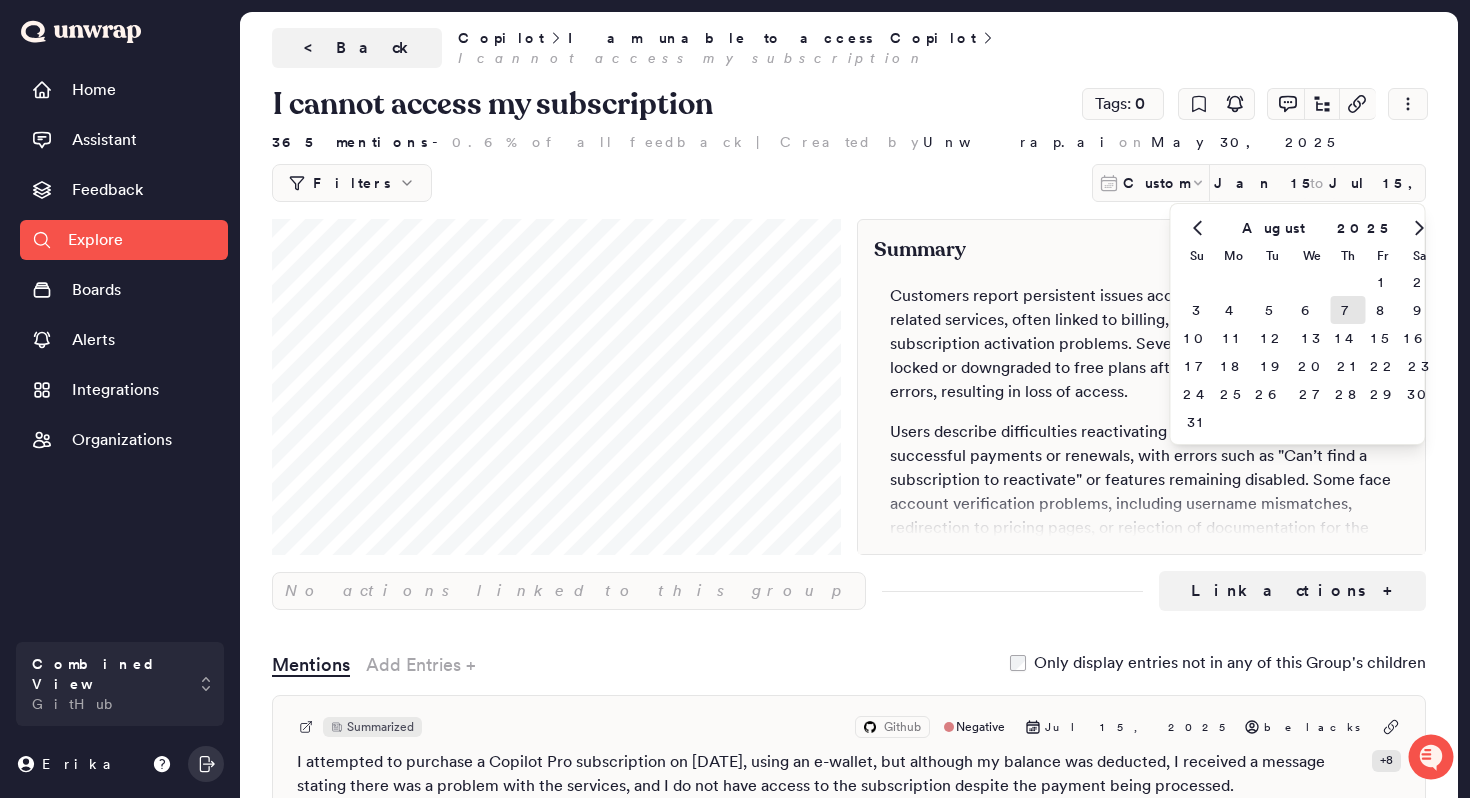 click on "7" at bounding box center [1348, 310] 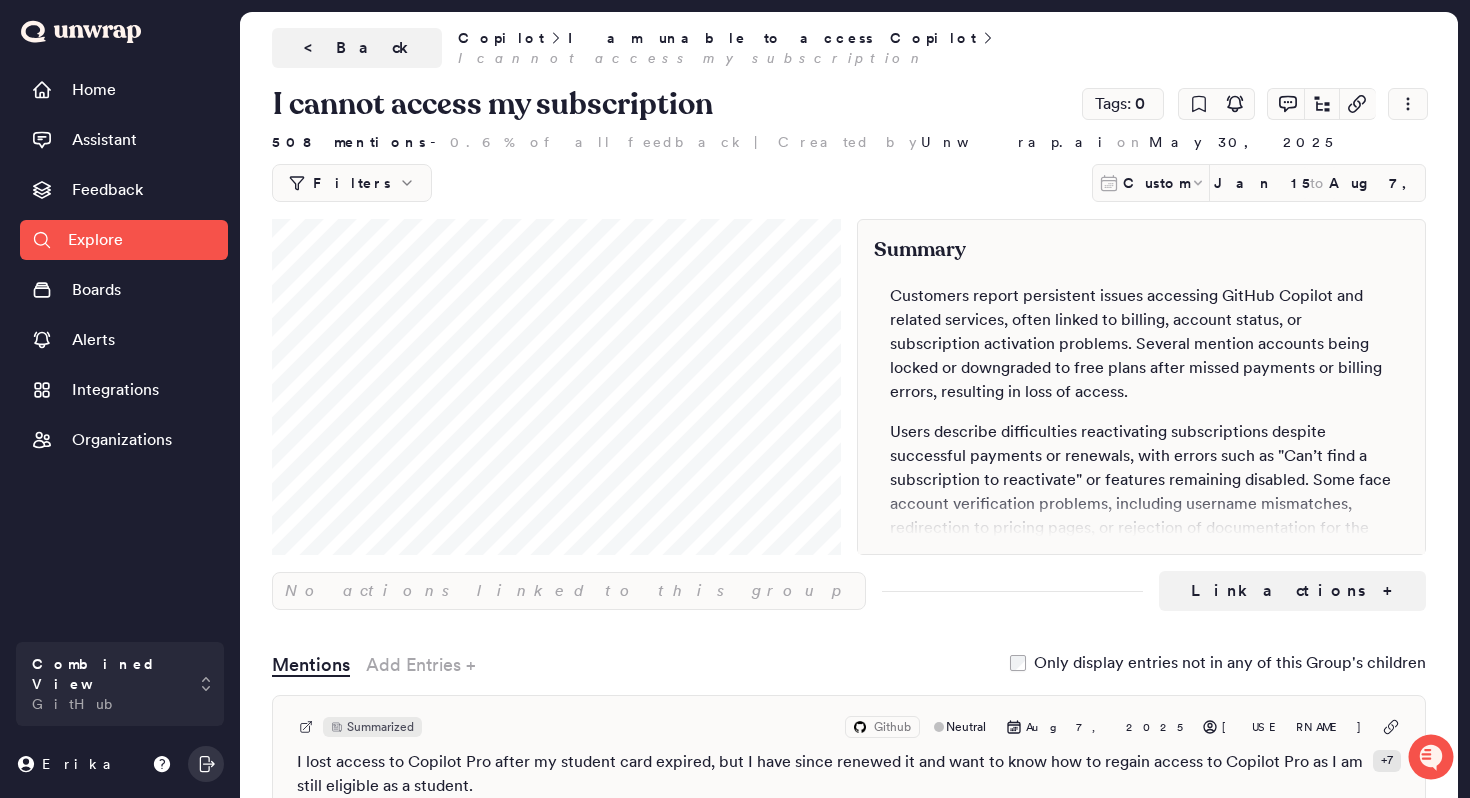 click 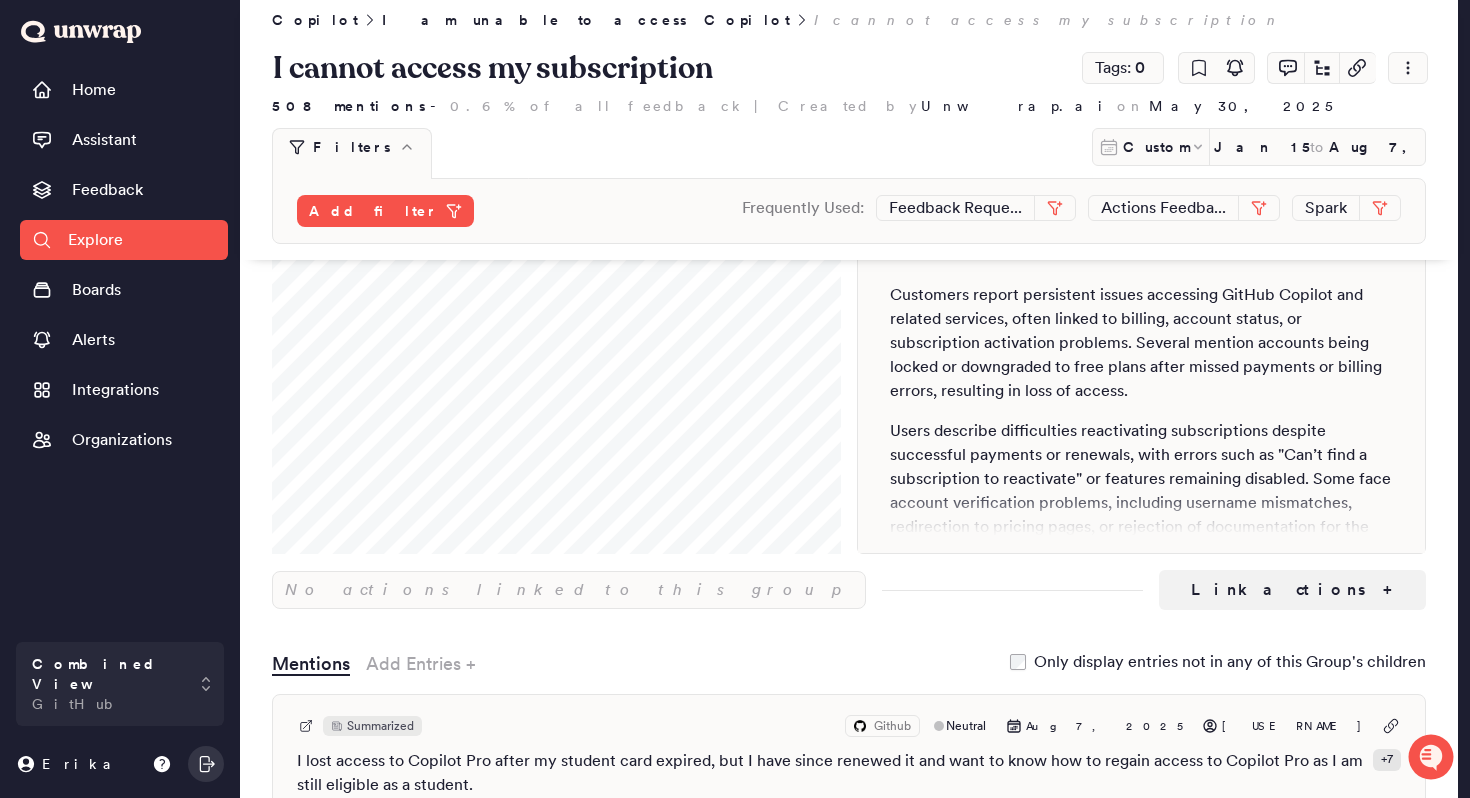 scroll, scrollTop: 0, scrollLeft: 0, axis: both 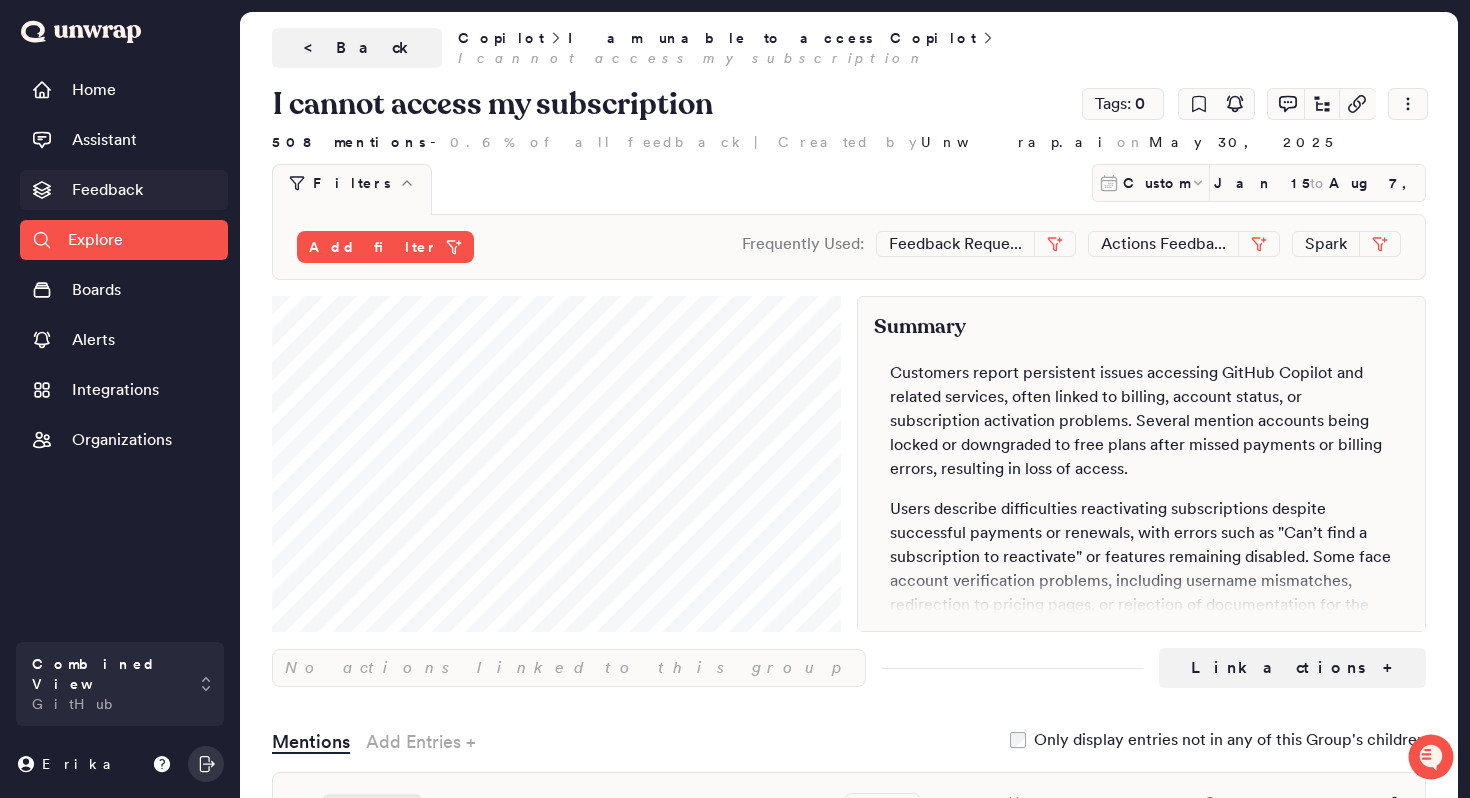 click on "Feedback" at bounding box center (107, 190) 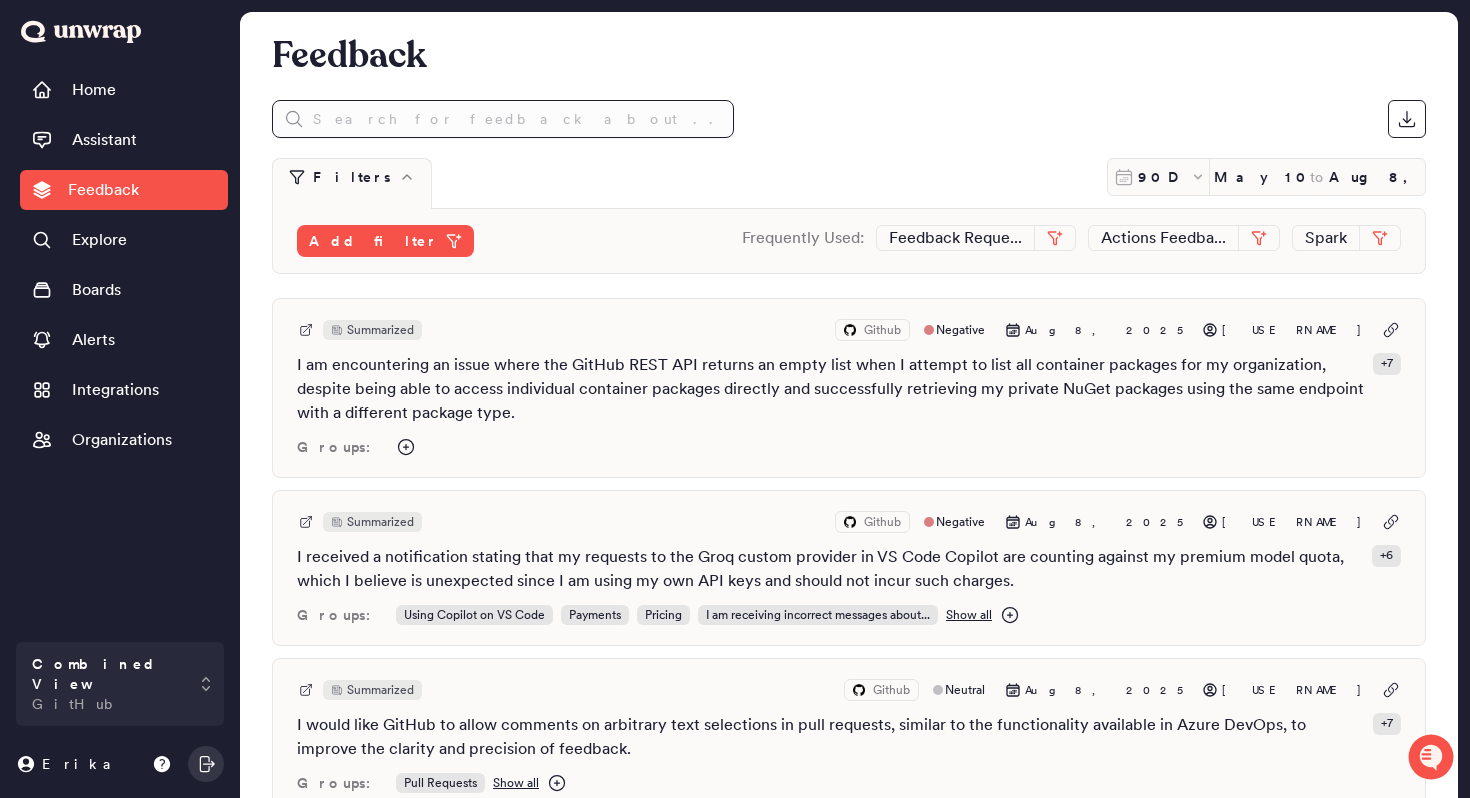 click at bounding box center [503, 119] 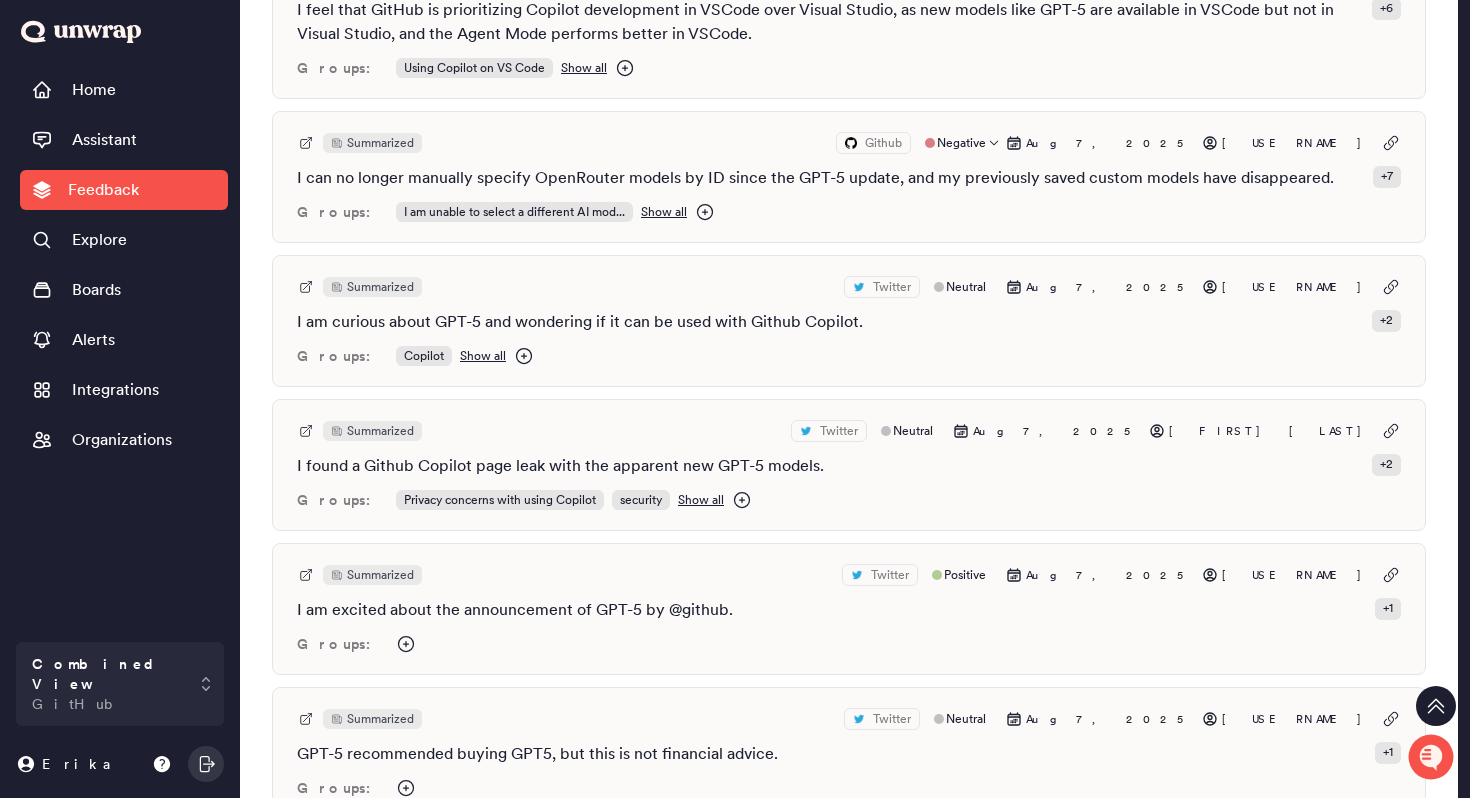 scroll, scrollTop: 696, scrollLeft: 0, axis: vertical 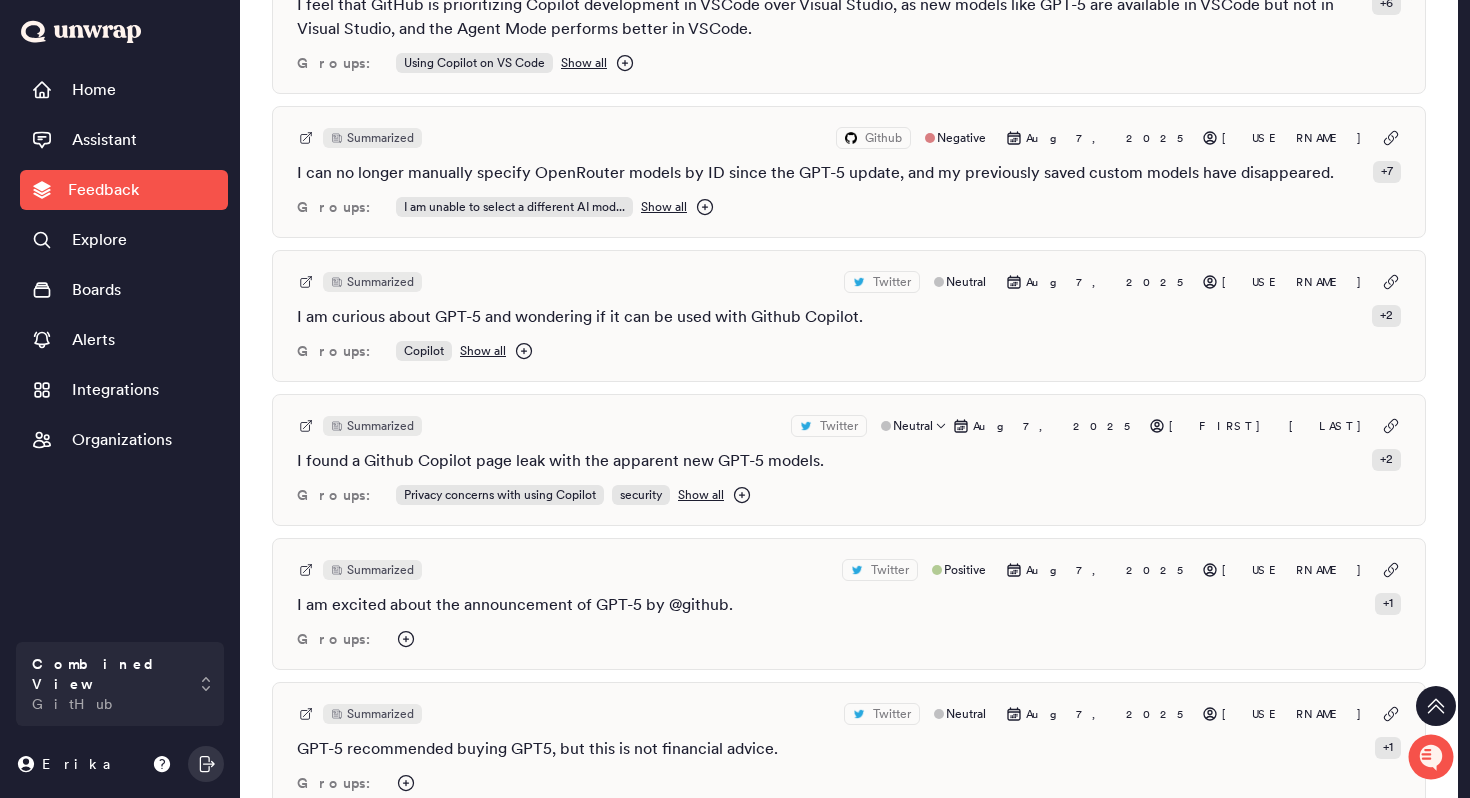 click on "Summarized Twitter Neutral Aug 7, 2025 LewisMenelaws I found a Github Copilot page leak with the apparent new GPT-5 models.    + 2 Groups: Privacy concerns with using Copilot security Show all" at bounding box center [849, 460] 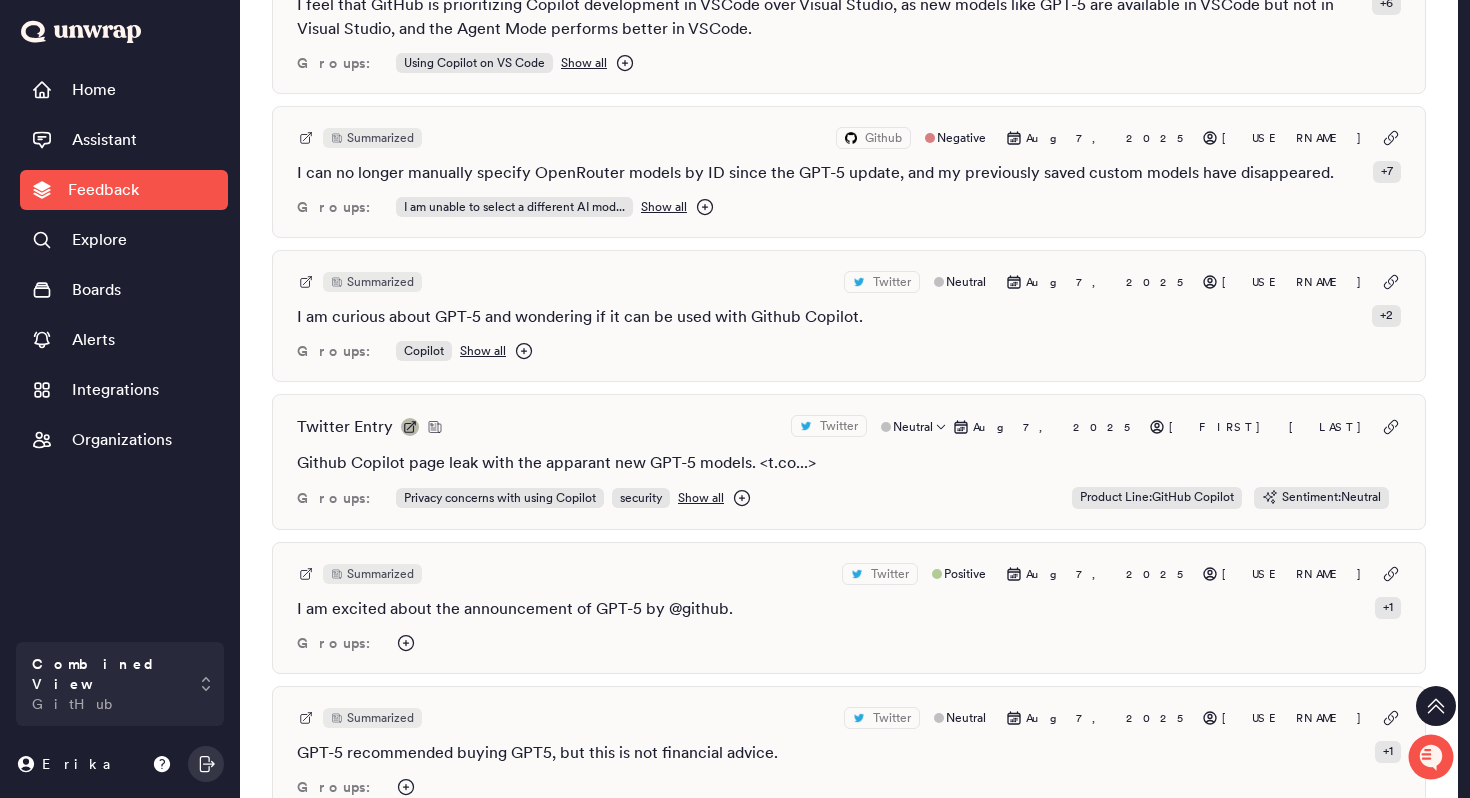 click 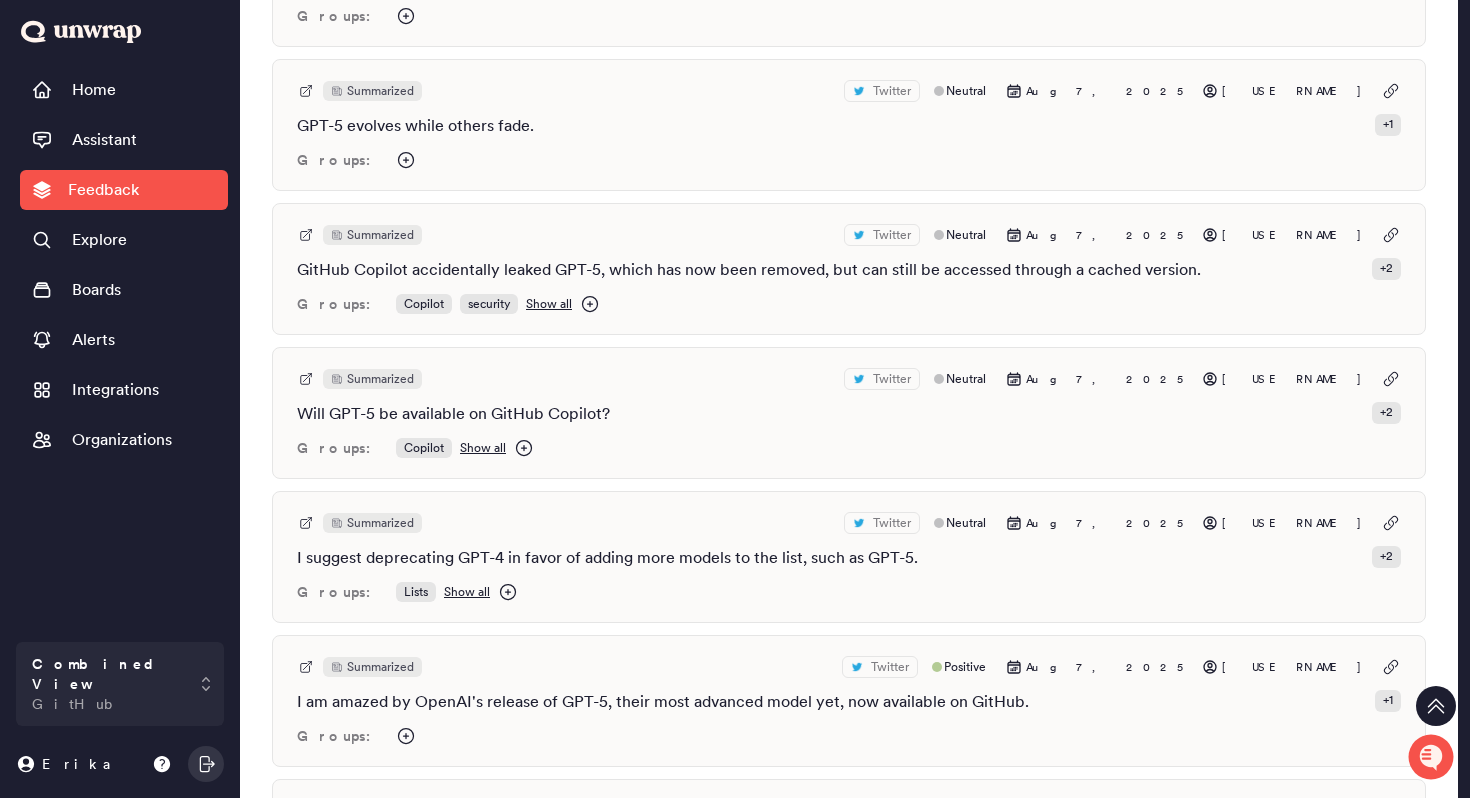 scroll, scrollTop: 1896, scrollLeft: 0, axis: vertical 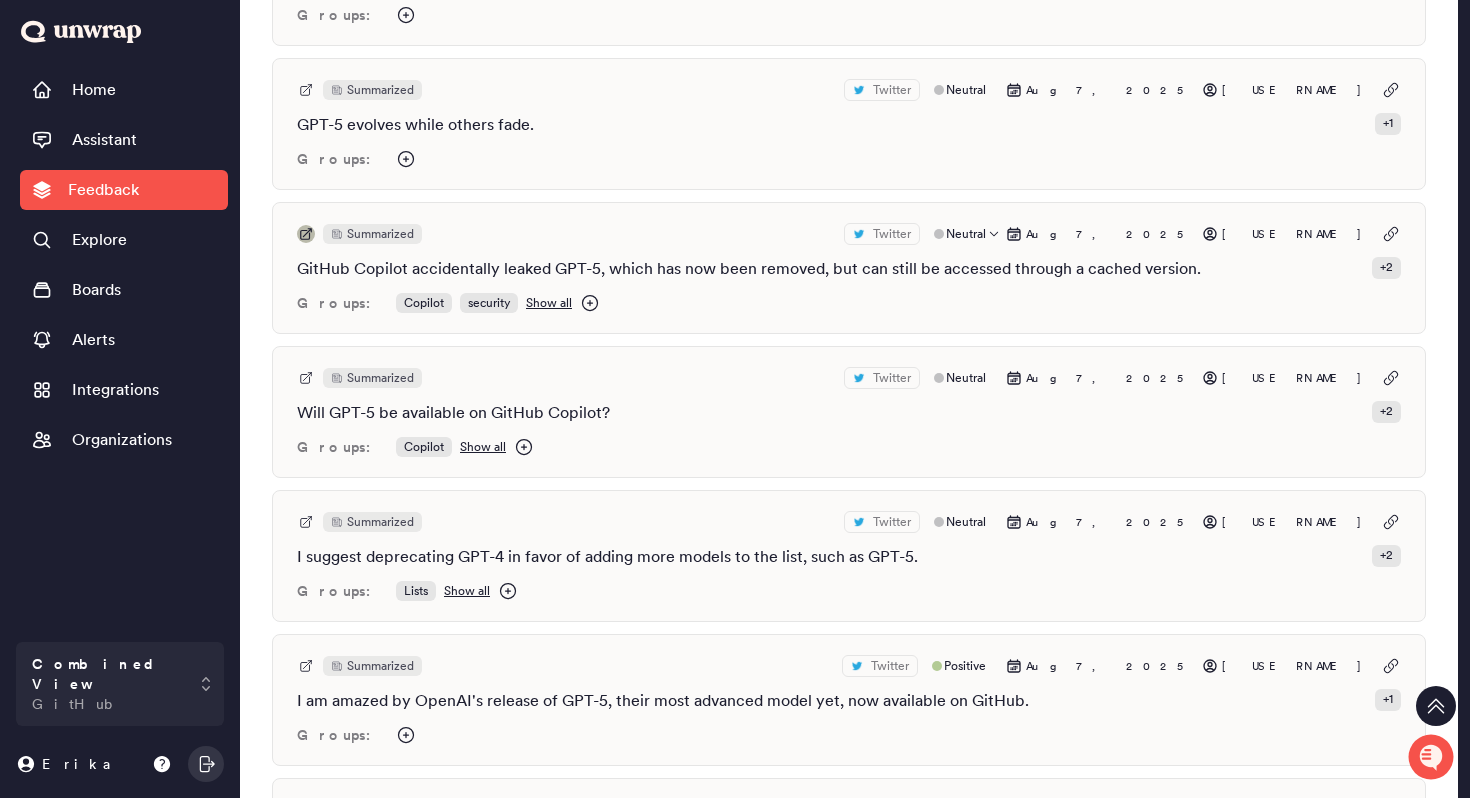 click 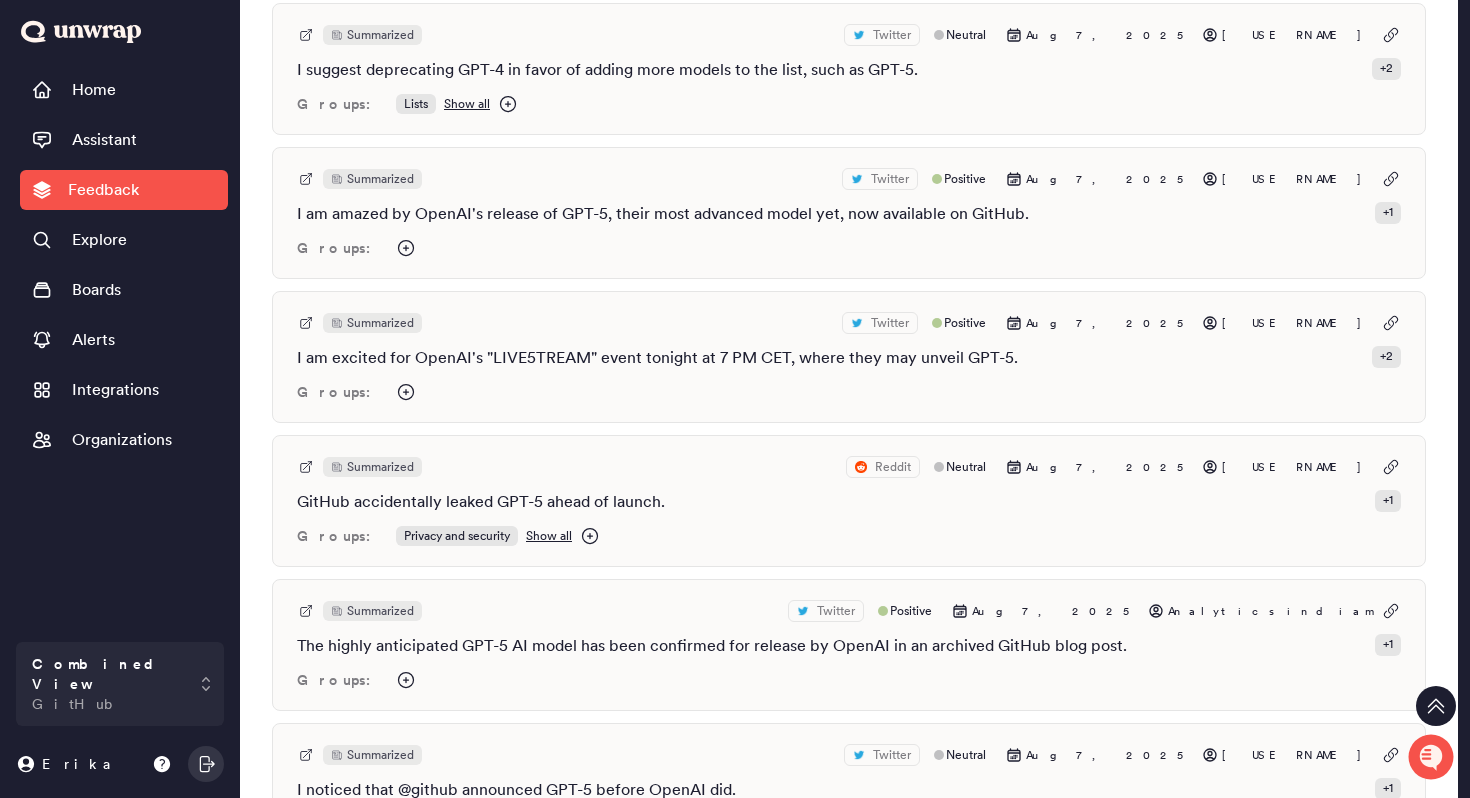 scroll, scrollTop: 2389, scrollLeft: 0, axis: vertical 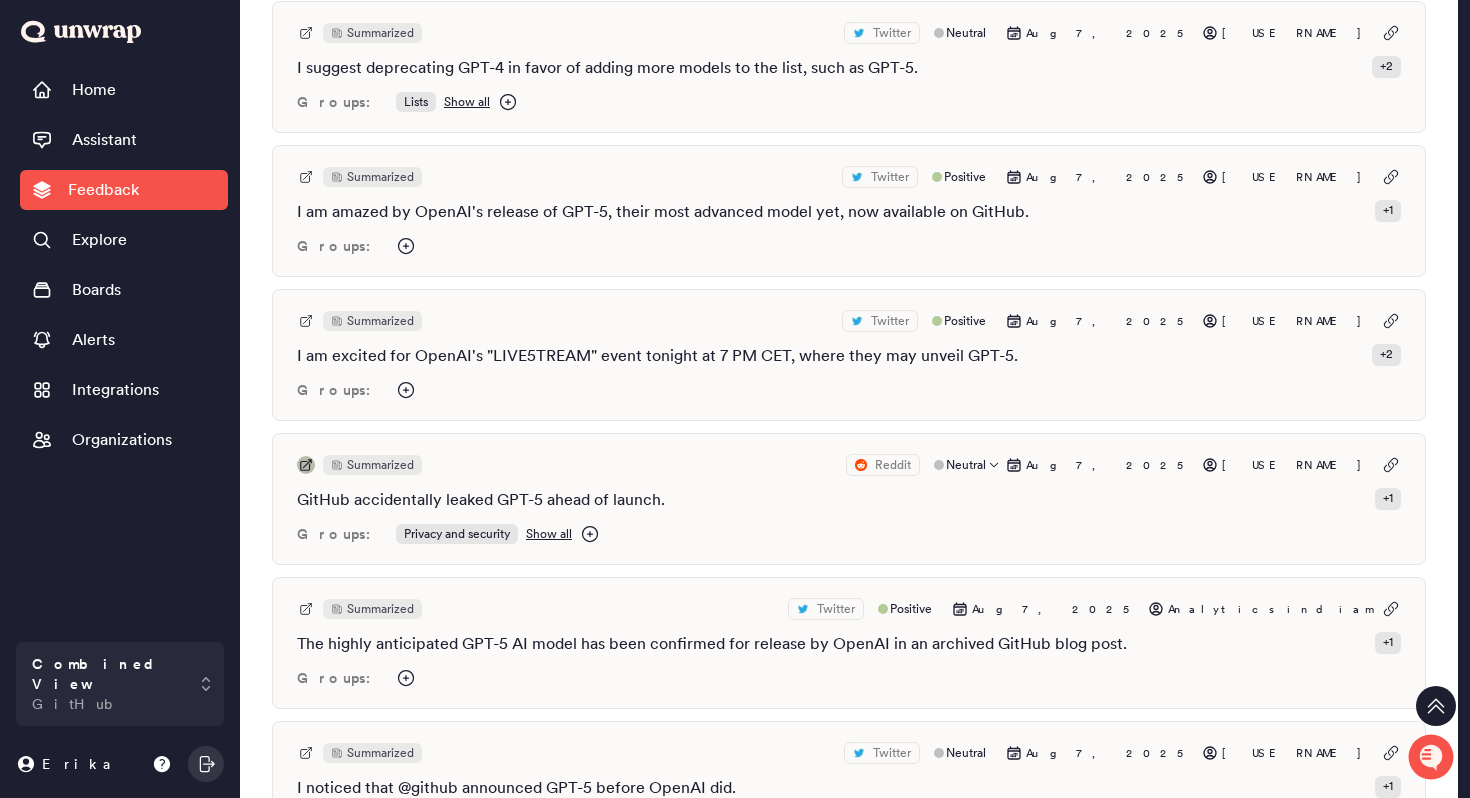 click 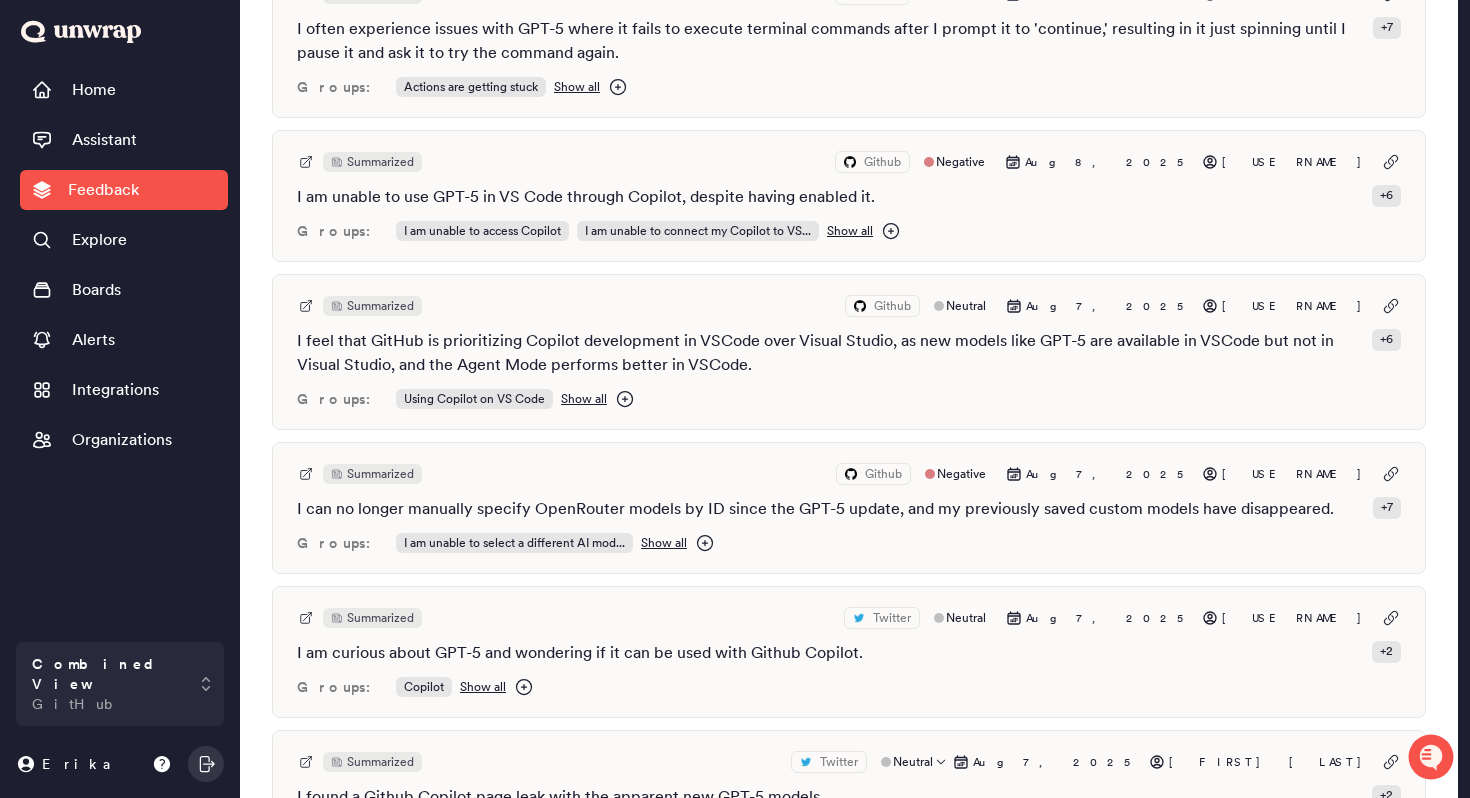 scroll, scrollTop: 0, scrollLeft: 0, axis: both 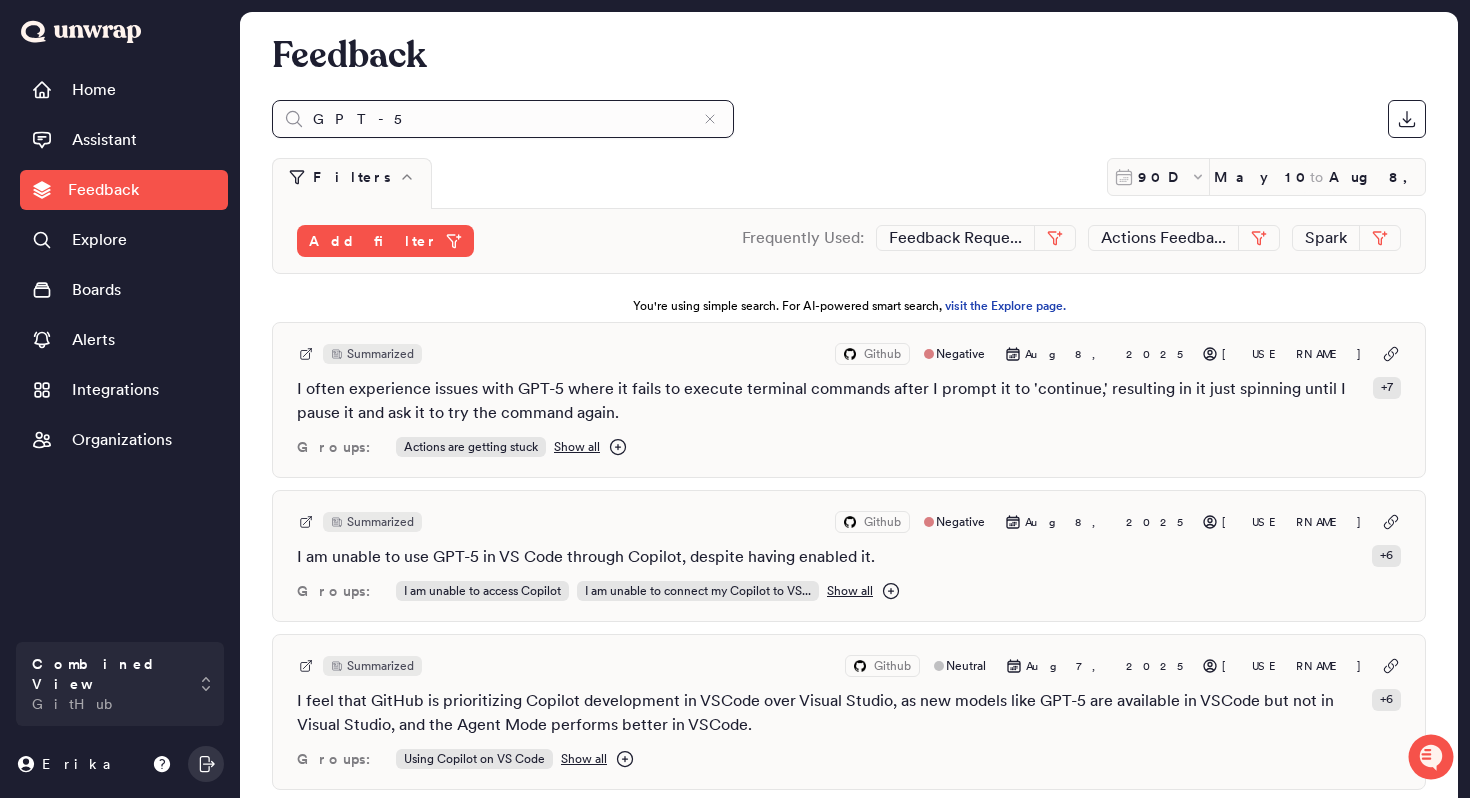click on "GPT-5" at bounding box center [503, 119] 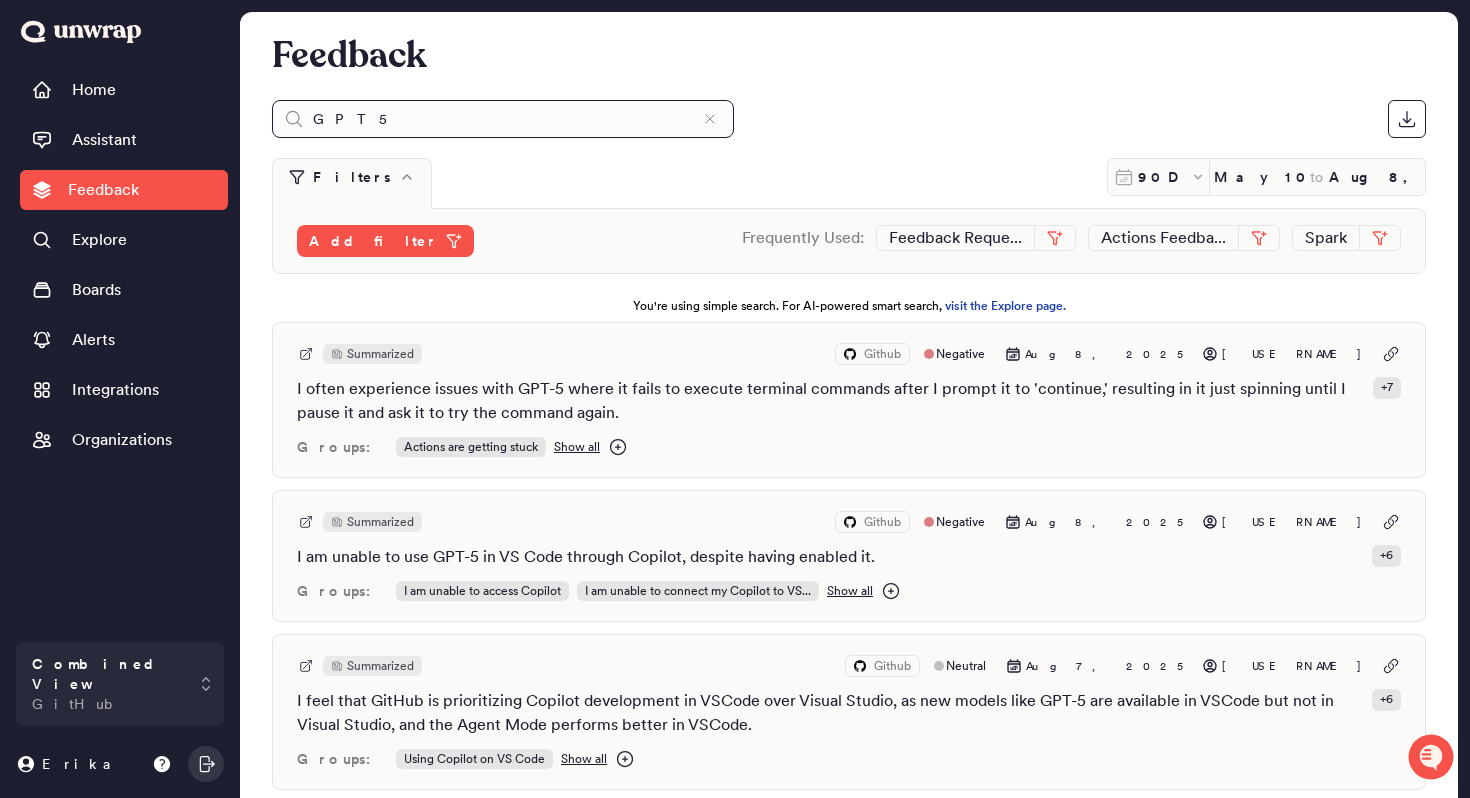 type on "GPT5" 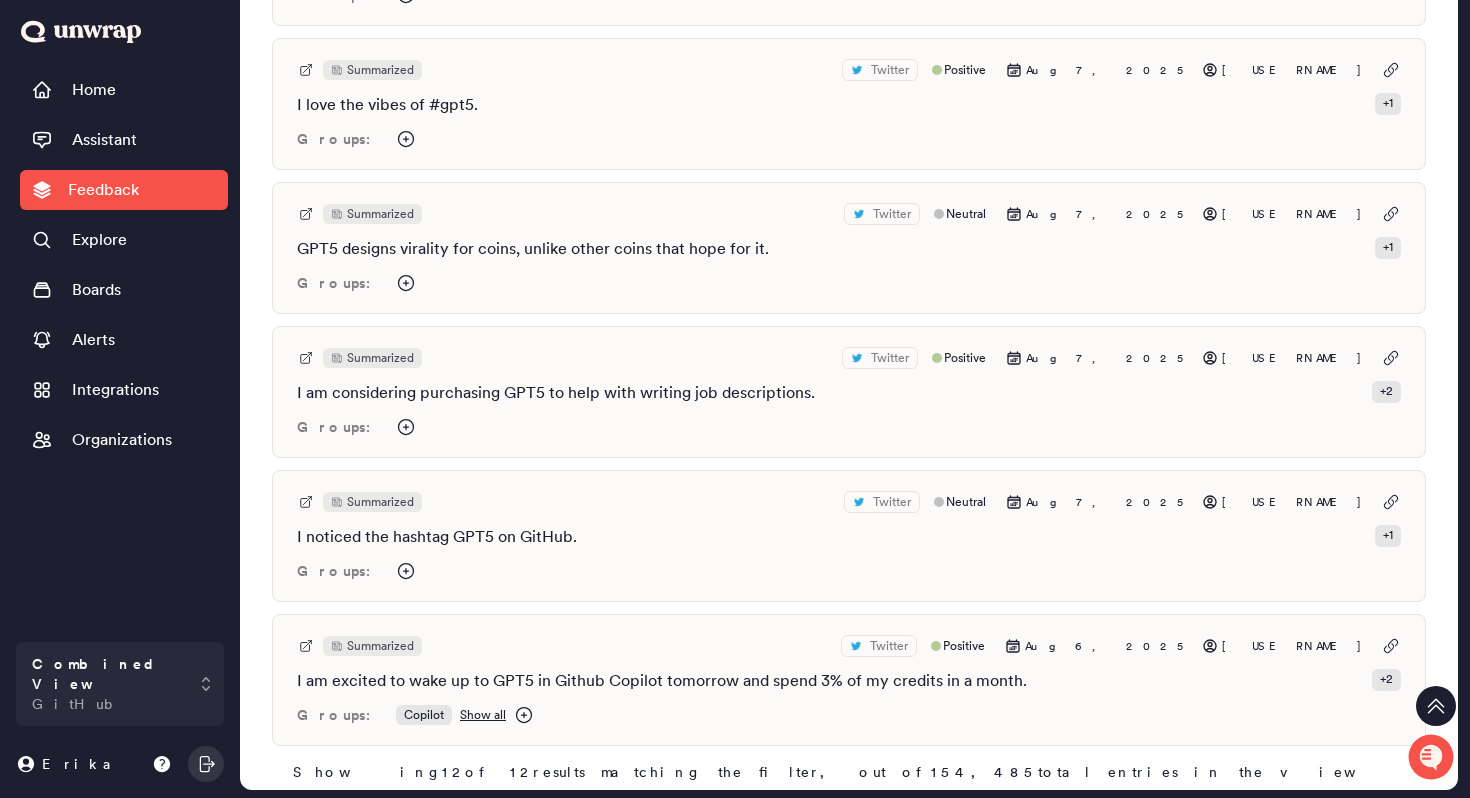 scroll, scrollTop: 1296, scrollLeft: 0, axis: vertical 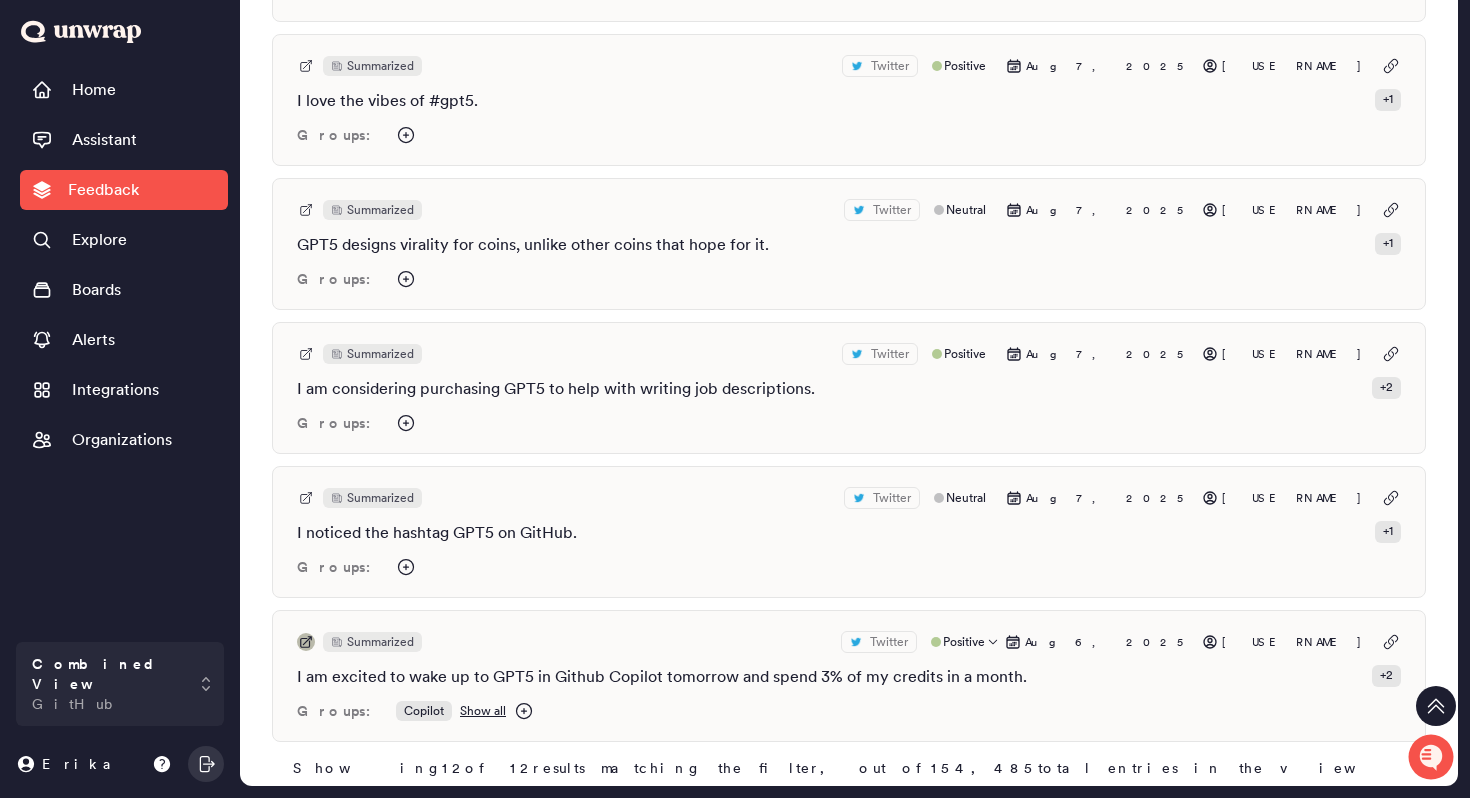 click 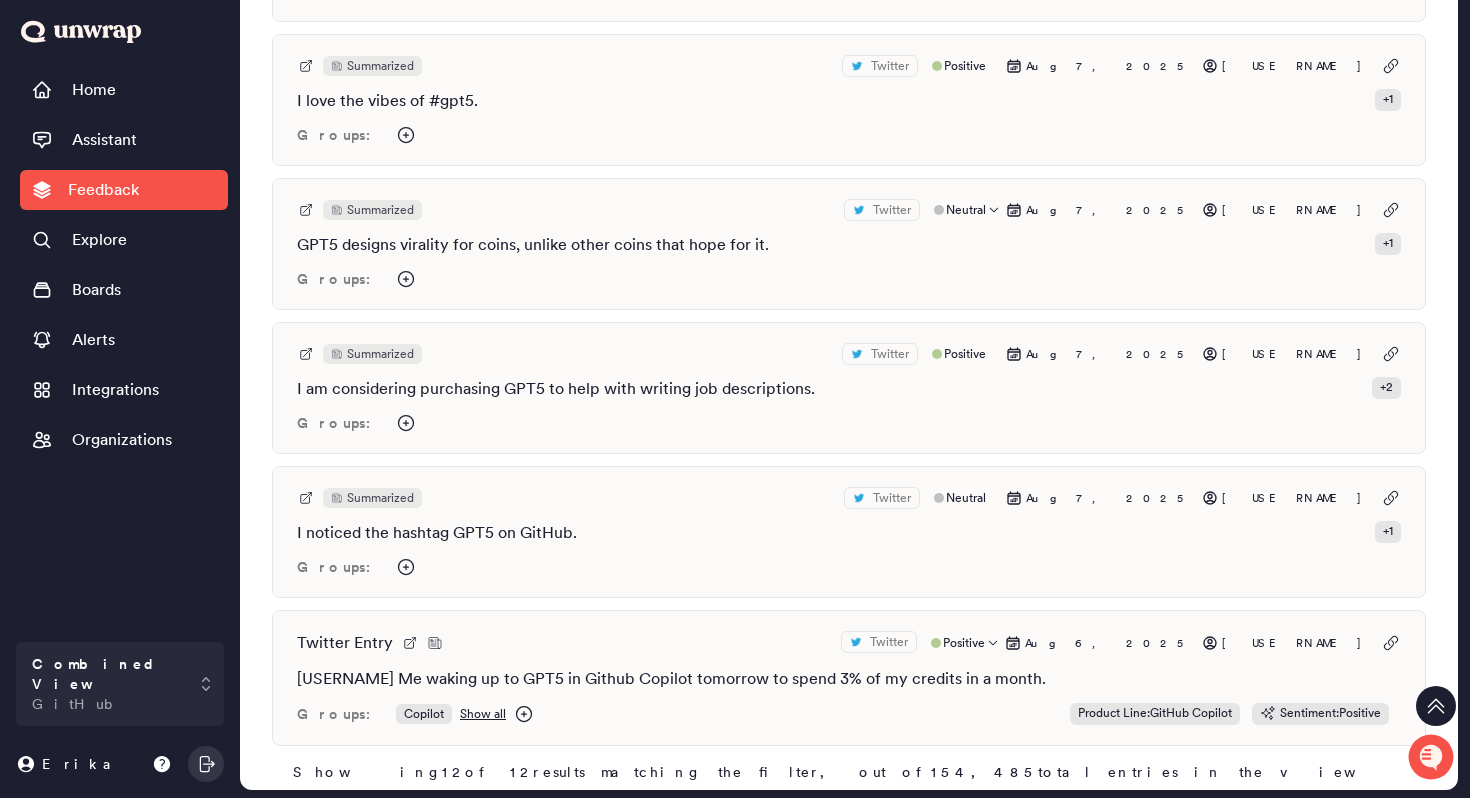 scroll, scrollTop: 0, scrollLeft: 0, axis: both 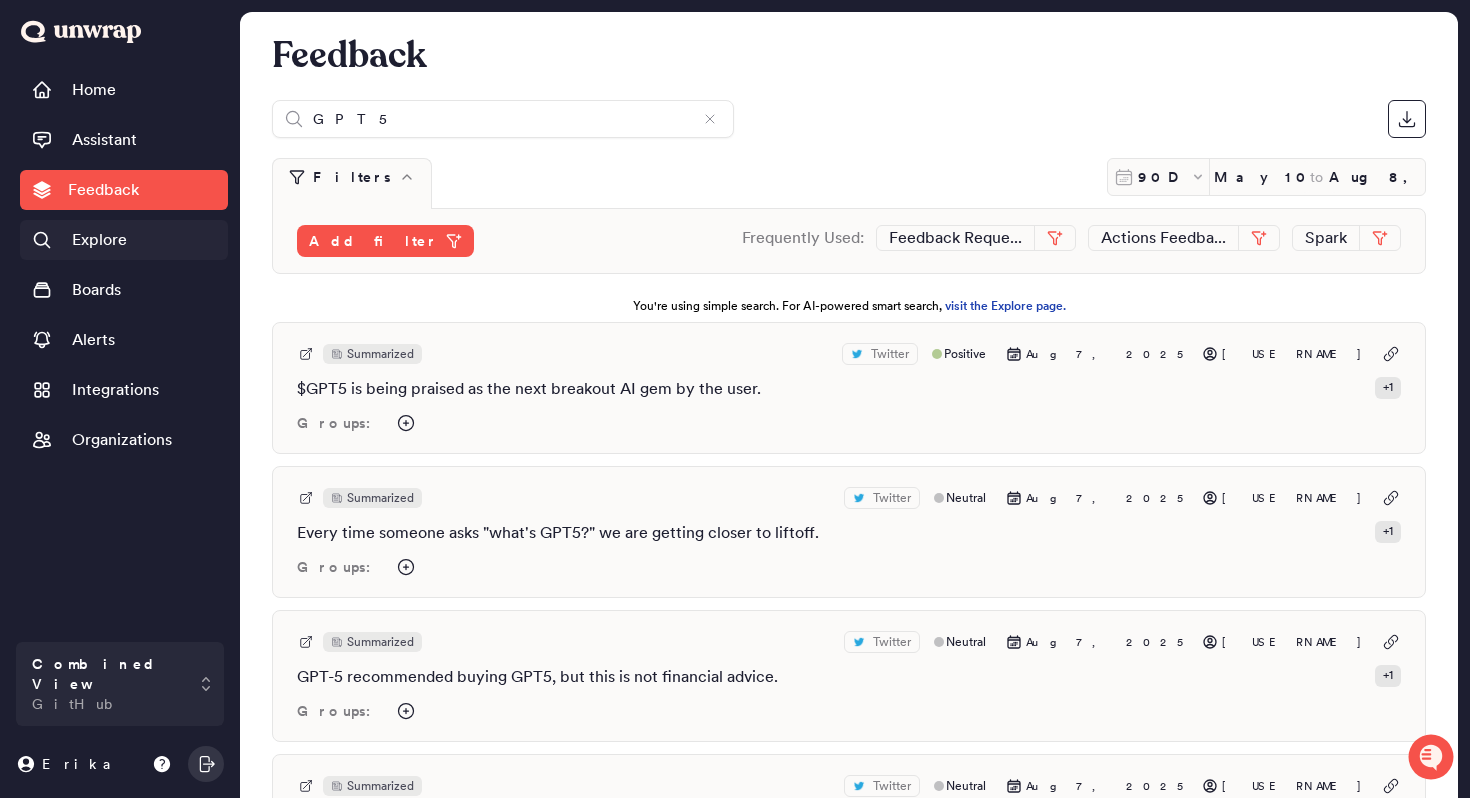 click on "Explore" at bounding box center (99, 240) 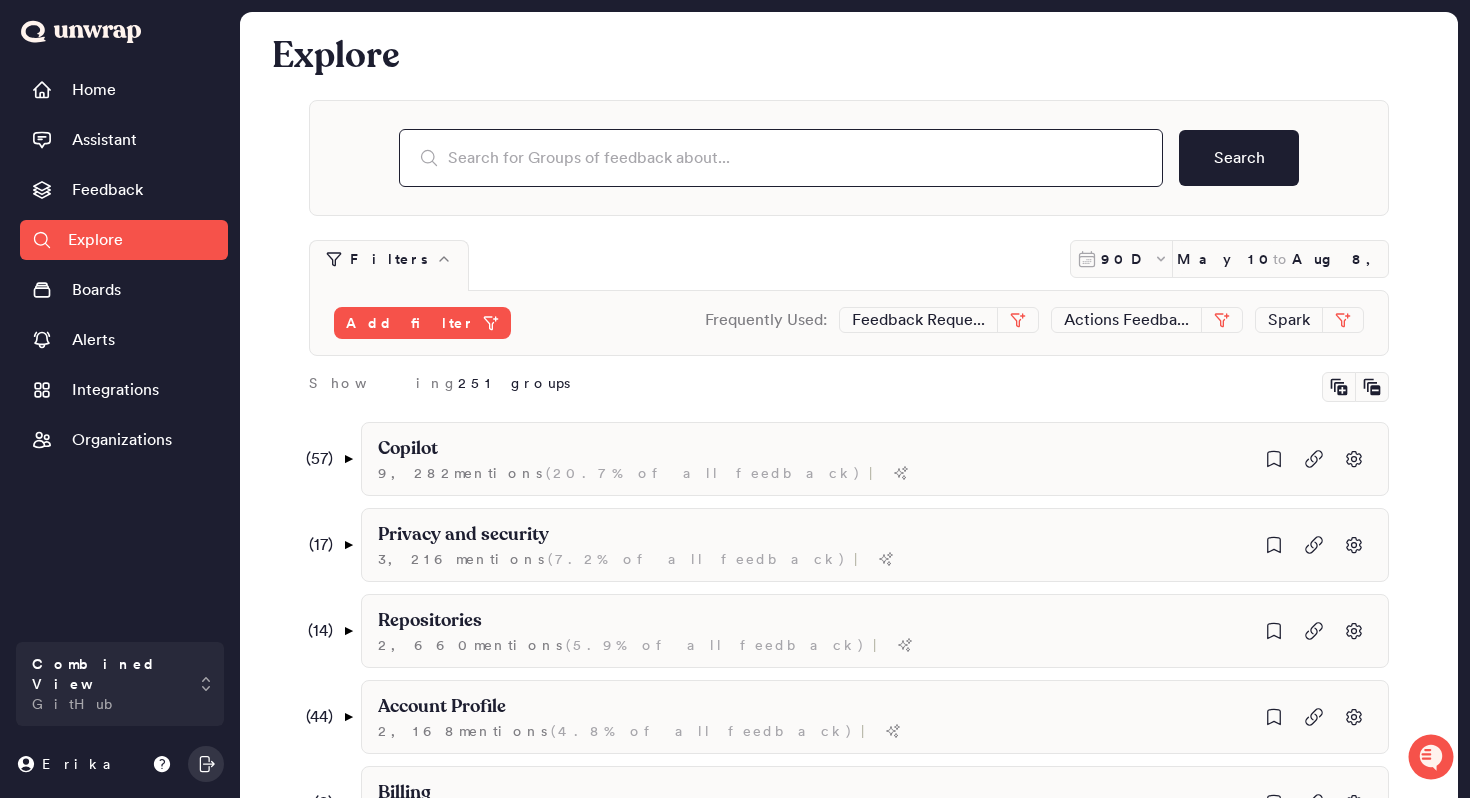 click at bounding box center [781, 158] 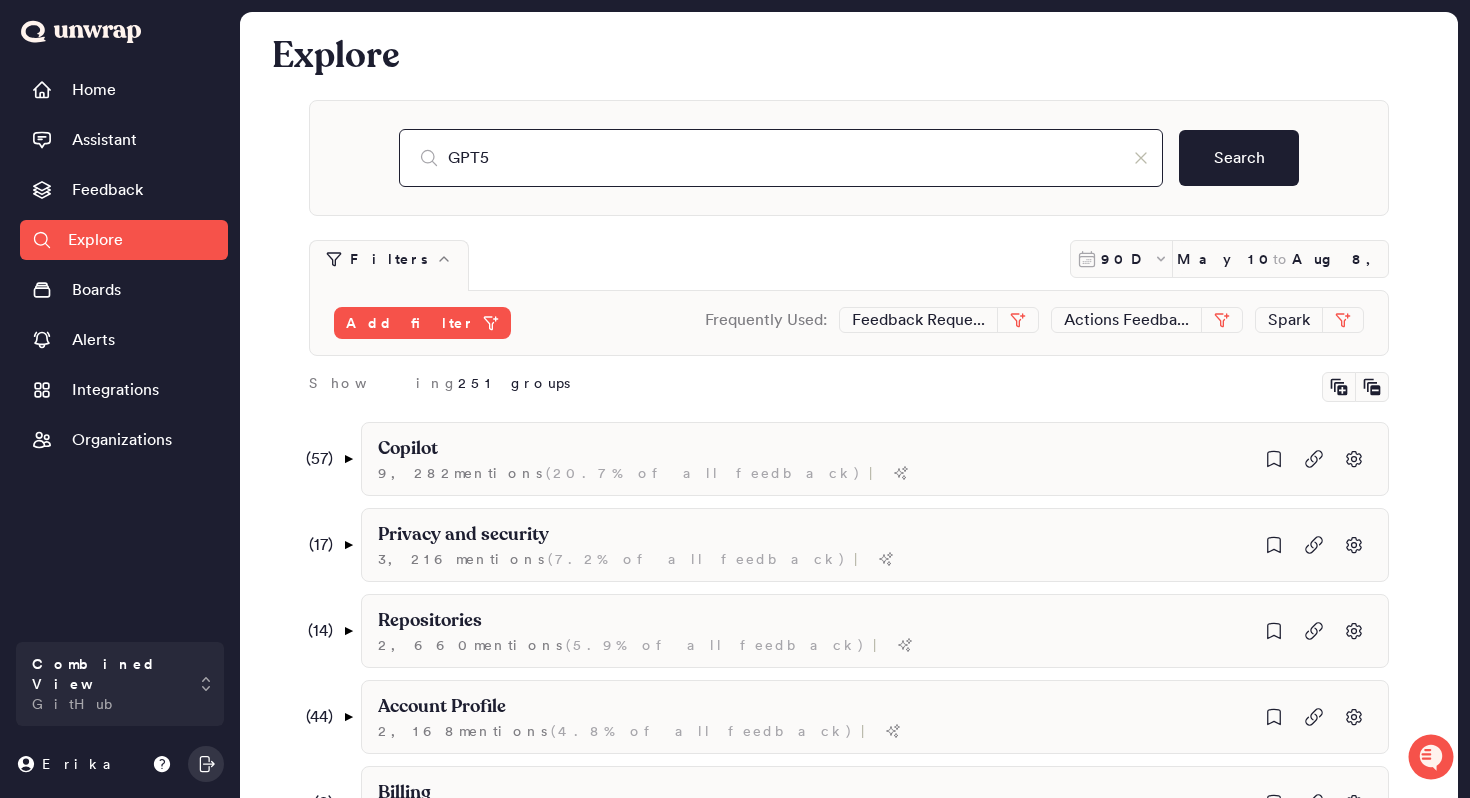 type on "GPT5" 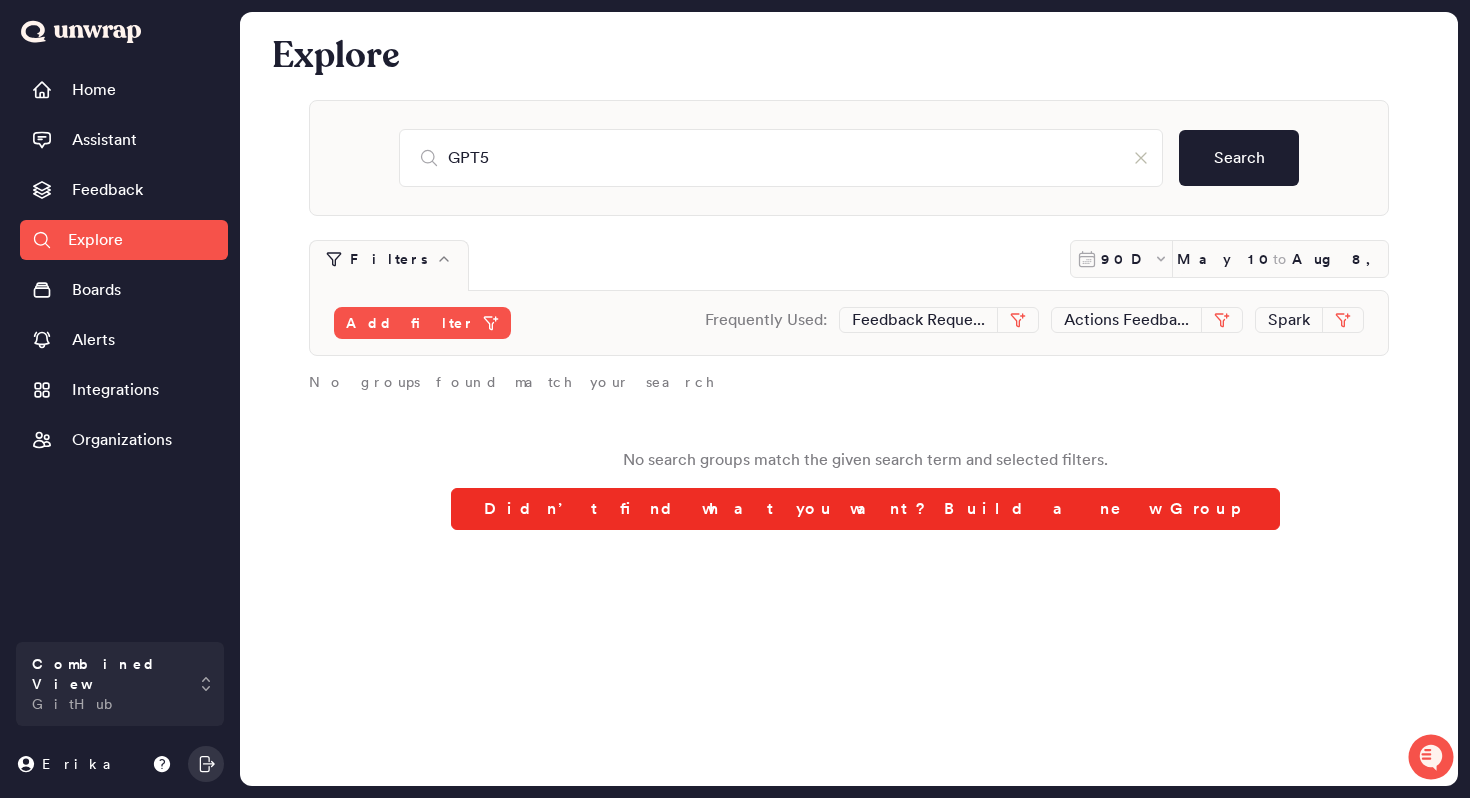 click on "Didn’t find what you want? Build a new Group" at bounding box center (865, 509) 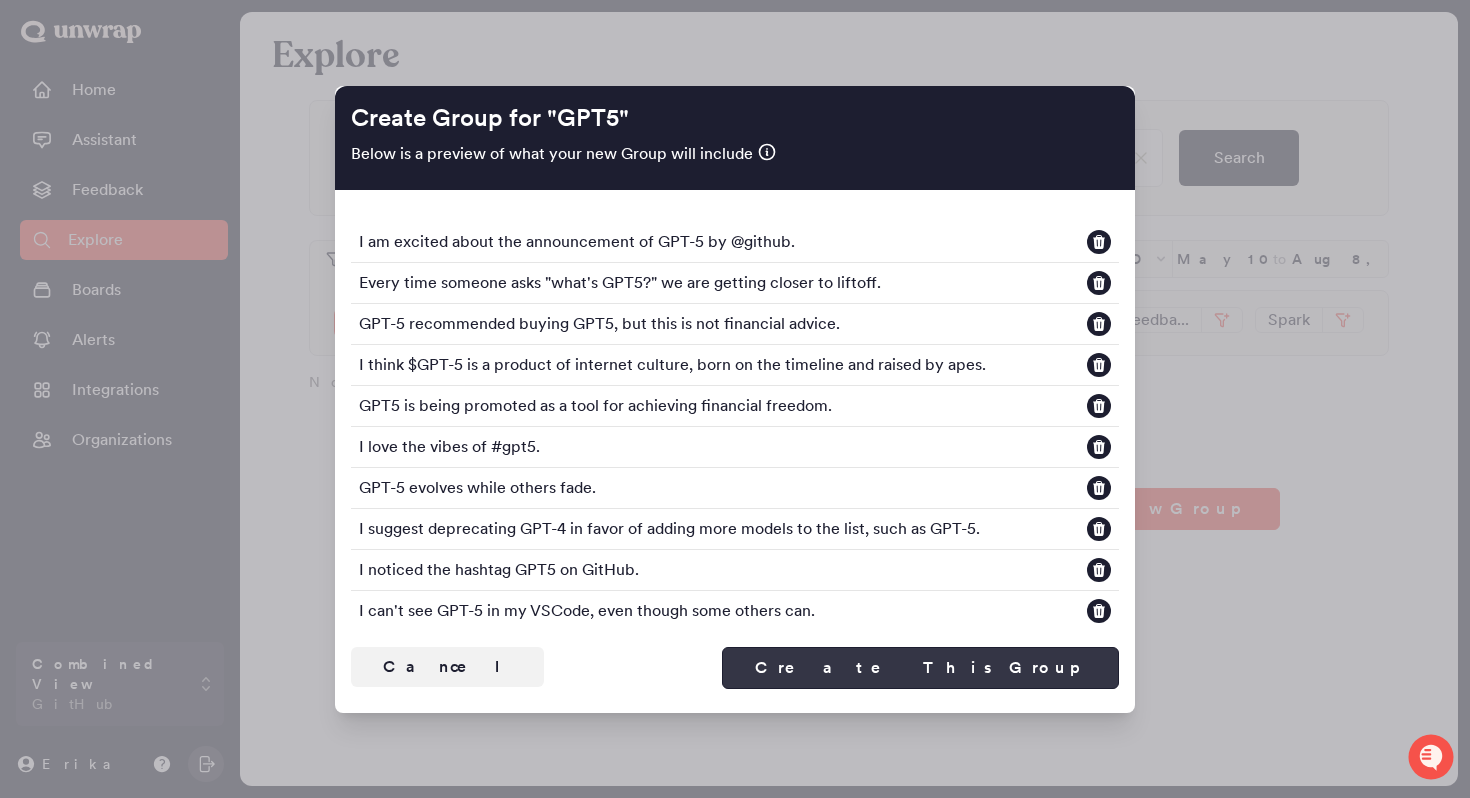 click on "Create This Group" at bounding box center [920, 668] 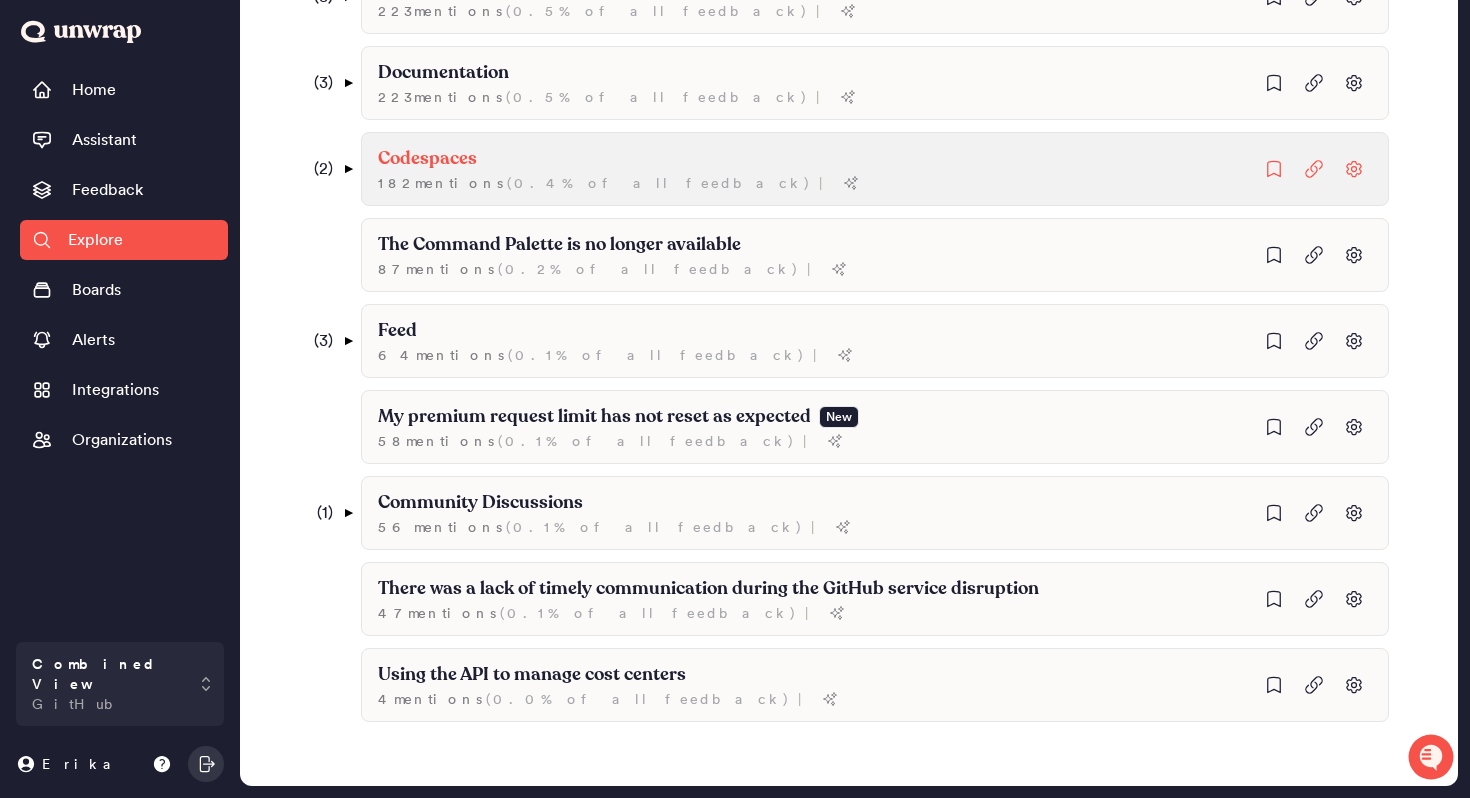 scroll, scrollTop: 0, scrollLeft: 0, axis: both 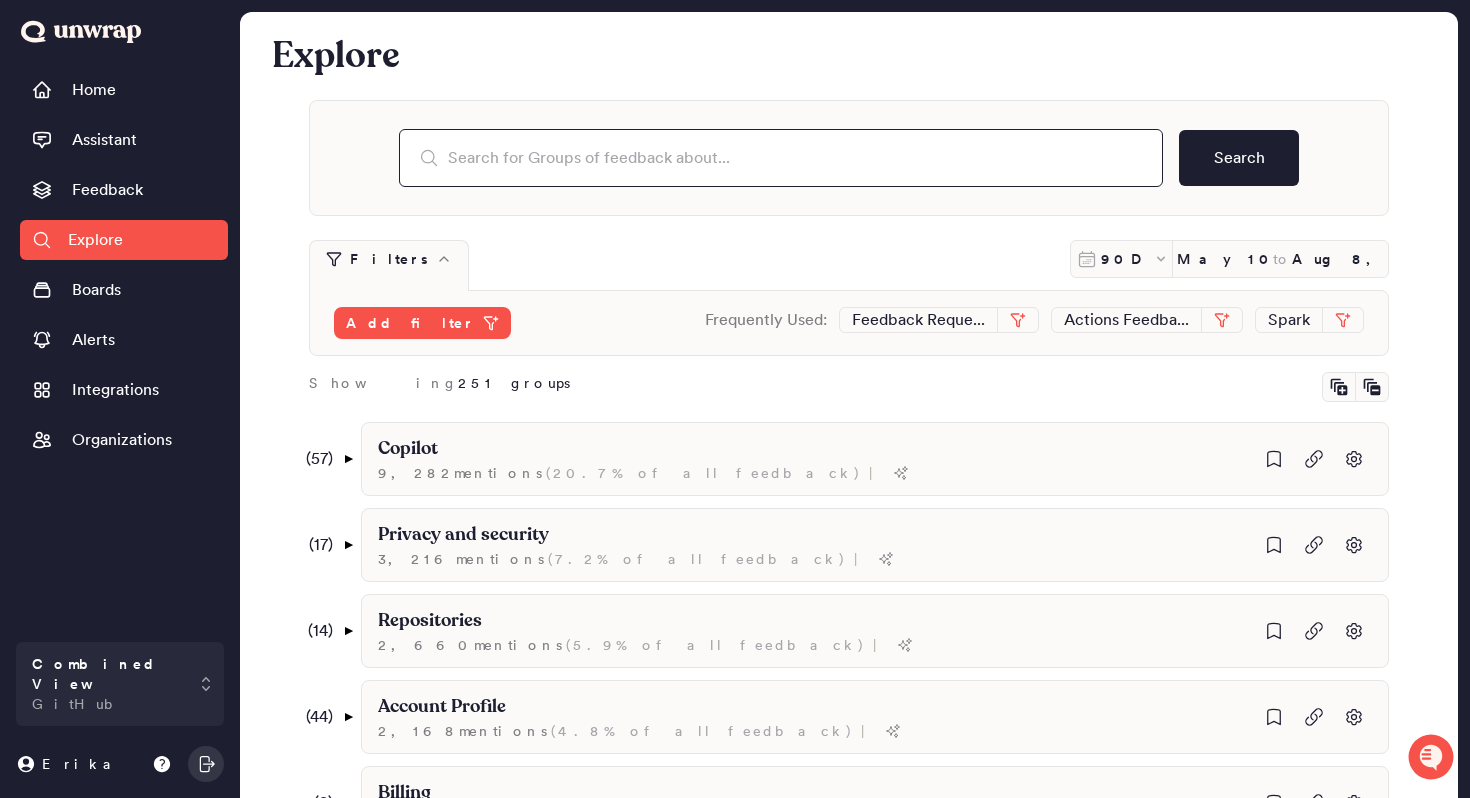 click at bounding box center (781, 158) 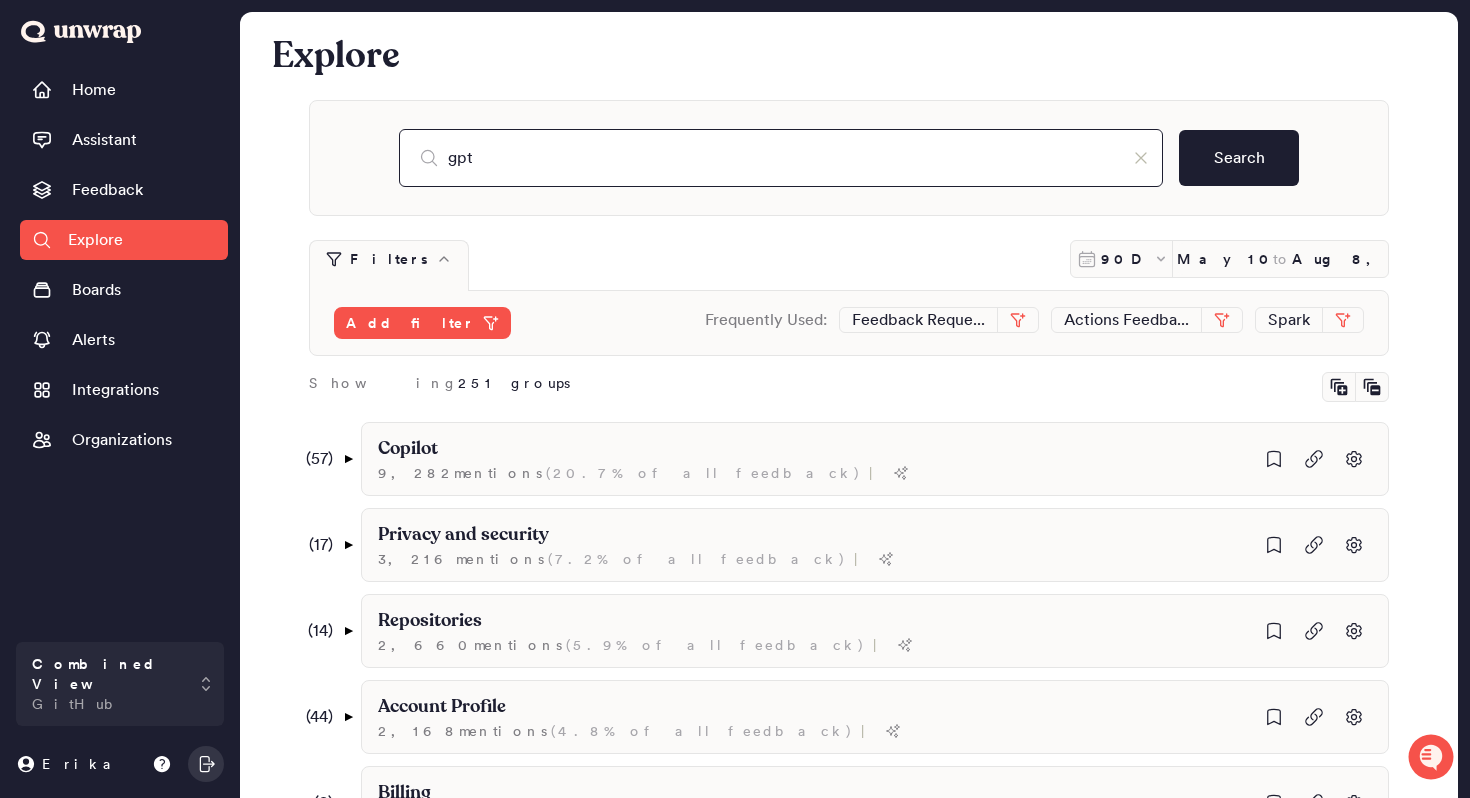 type on "gpt" 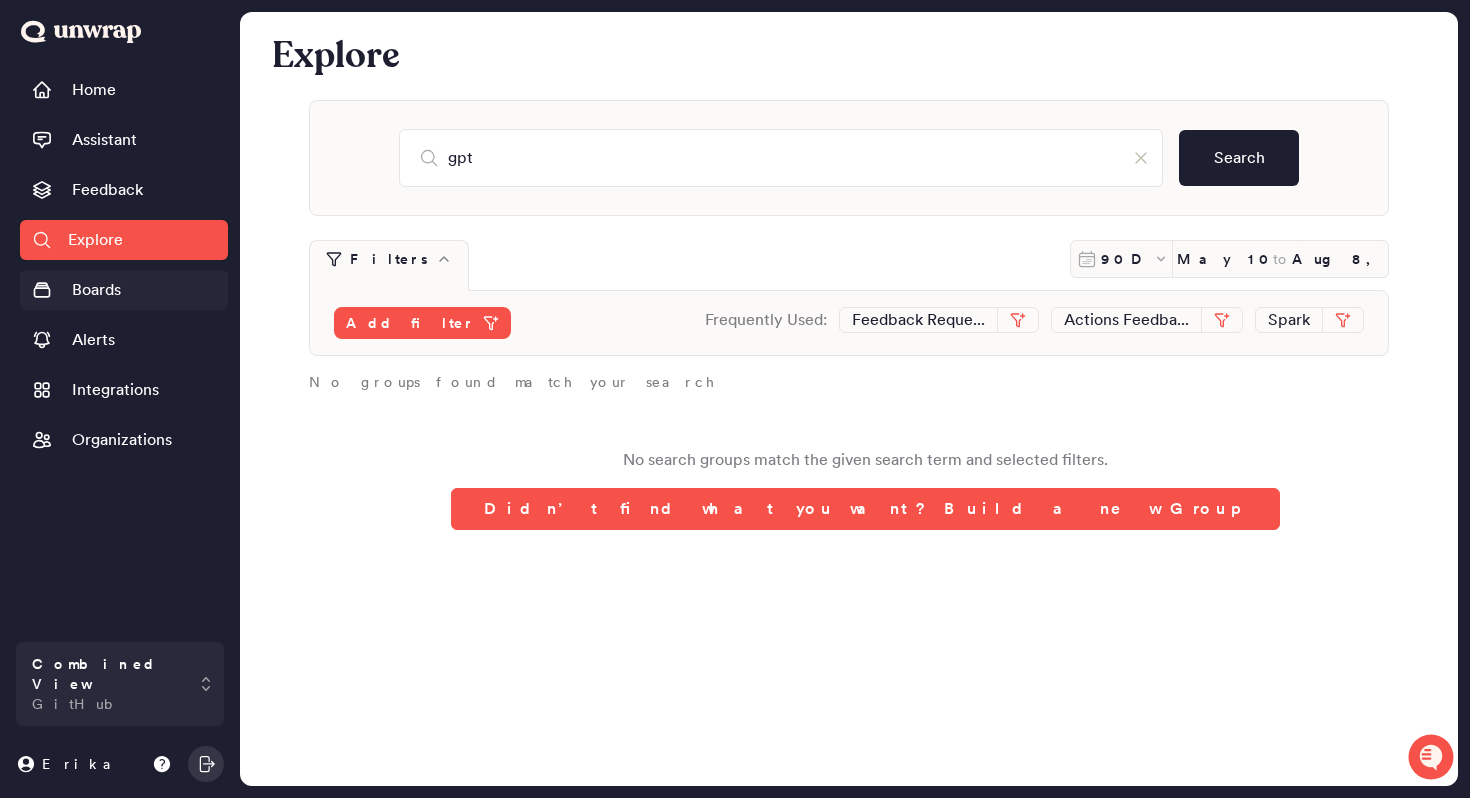 click on "Boards" at bounding box center [124, 290] 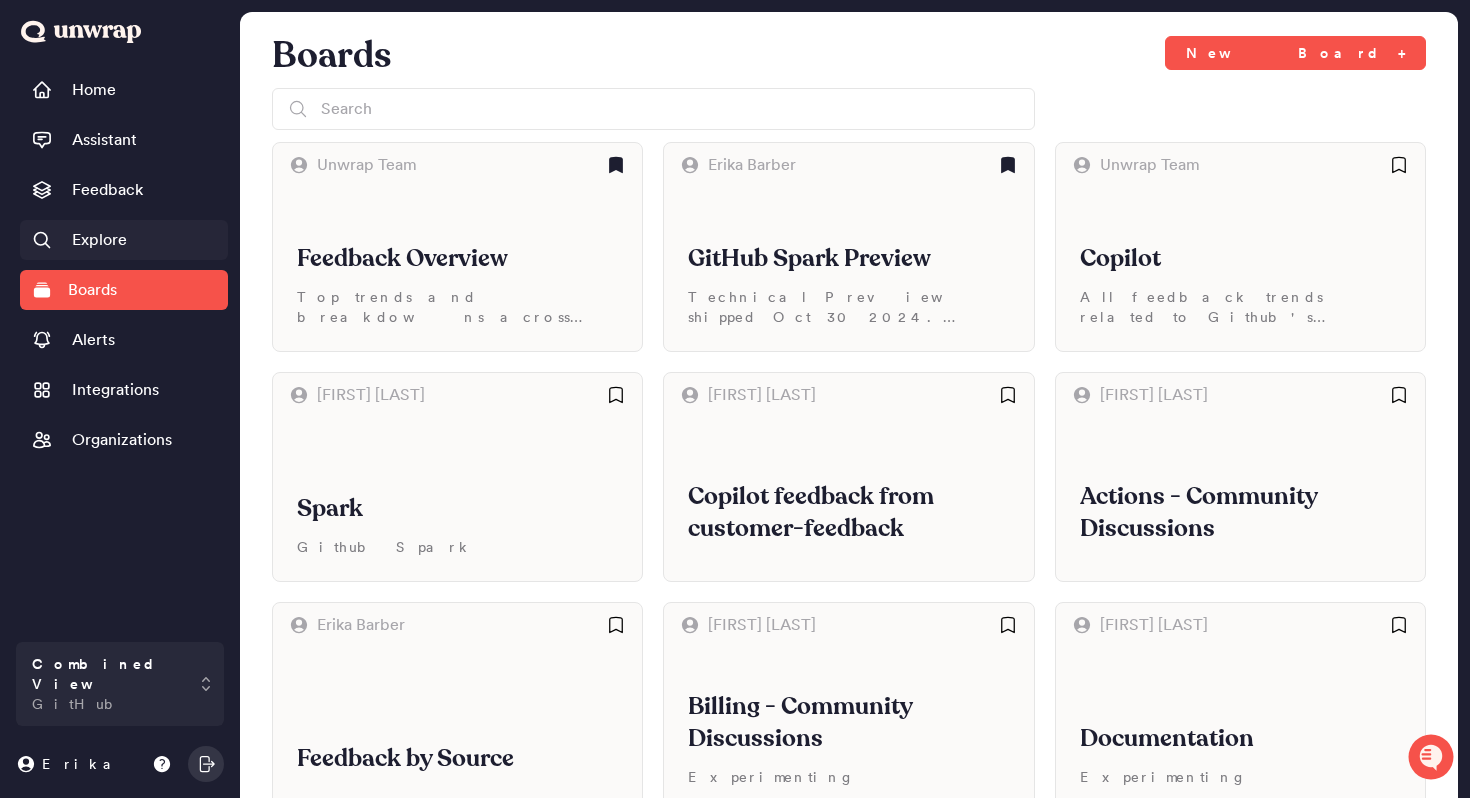 click on "Explore" at bounding box center (99, 240) 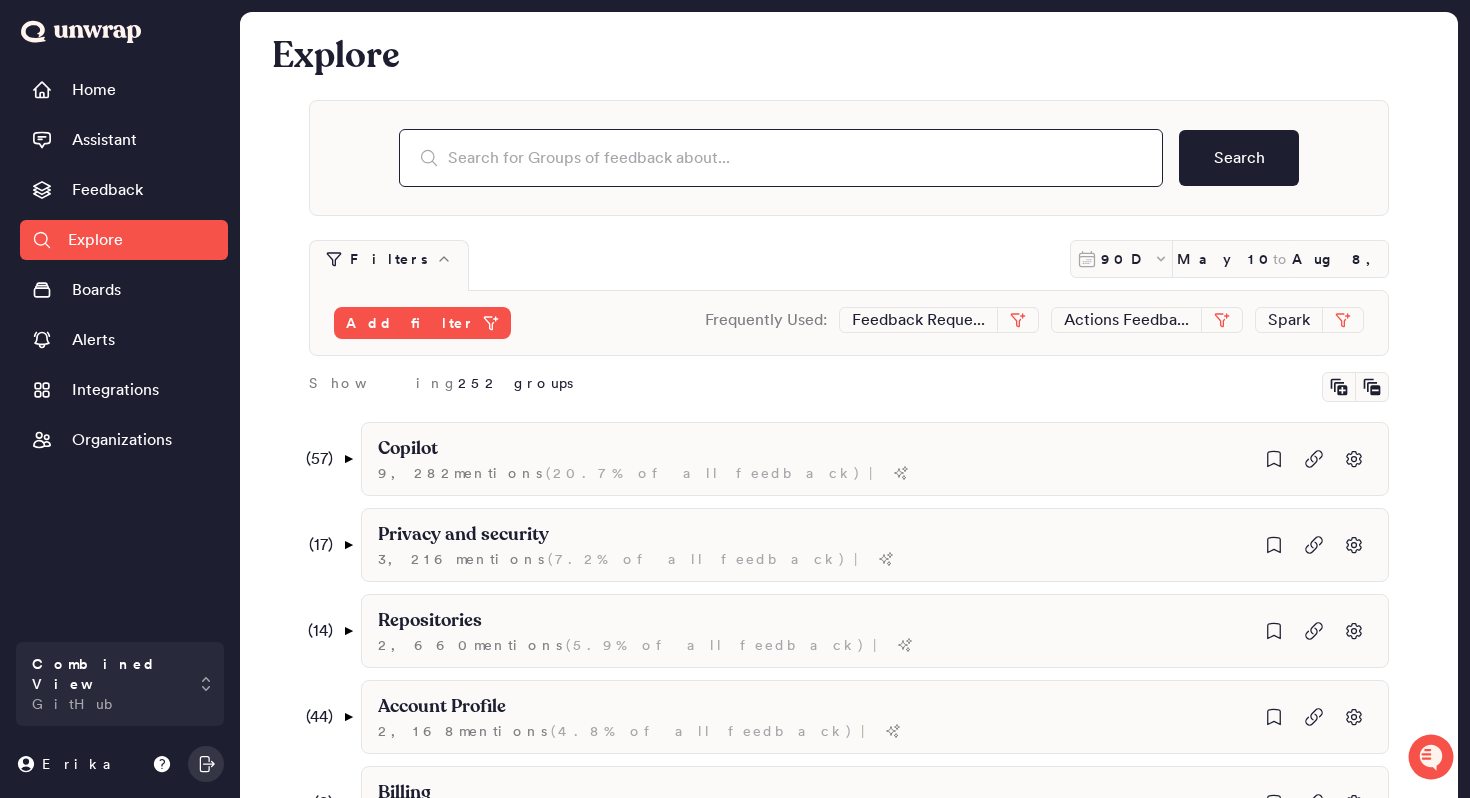 click at bounding box center [781, 158] 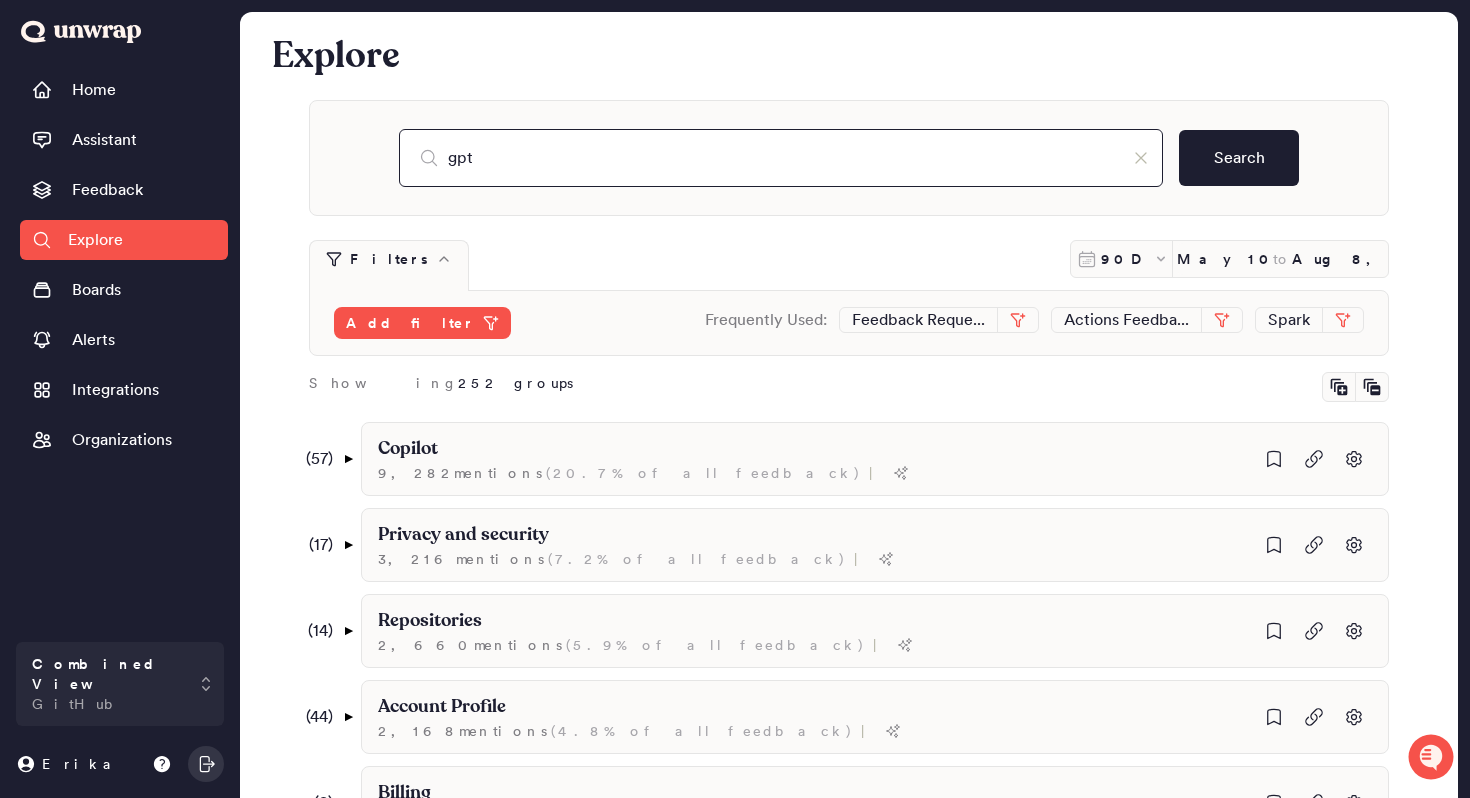 type on "gpt" 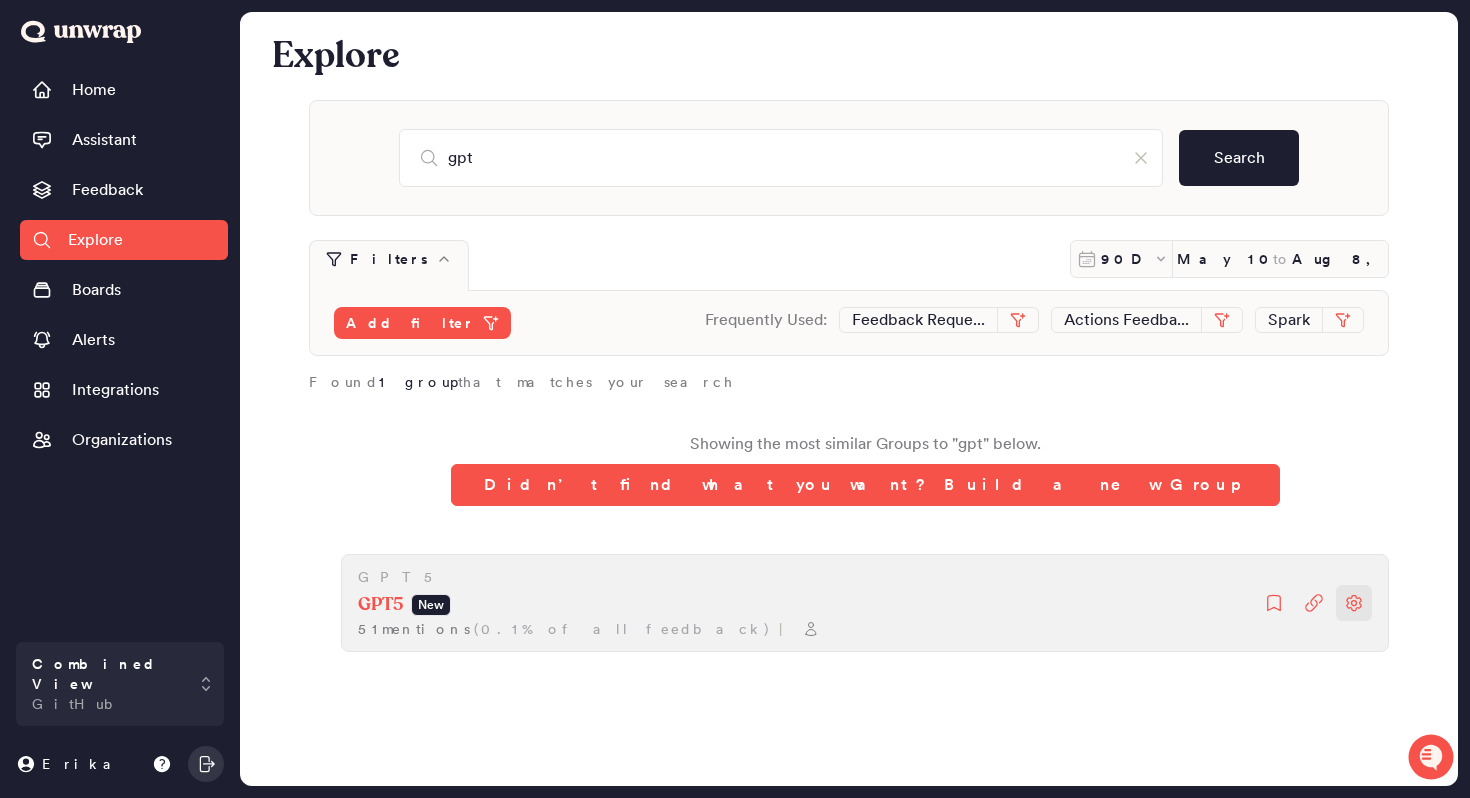 click 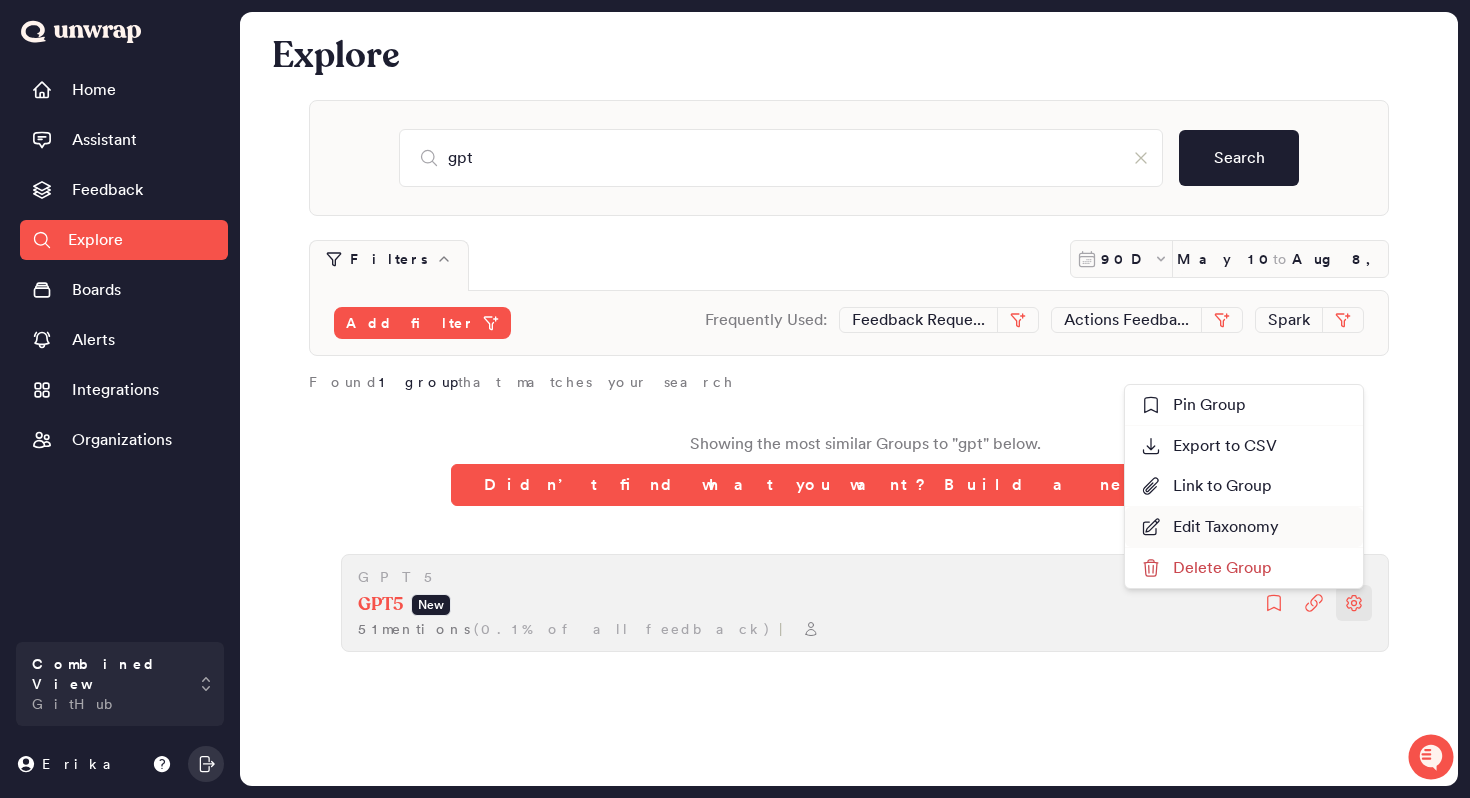 click on "Edit Taxonomy" at bounding box center [1210, 527] 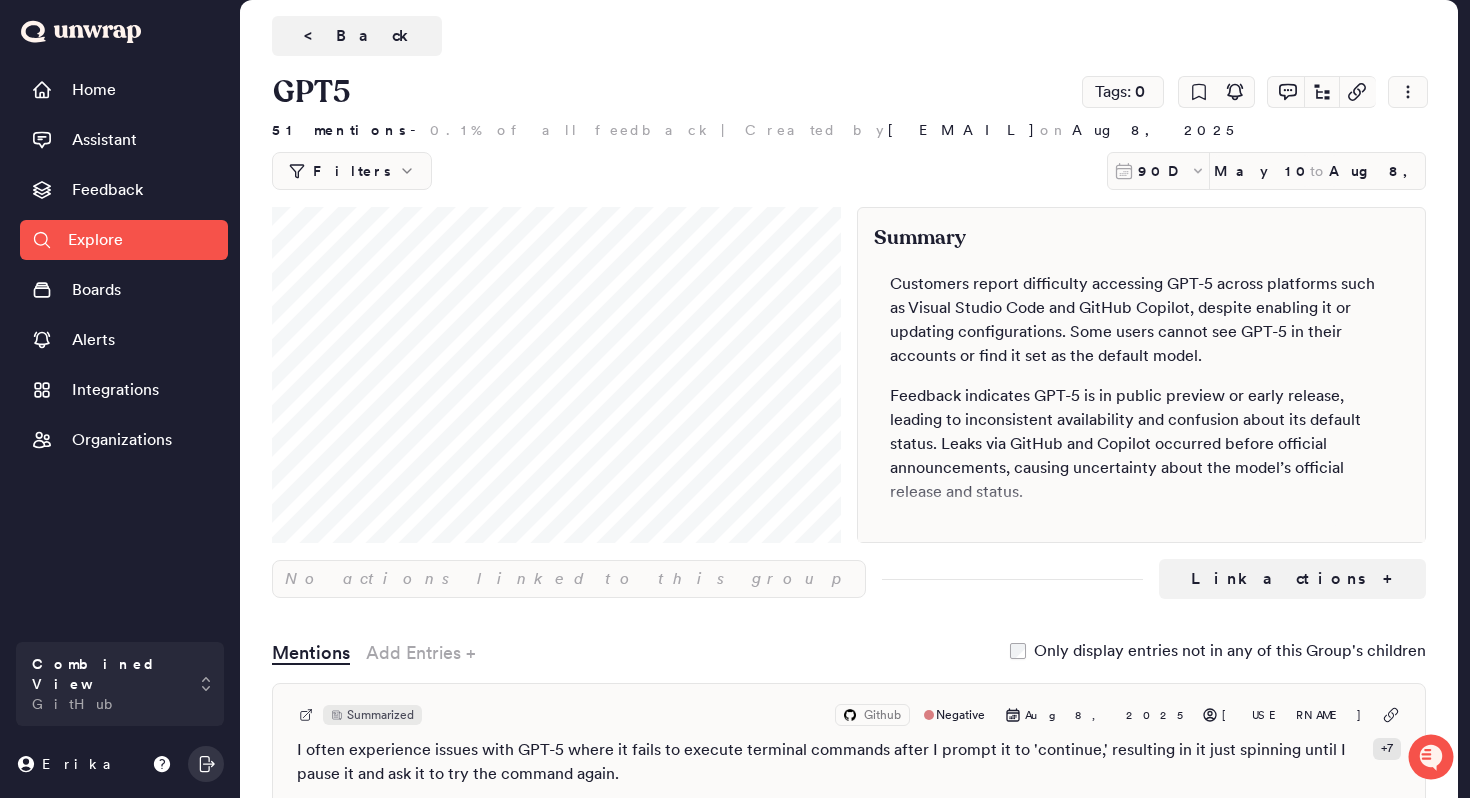 scroll, scrollTop: 11, scrollLeft: 0, axis: vertical 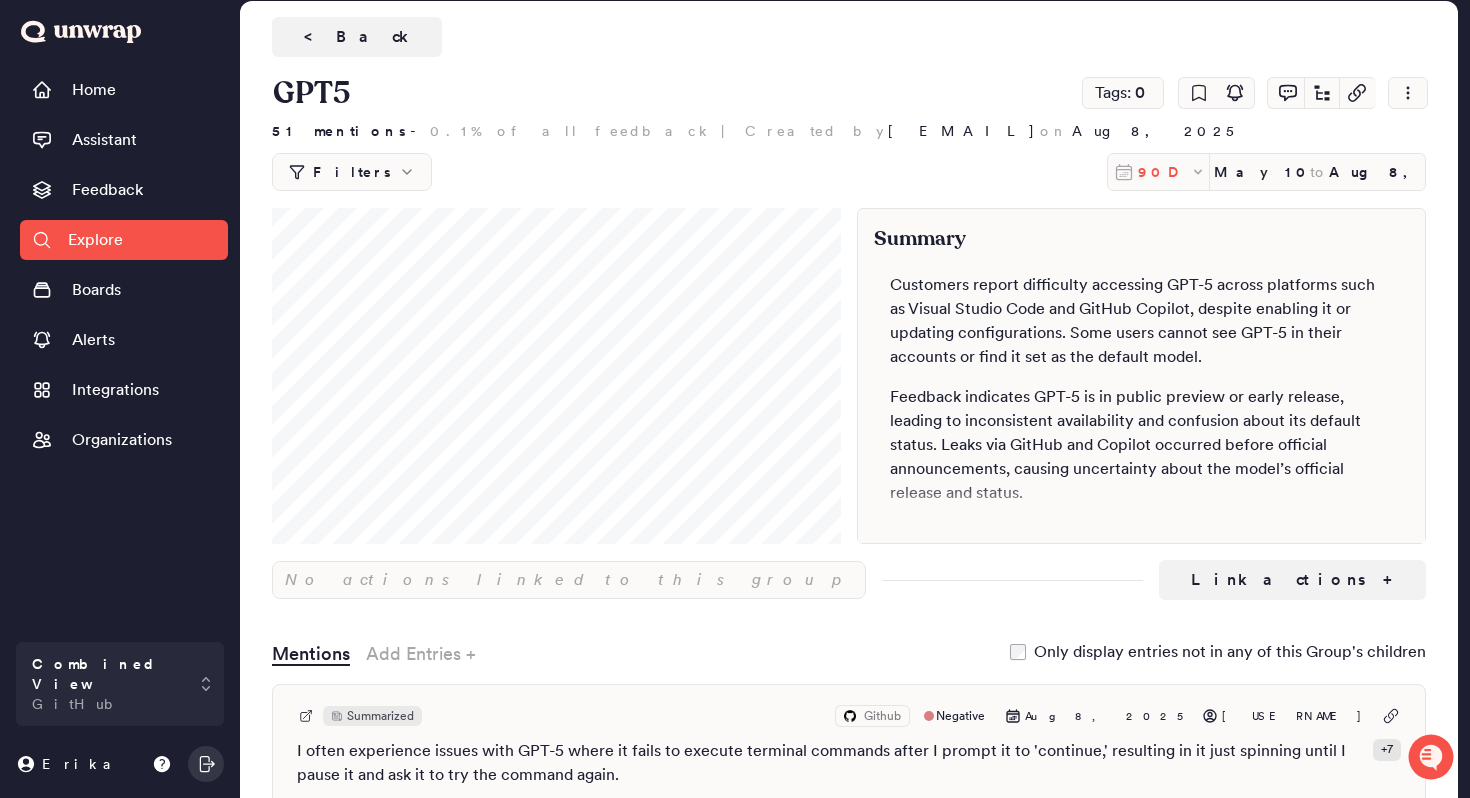click on "90D" at bounding box center (1164, 172) 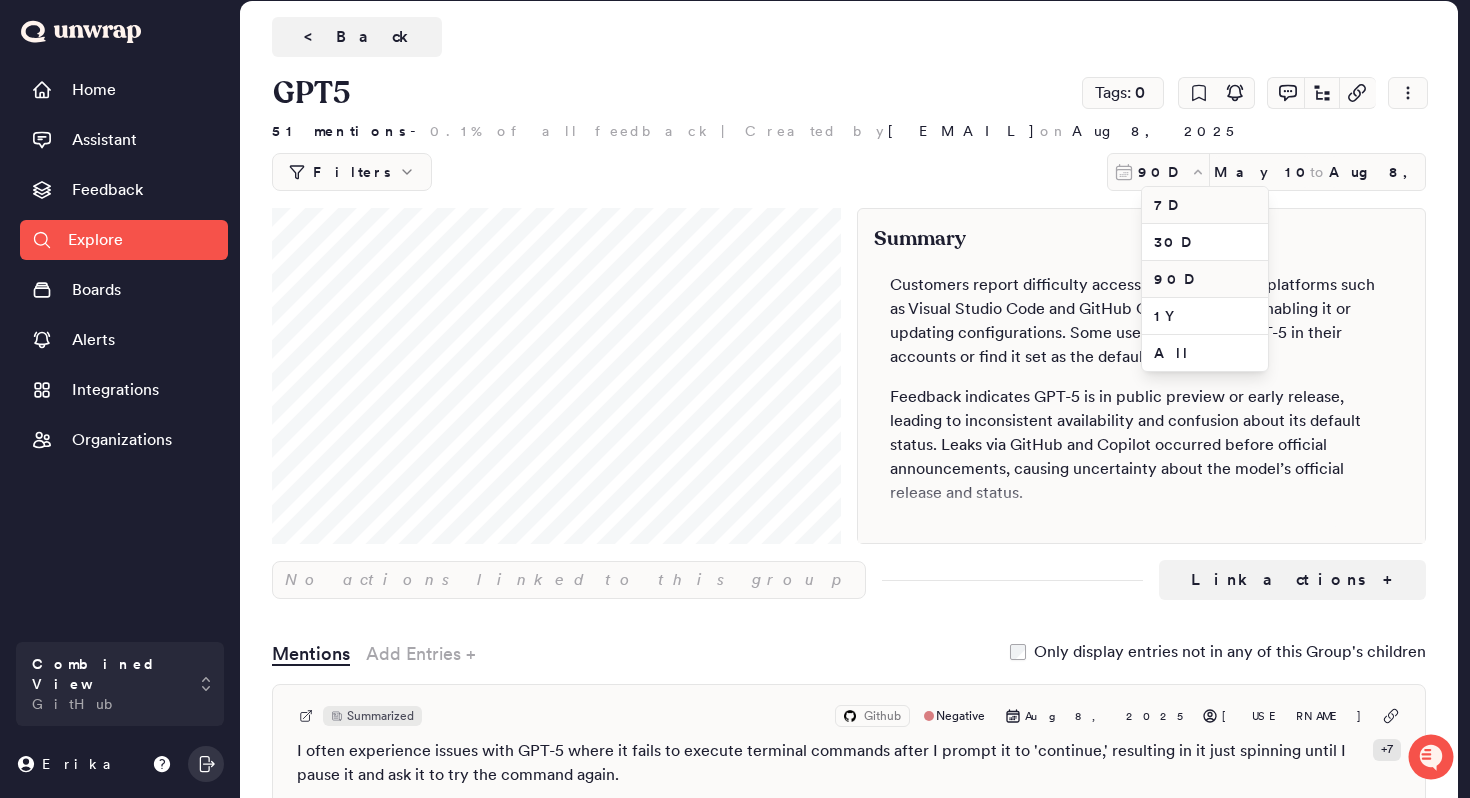 click on "7D" at bounding box center (1205, 205) 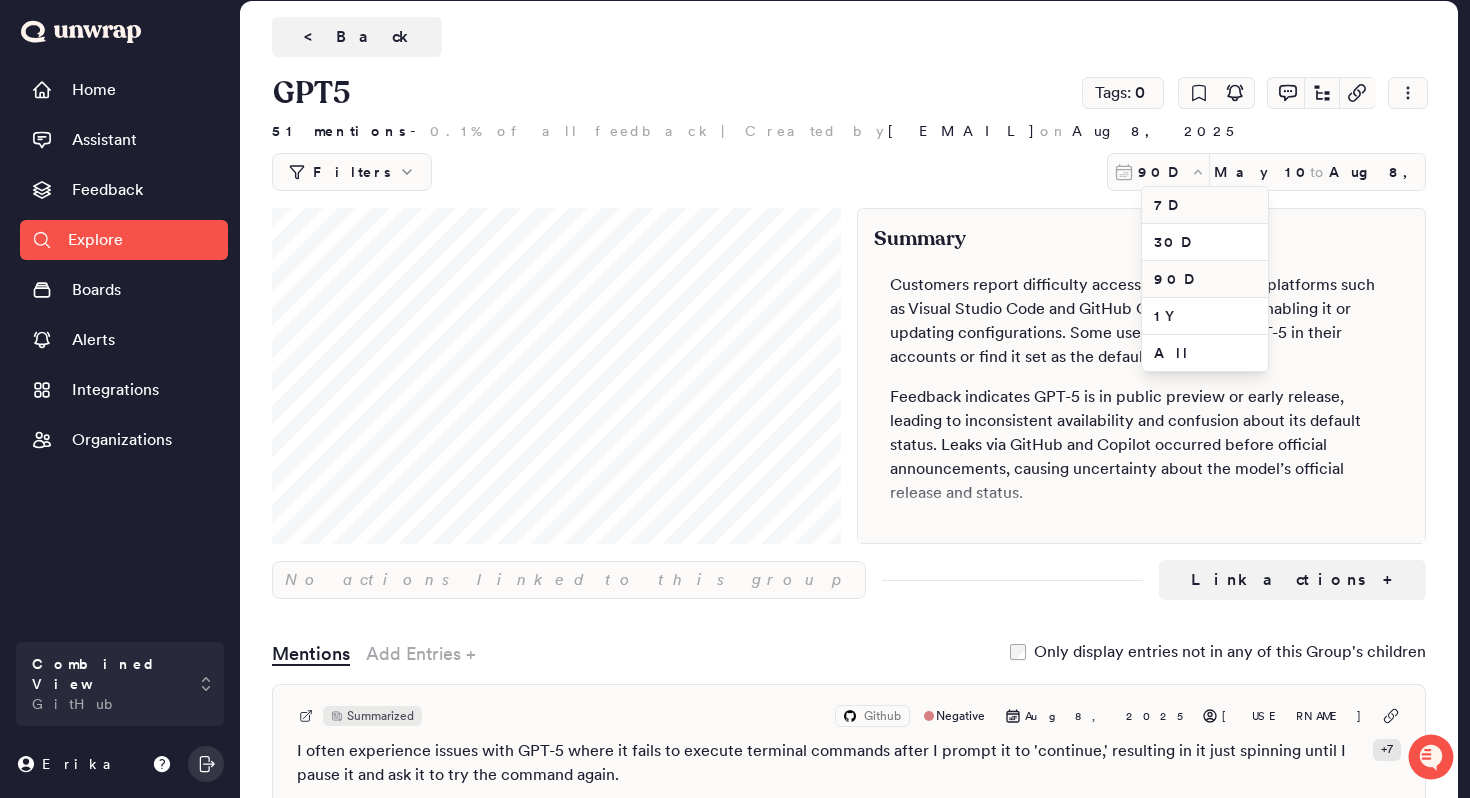 type on "Aug 1, 2025" 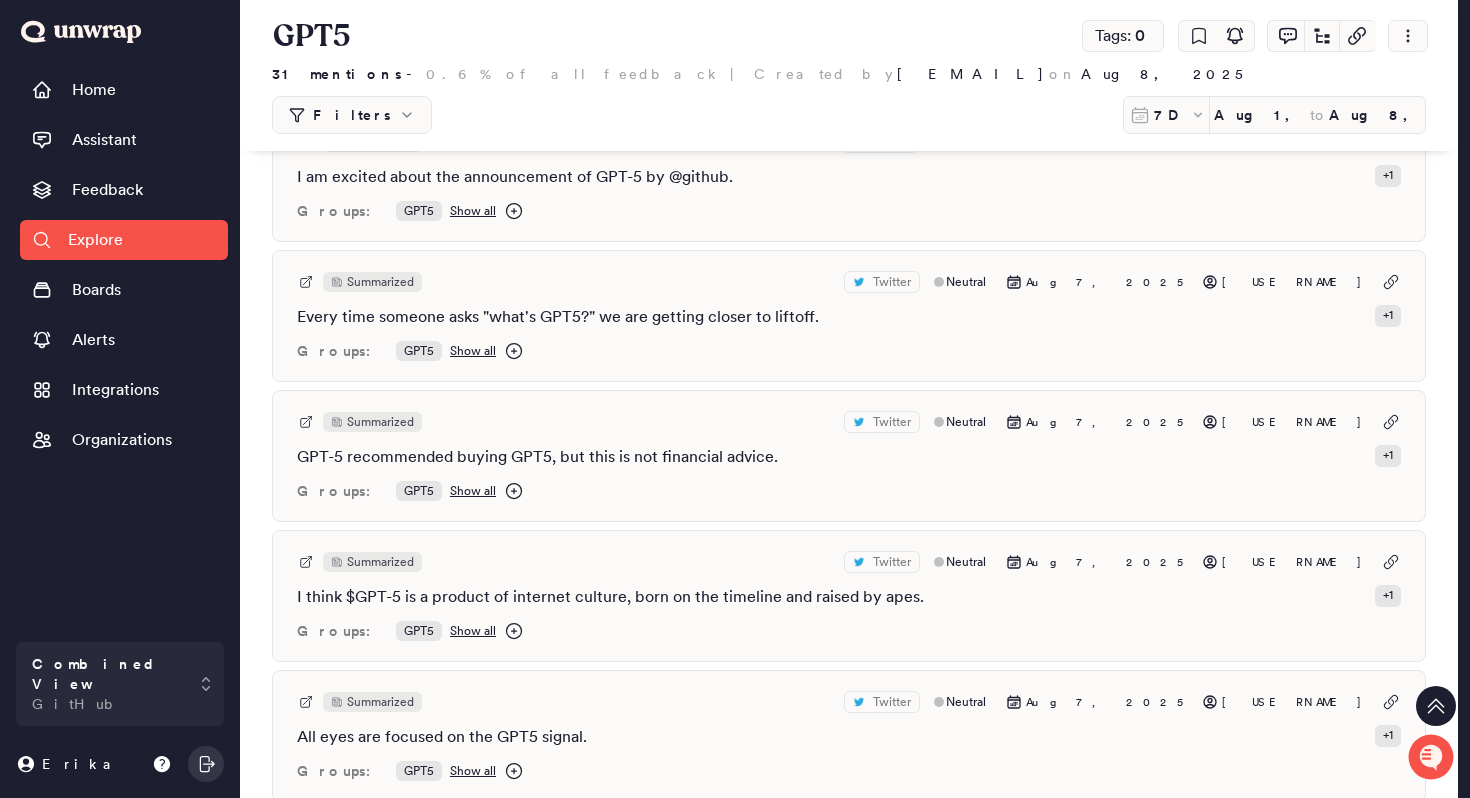 scroll, scrollTop: 1046, scrollLeft: 0, axis: vertical 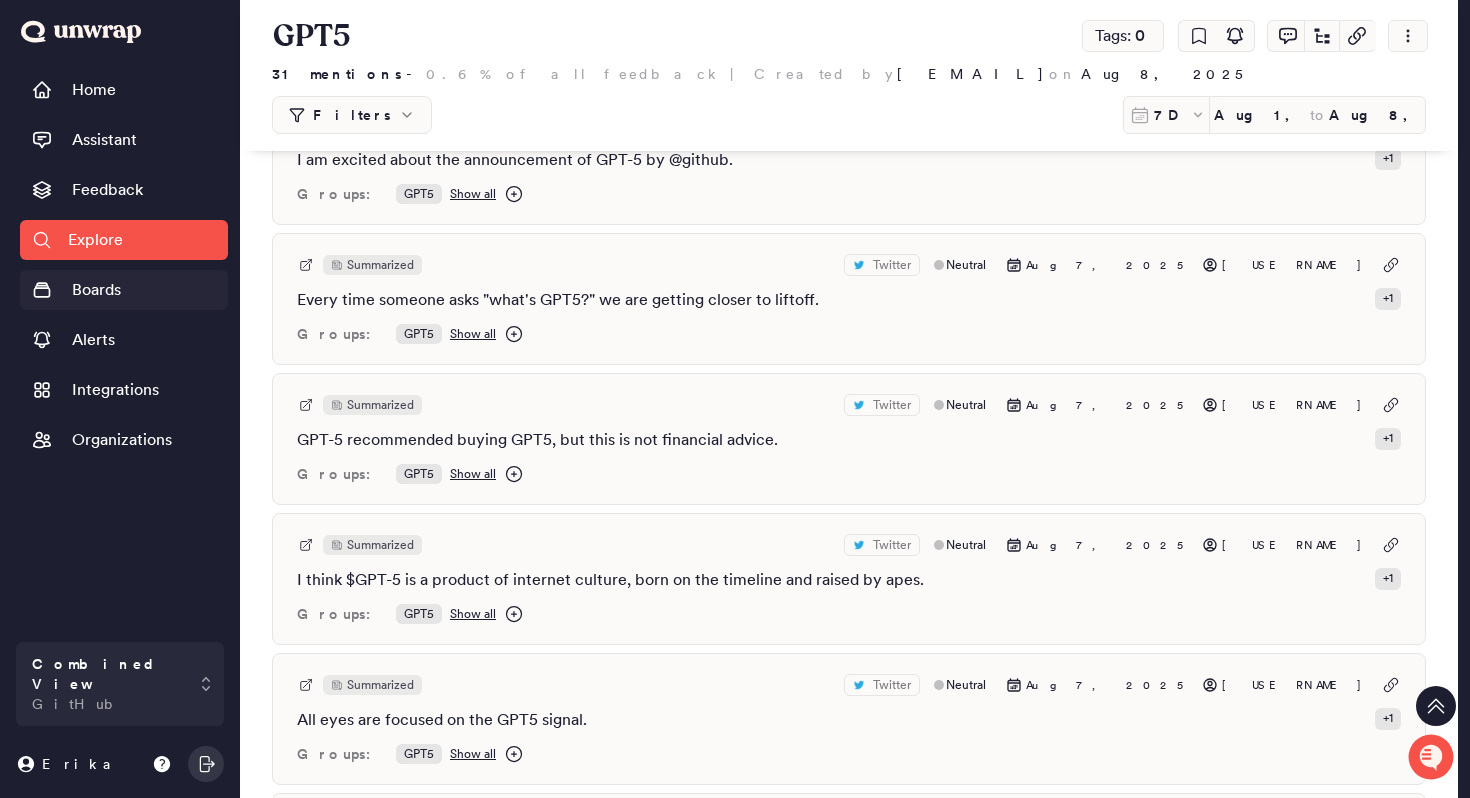 click on "Boards" at bounding box center (124, 290) 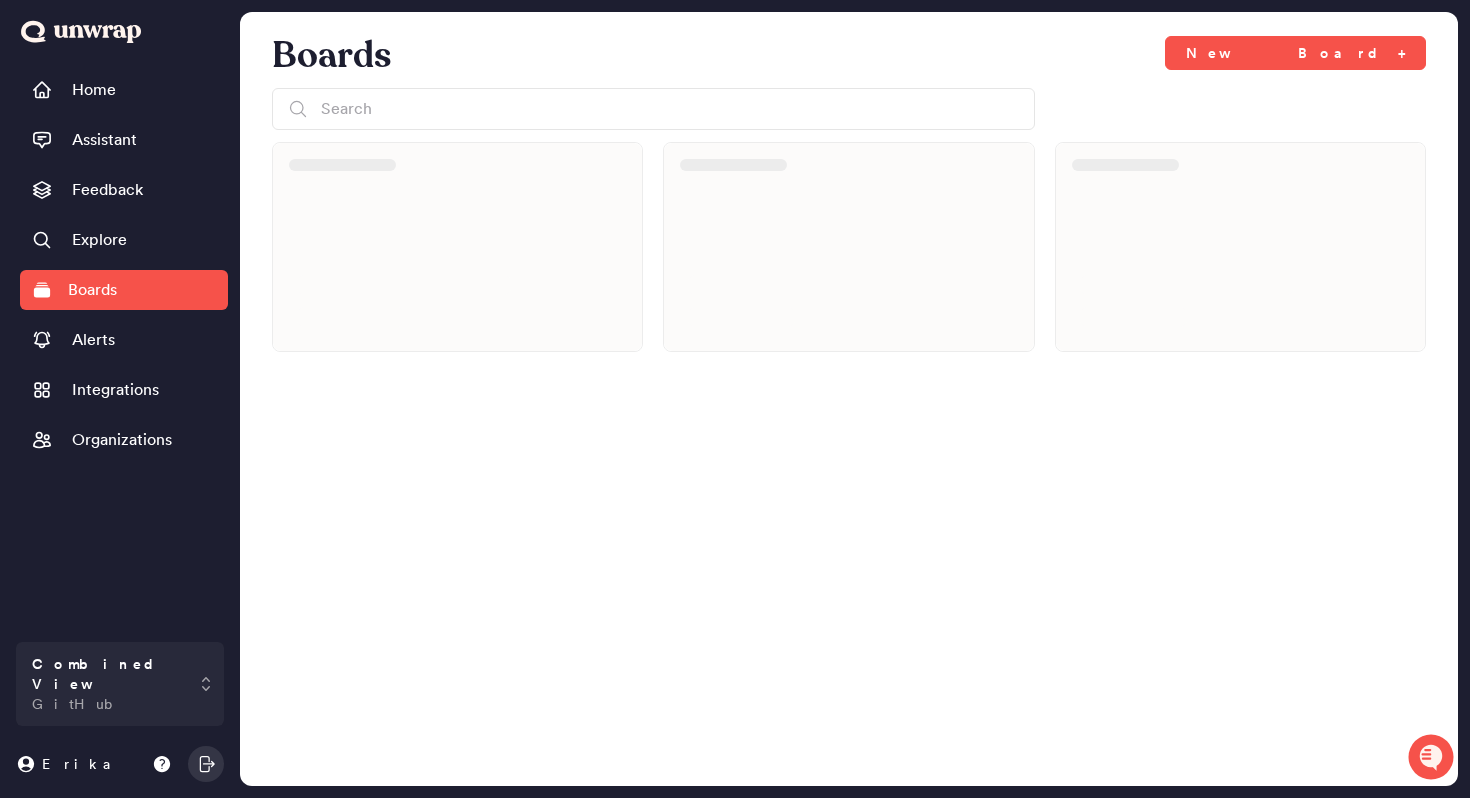 scroll, scrollTop: 0, scrollLeft: 0, axis: both 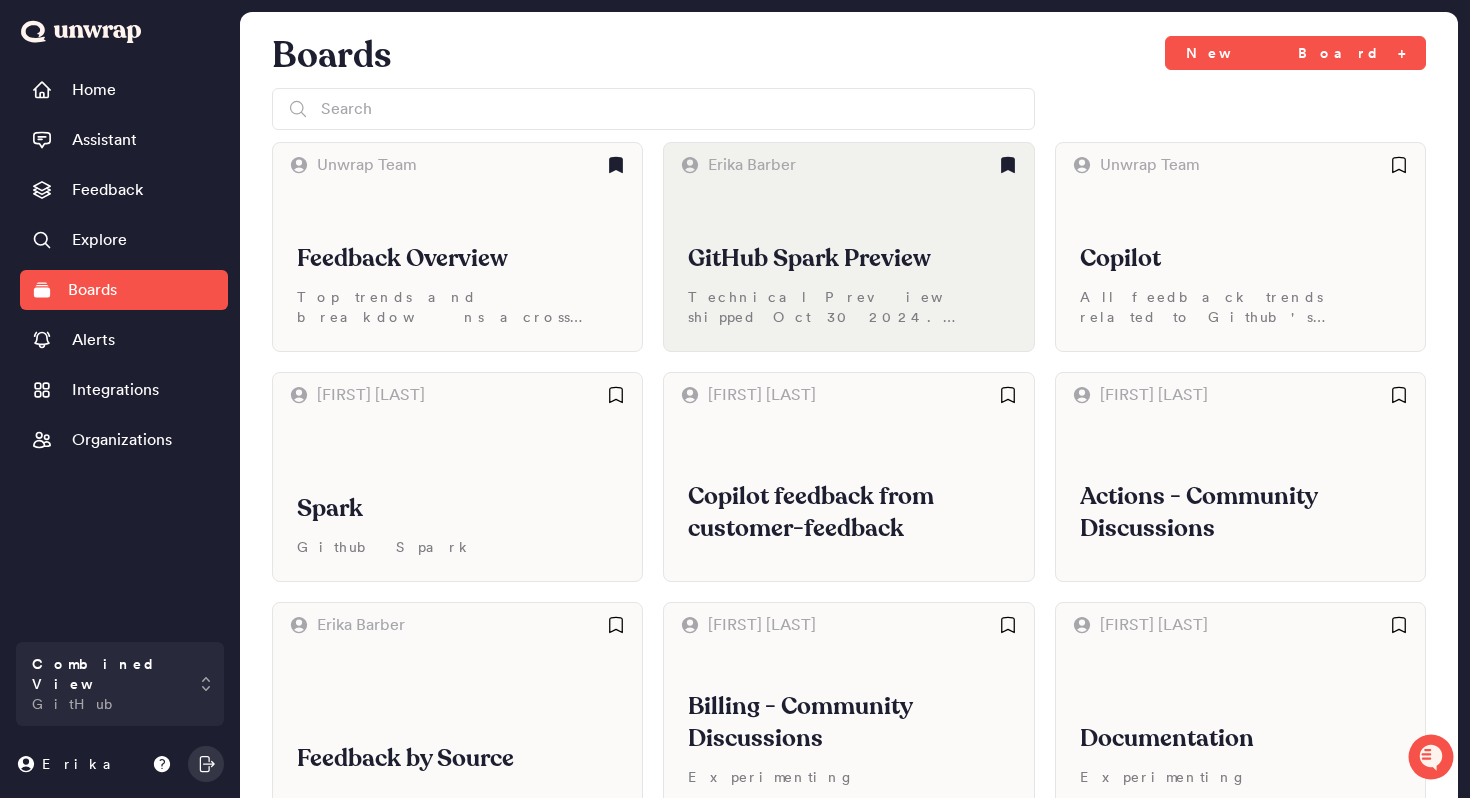 click on "GitHub Spark Preview Technical Preview shipped Oct 30 2024. Public Preview shipped Jul 23 2025." at bounding box center (848, 269) 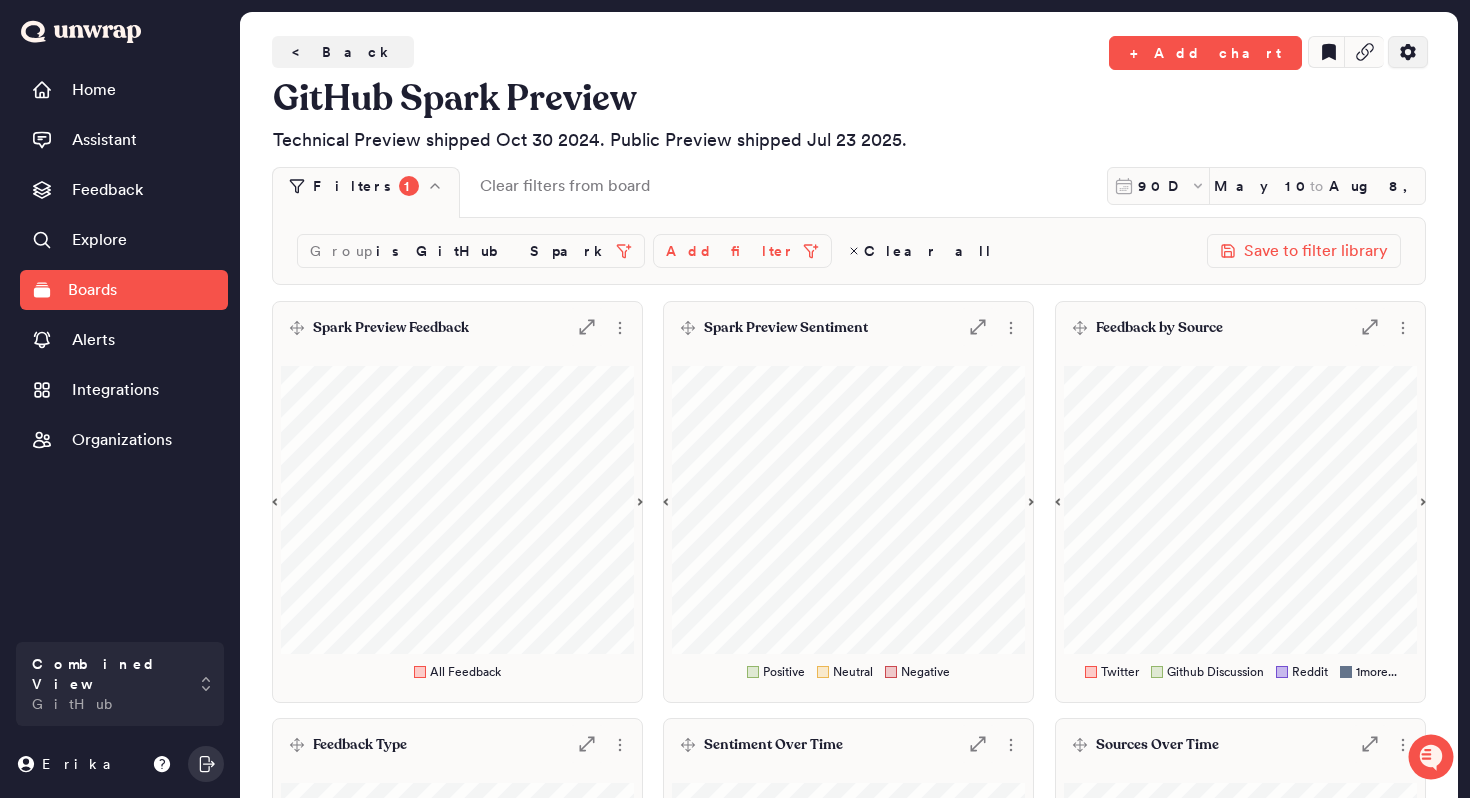 click 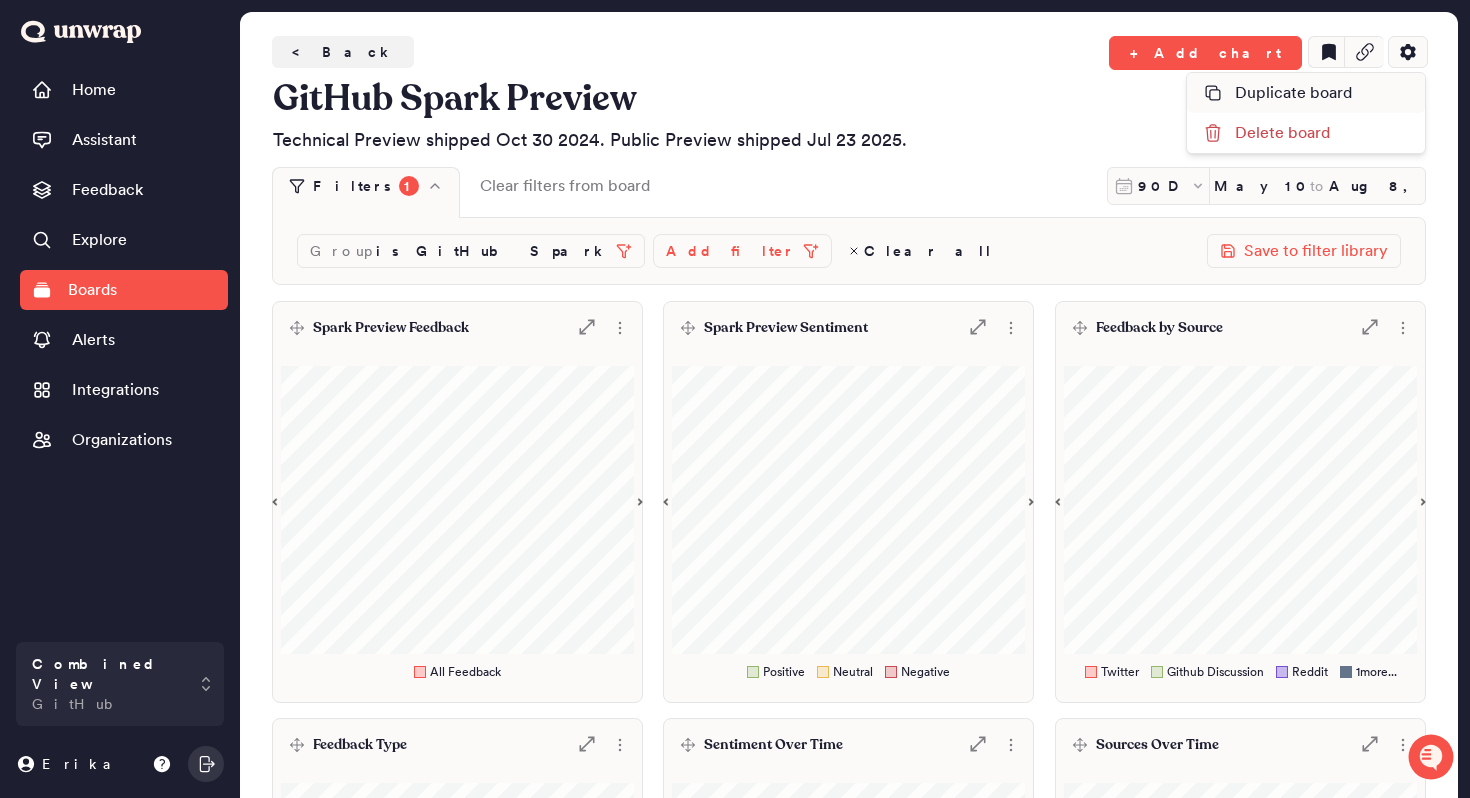 click on "Duplicate board" at bounding box center [1306, 93] 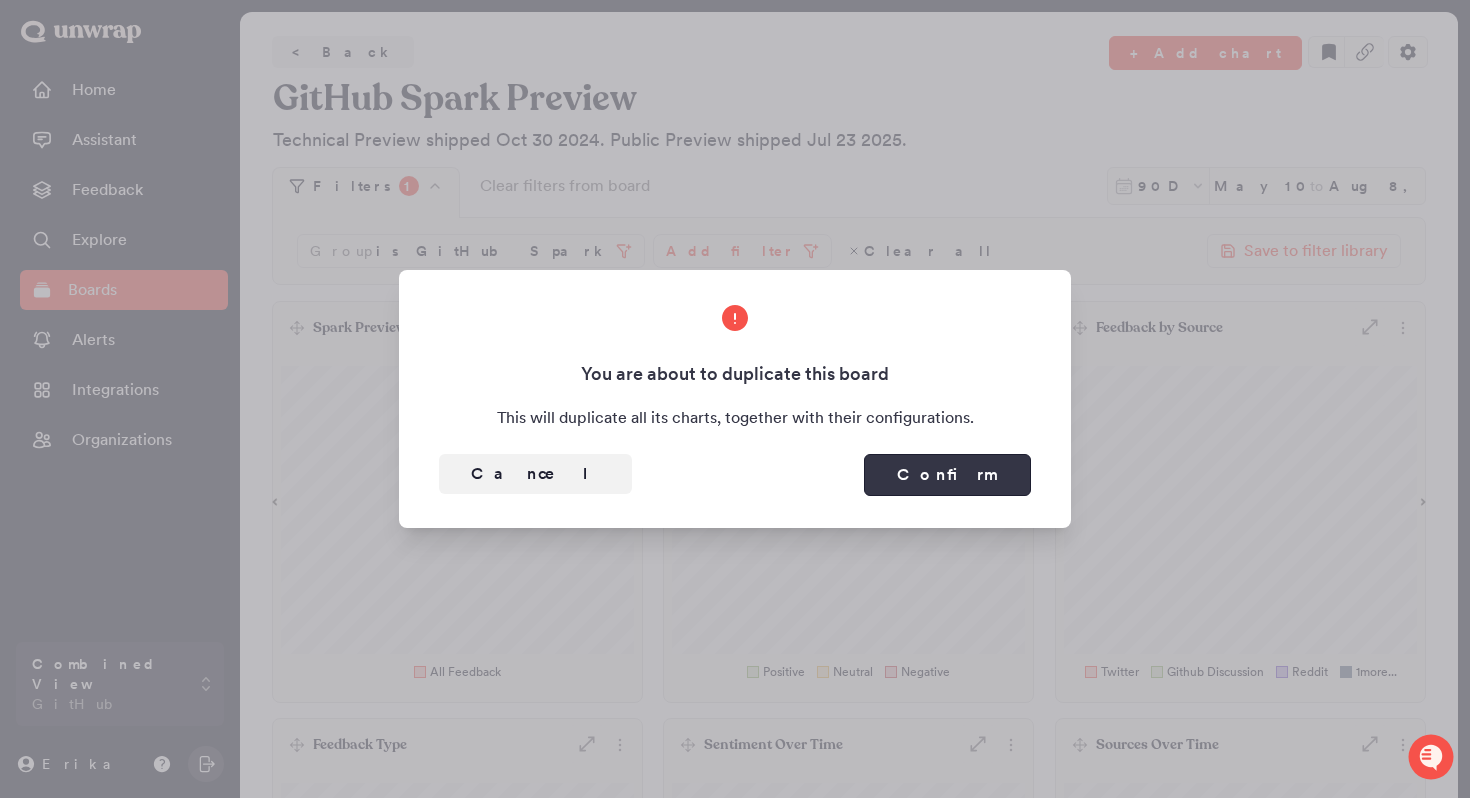 click on "Confirm" at bounding box center (947, 475) 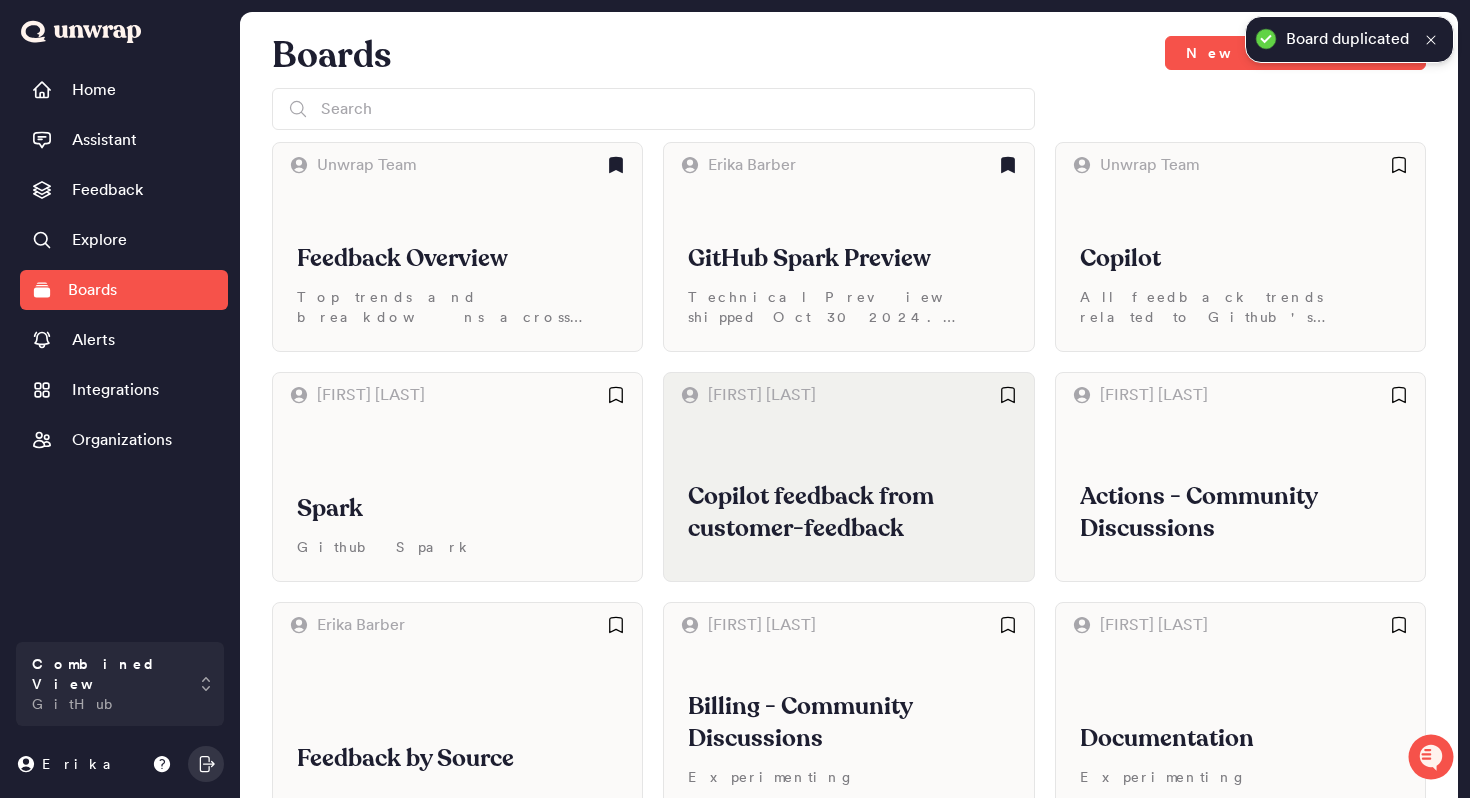 scroll, scrollTop: 494, scrollLeft: 0, axis: vertical 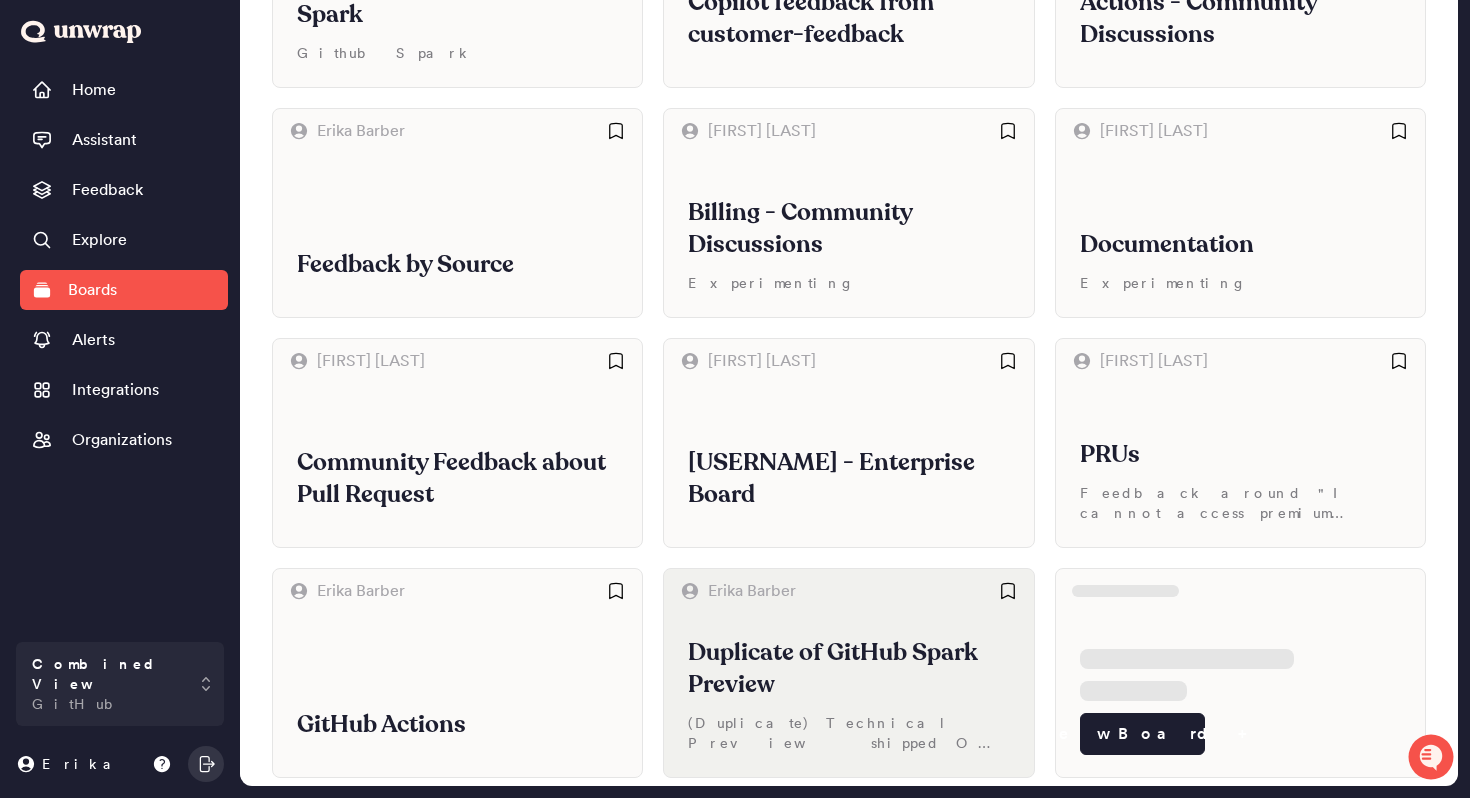 click on "Duplicate of GitHub Spark Preview (Duplicate) Technical Preview shipped Oct 30 2024. Public Preview shipped Jul 23 2025." at bounding box center (848, 695) 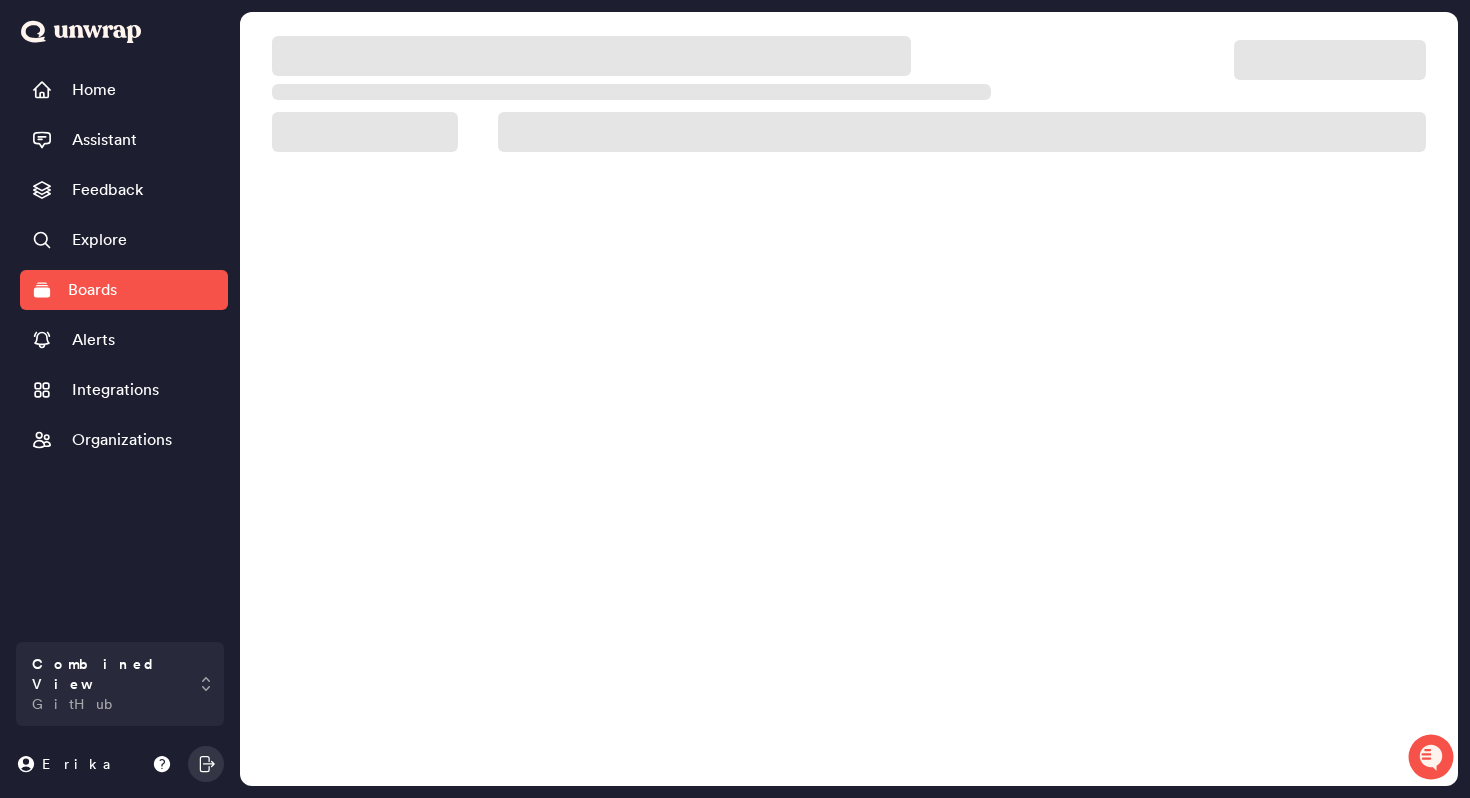 scroll, scrollTop: 0, scrollLeft: 0, axis: both 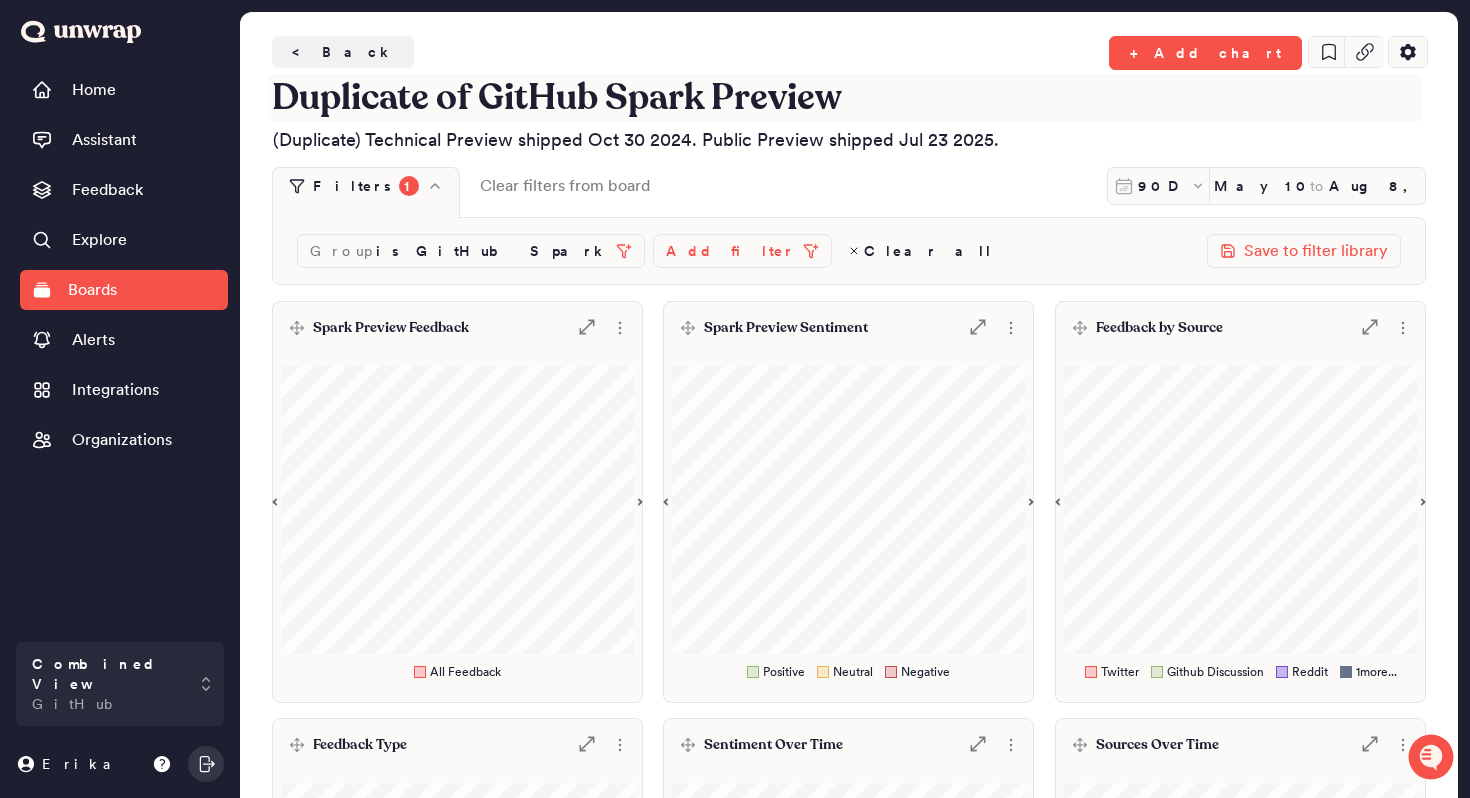 drag, startPoint x: 481, startPoint y: 110, endPoint x: 248, endPoint y: 99, distance: 233.2595 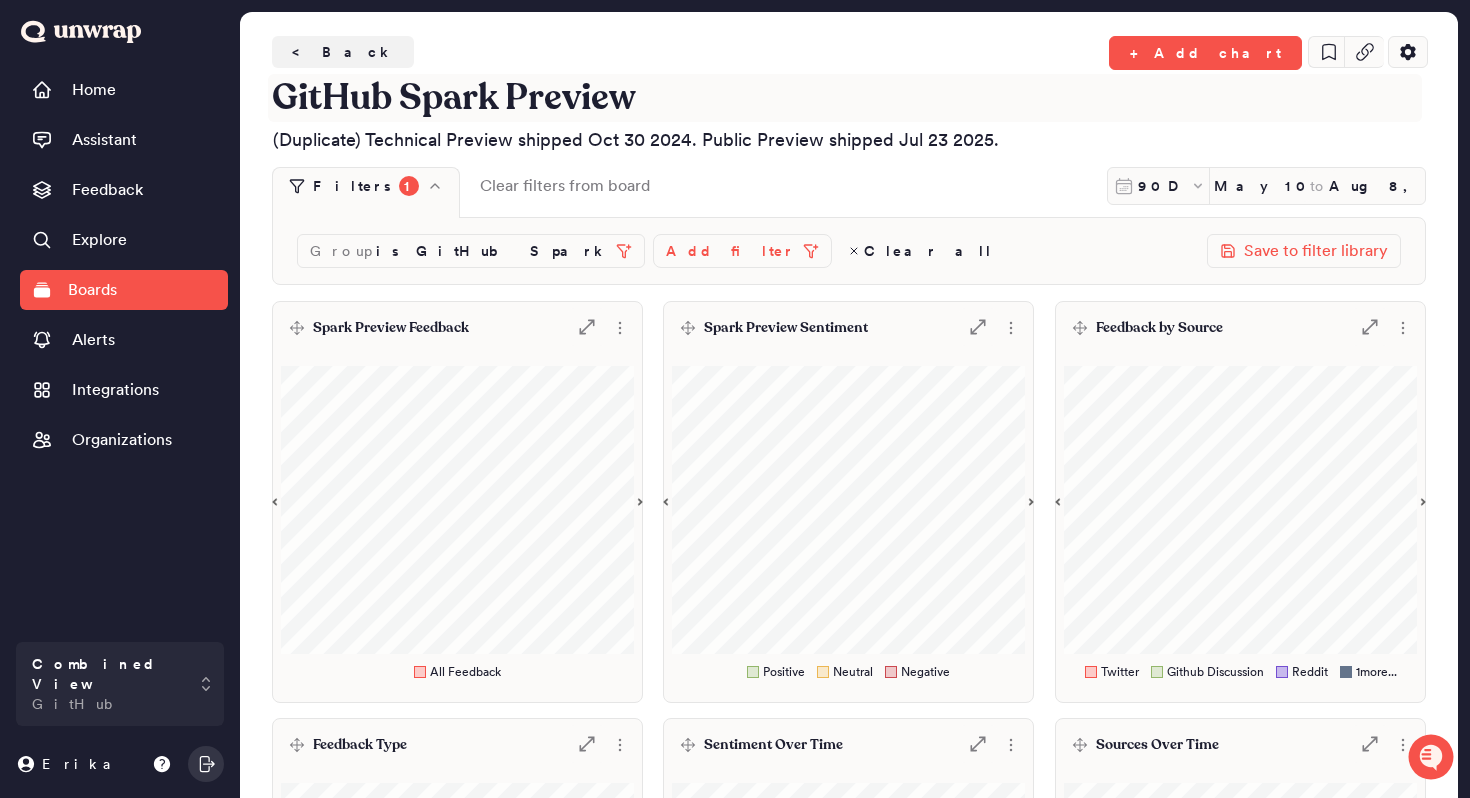 drag, startPoint x: 491, startPoint y: 97, endPoint x: 272, endPoint y: 90, distance: 219.11185 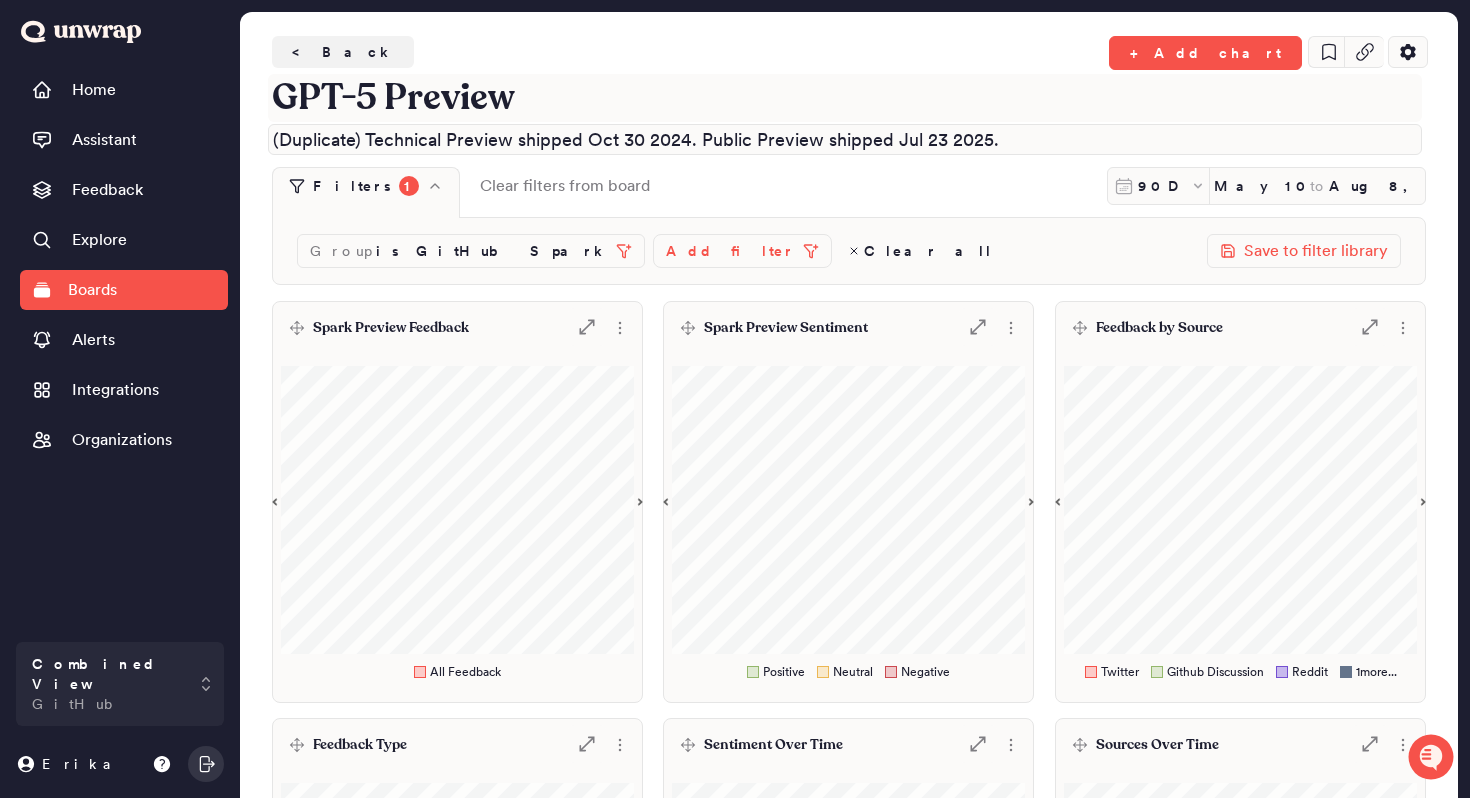 type on "GPT-5 Preview" 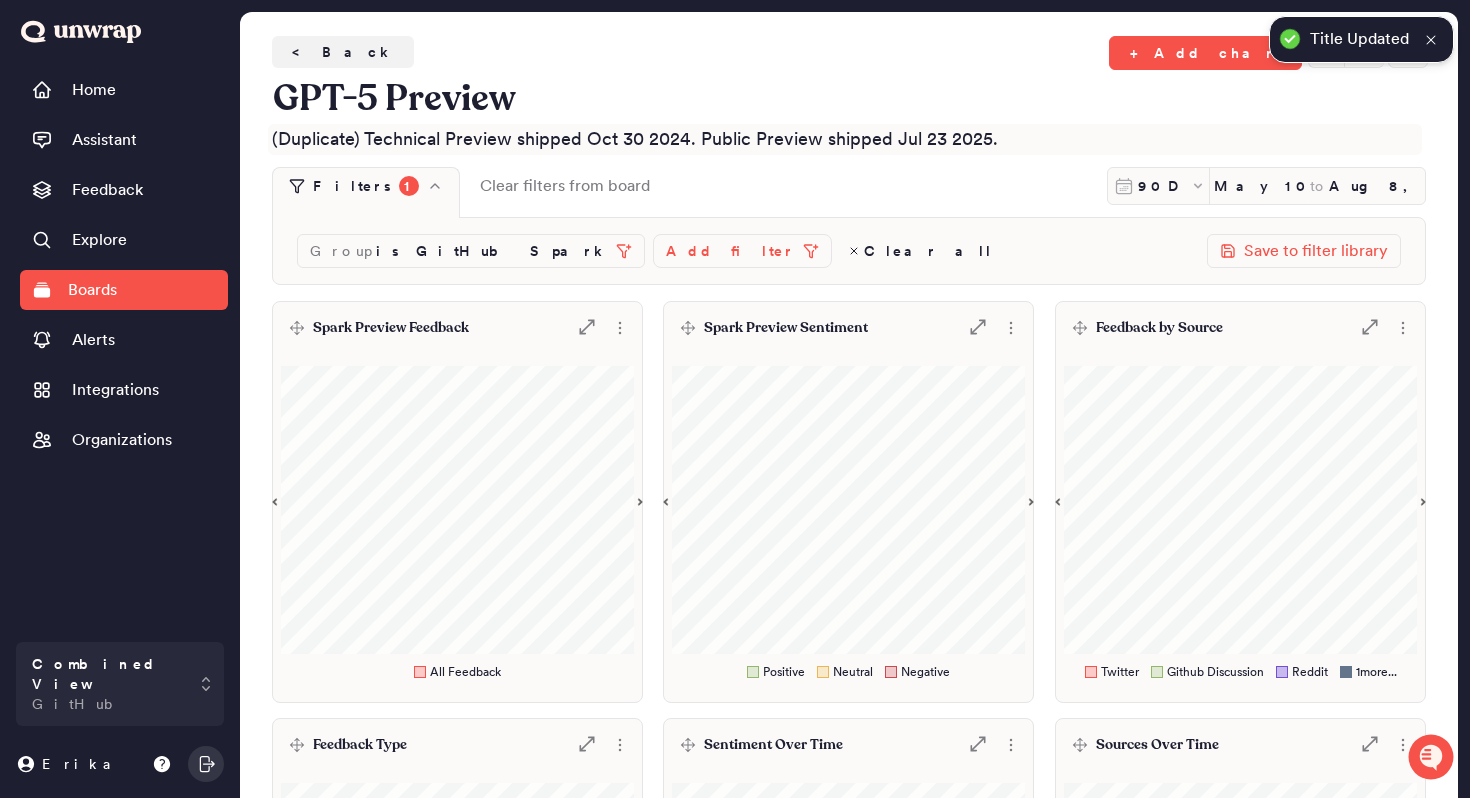 drag, startPoint x: 366, startPoint y: 146, endPoint x: 255, endPoint y: 133, distance: 111.75867 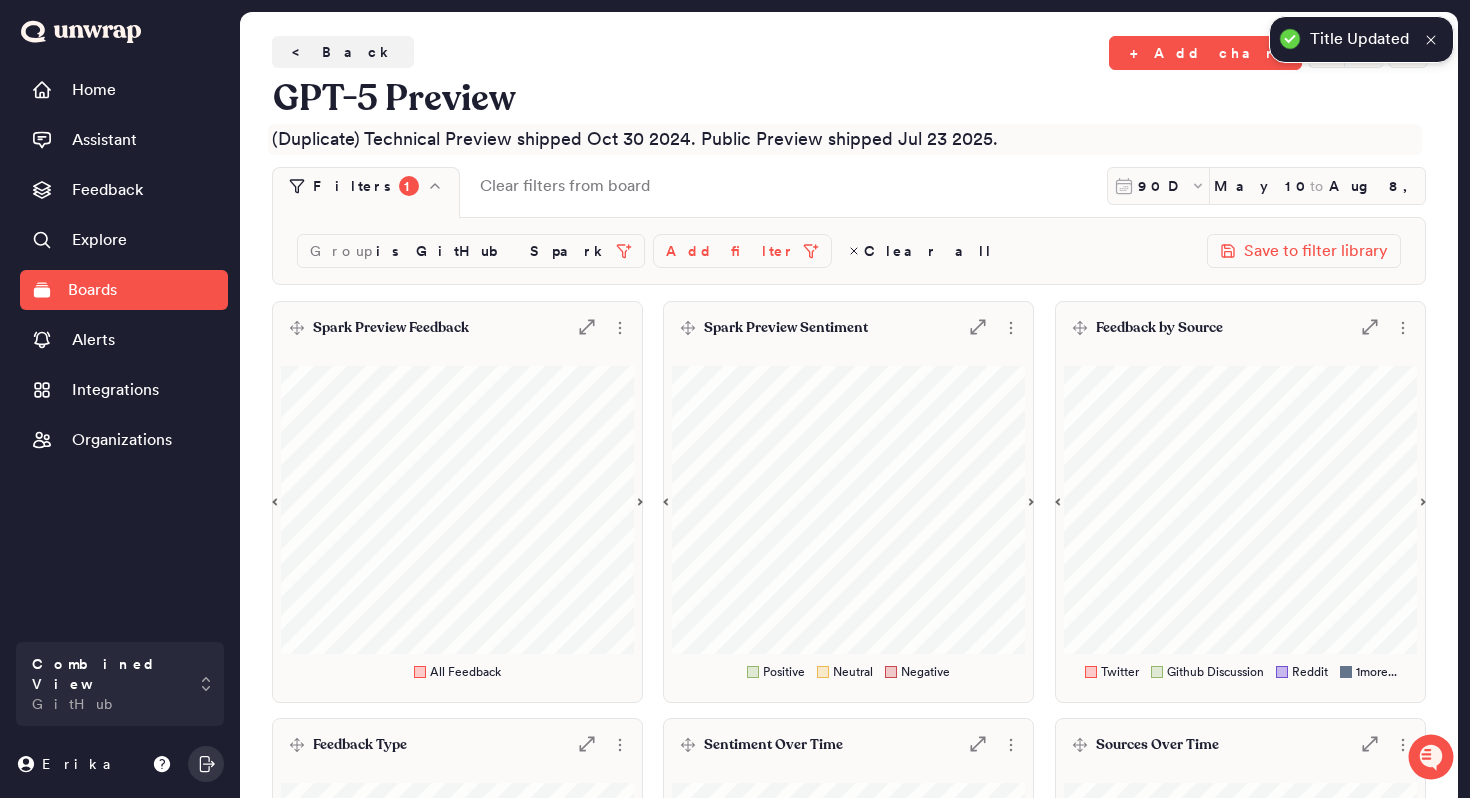 click on "< Back + Add chart GPT-5 Preview (Duplicate) Technical Preview shipped Oct 30 2024. Public Preview shipped Jul 23 2025. Filters 1 Clear filters from board 90D May 10, 2025 to Aug 8, 2025 Group is   GitHub Spark Add filter Clear all Save to filter library Spark Preview Feedback
.st0 {
fill: #7e7d82;
}
All Feedback Spark Preview Sentiment
.st0 {
fill: #7e7d82;
}
Positive Neutral Negative Feedback by Source
.st0 {
fill: #7e7d82;
}
Twitter Github Discussion Reddit 1  more... Feedback Type
.st0 {
fill: #7e7d82;
}
Feature request Product defect Sentiment Over Time
.st0 {
fill: #7e7d82;
}
Positive Neutral Negative Sources Over Time
.st0 {
fill: #7e7d82;
}
Twitter Github Discussion Reddit 1  more..." at bounding box center [849, 574] 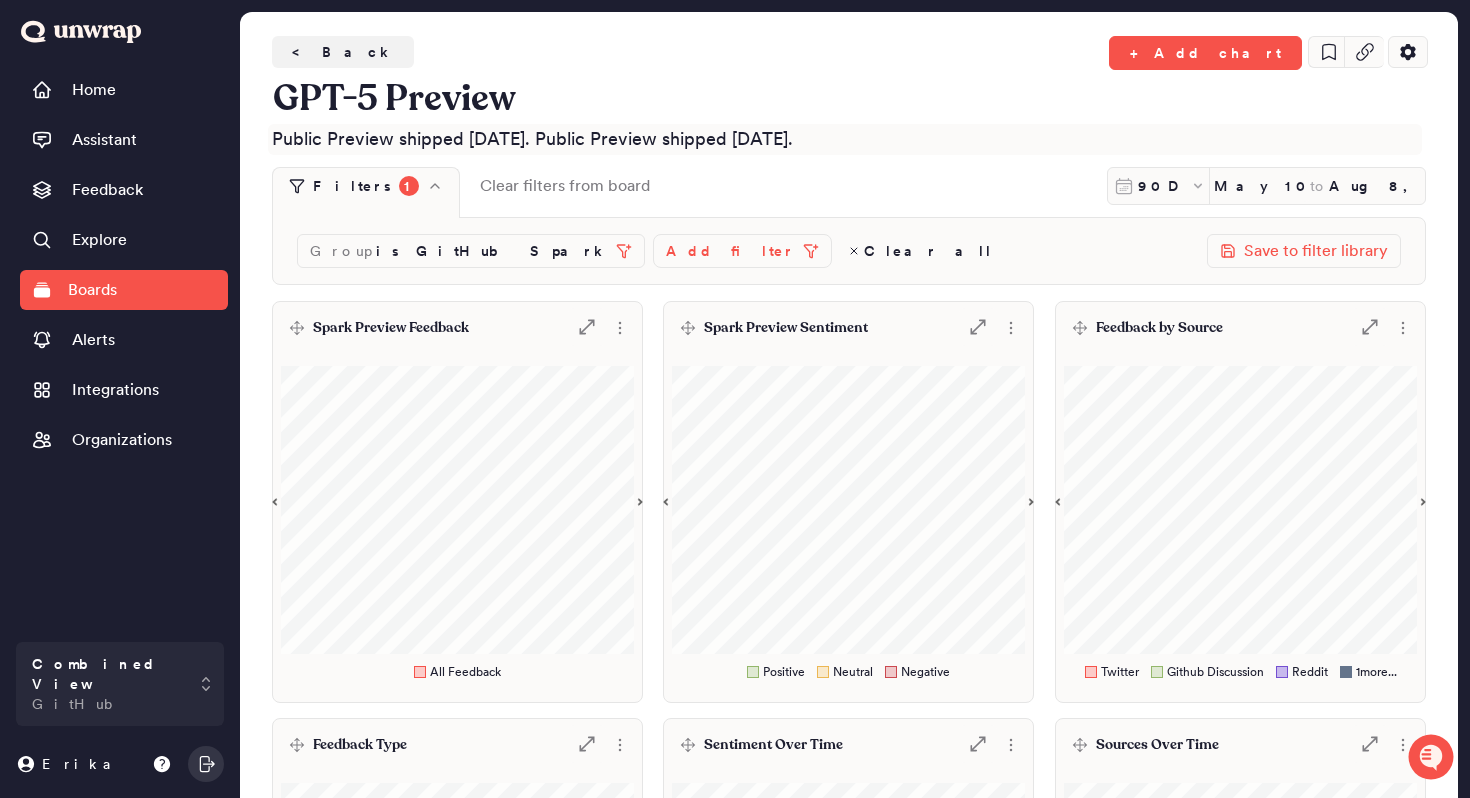 drag, startPoint x: 396, startPoint y: 139, endPoint x: 980, endPoint y: 148, distance: 584.06934 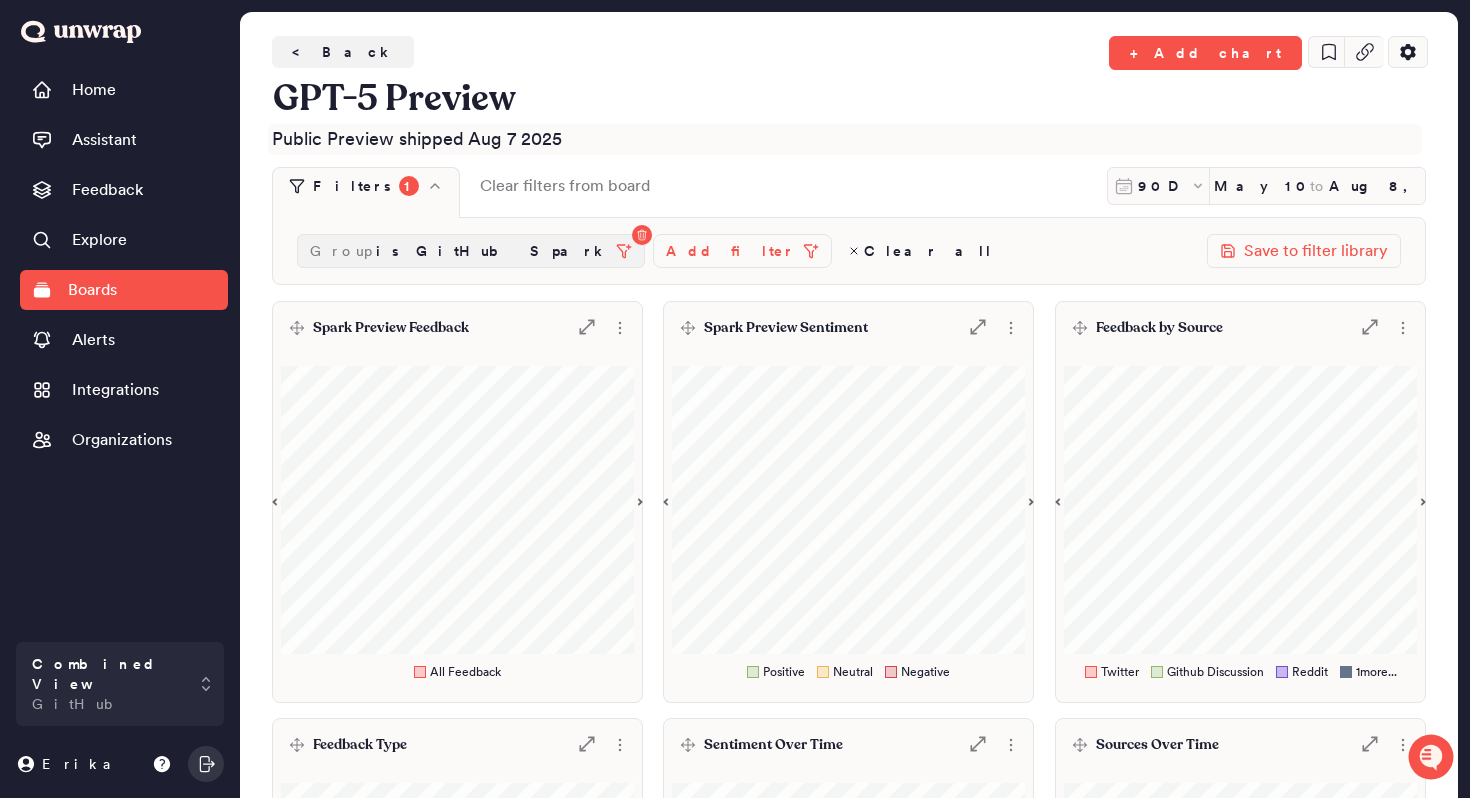 click on "is   GitHub Spark" at bounding box center [492, 251] 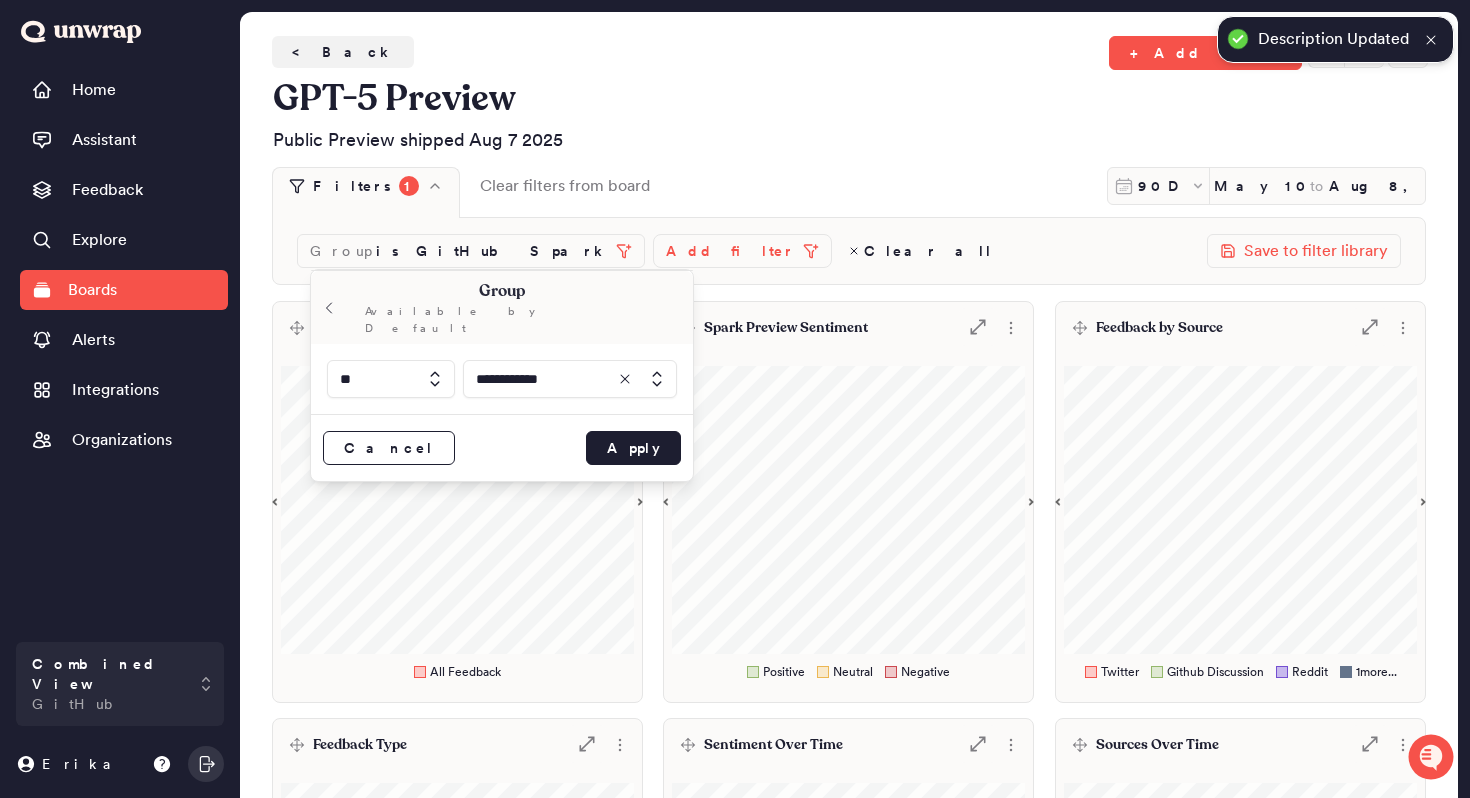 click at bounding box center [570, 379] 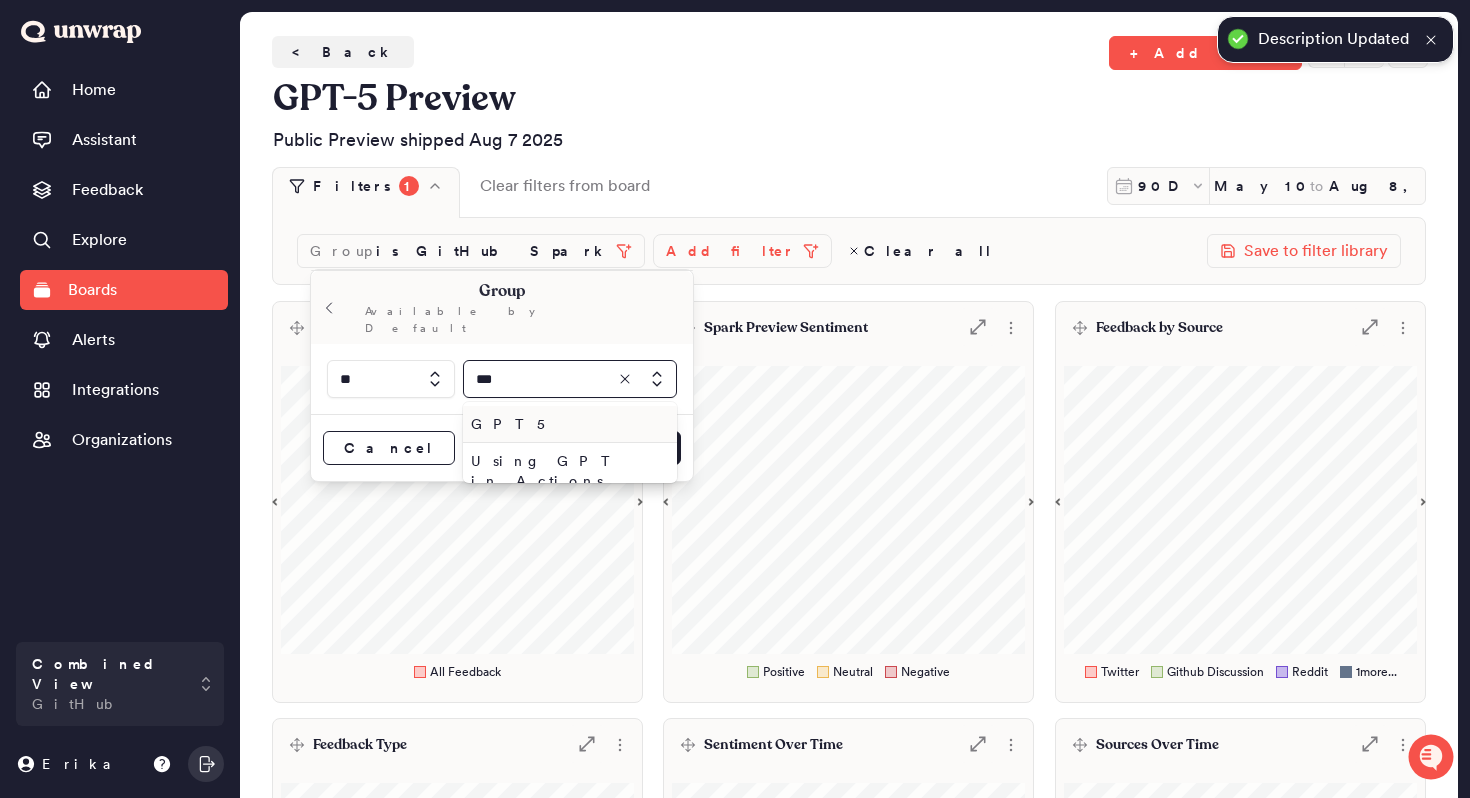 type on "***" 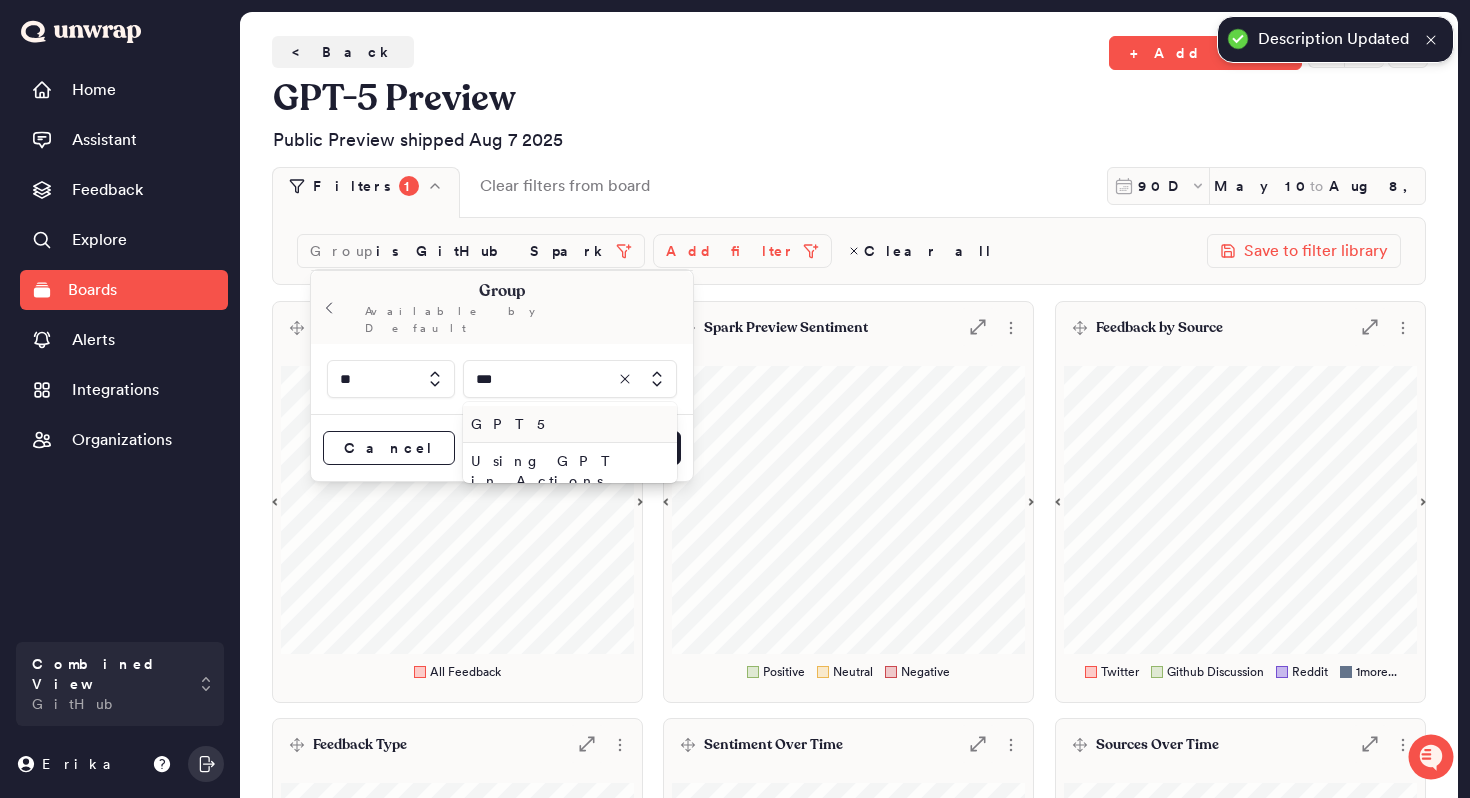 click on "GPT5" at bounding box center [566, 424] 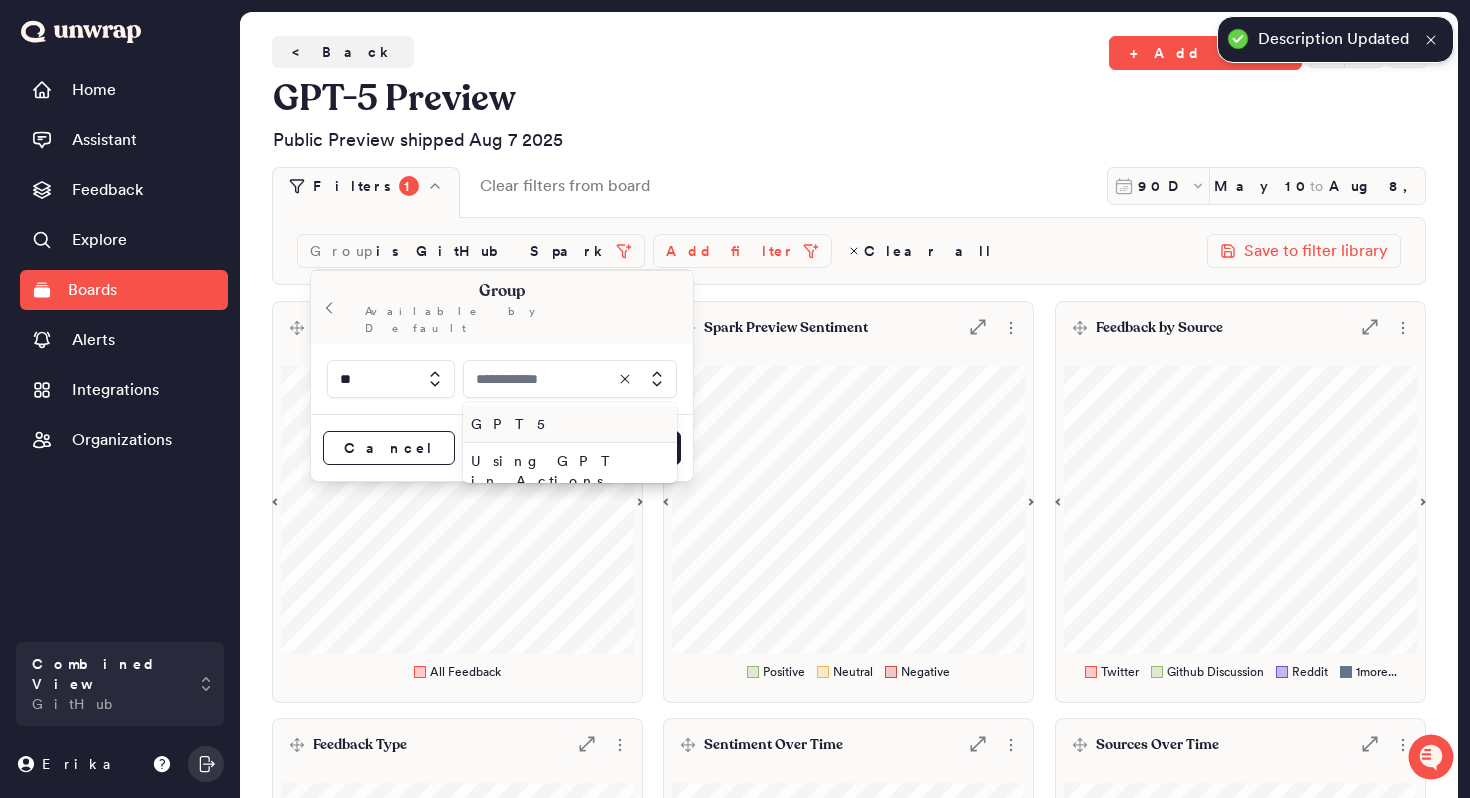 type on "****" 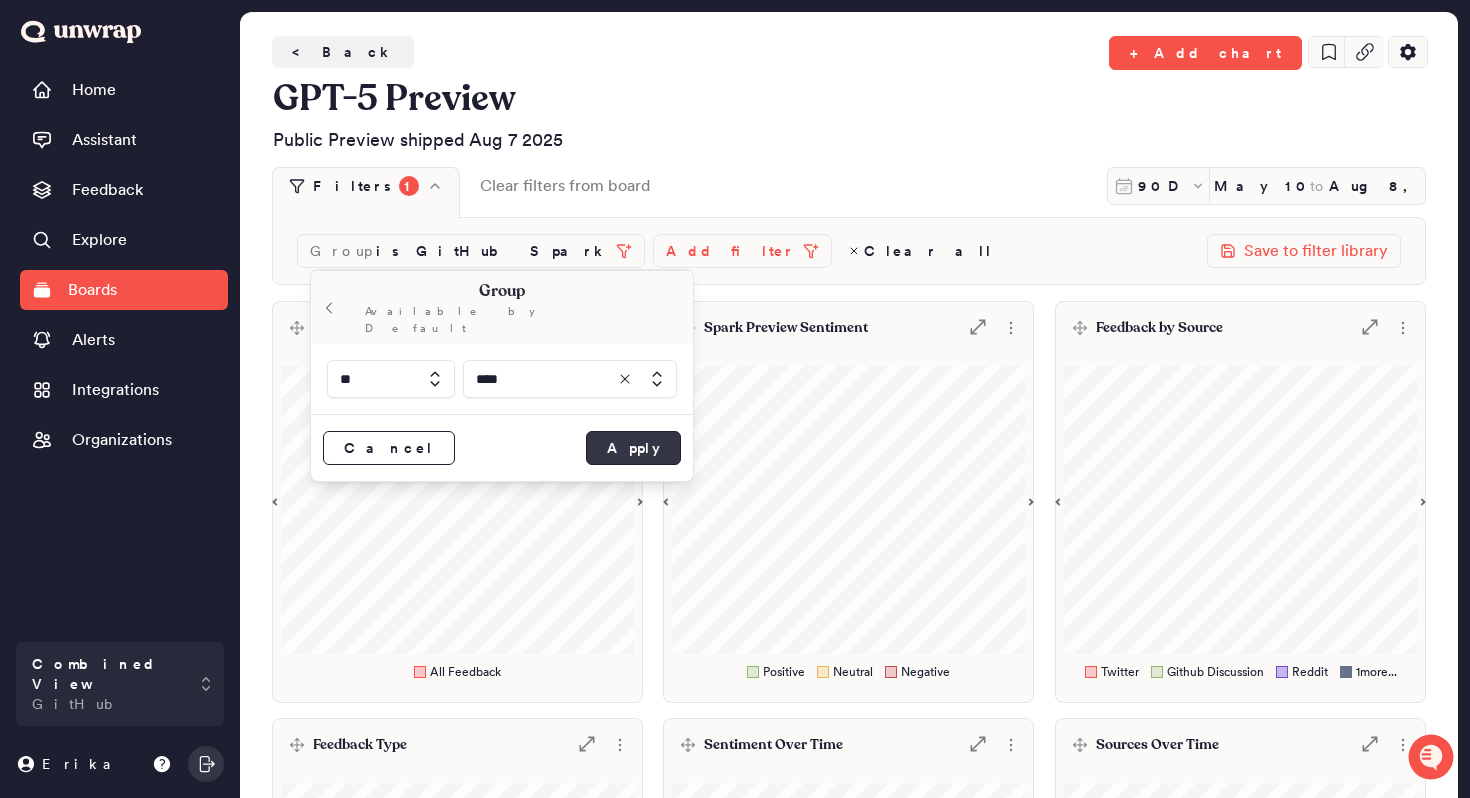 click on "Apply" at bounding box center [633, 448] 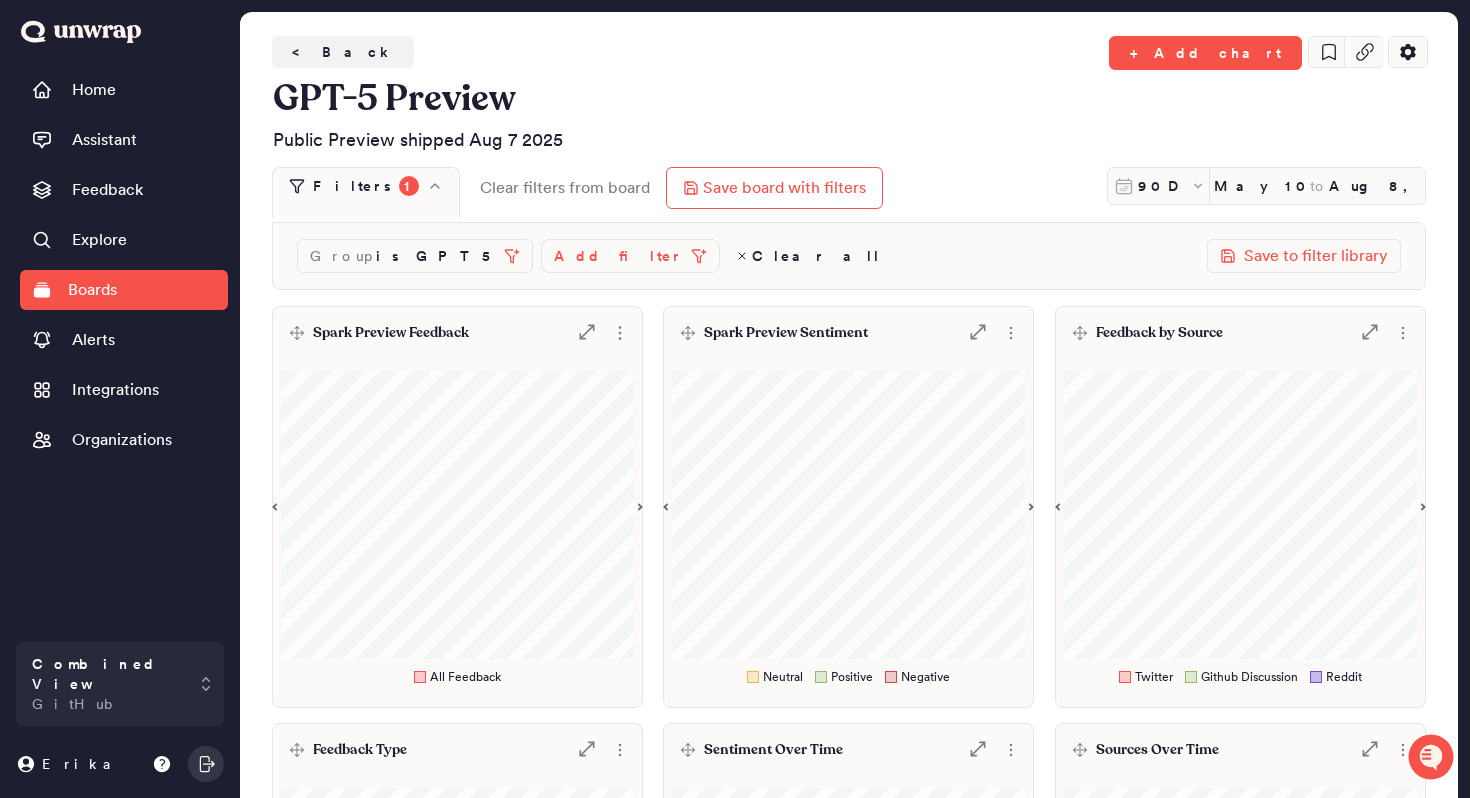 click 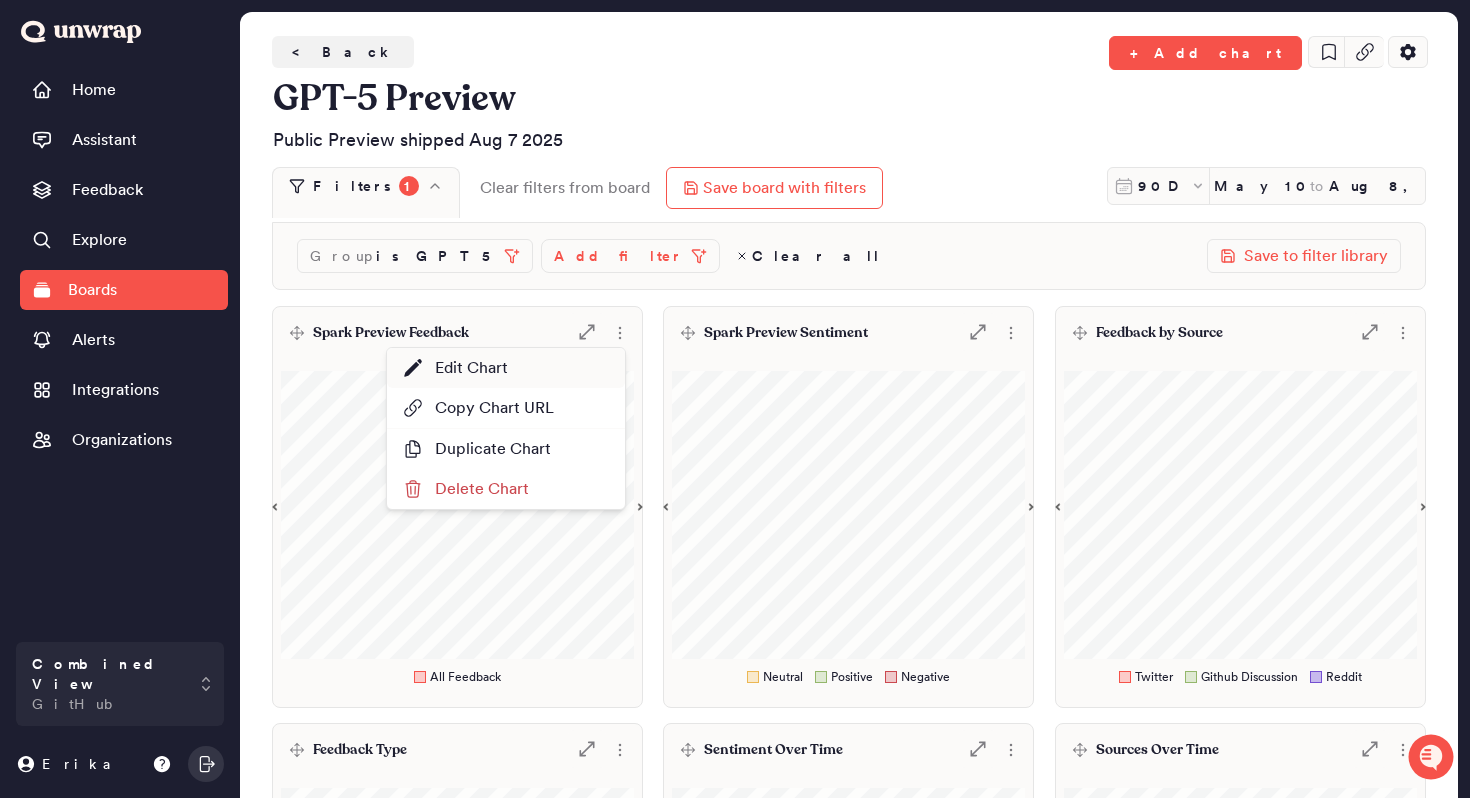 click on "Edit Chart" at bounding box center (506, 368) 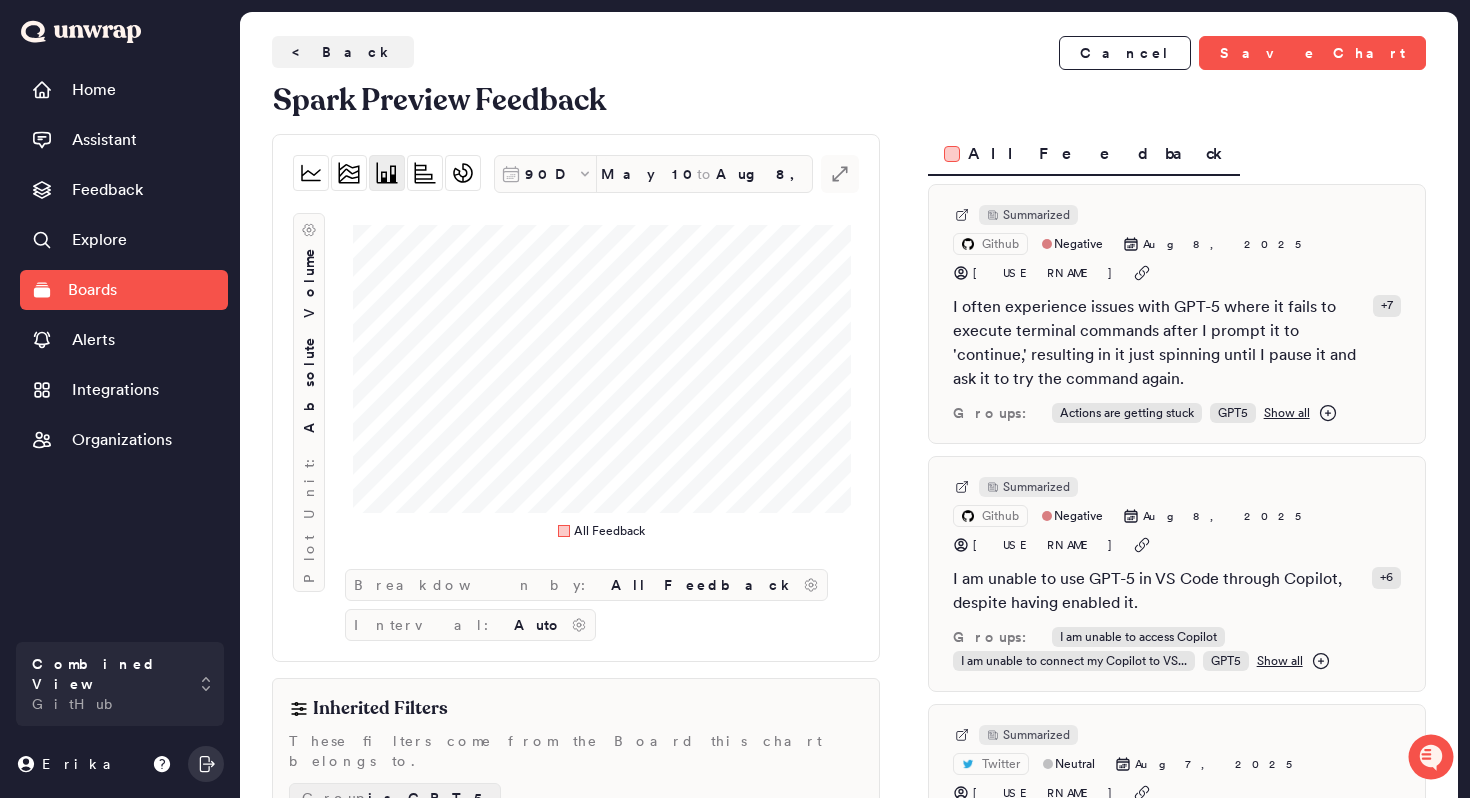 click on "**********" at bounding box center [849, 501] 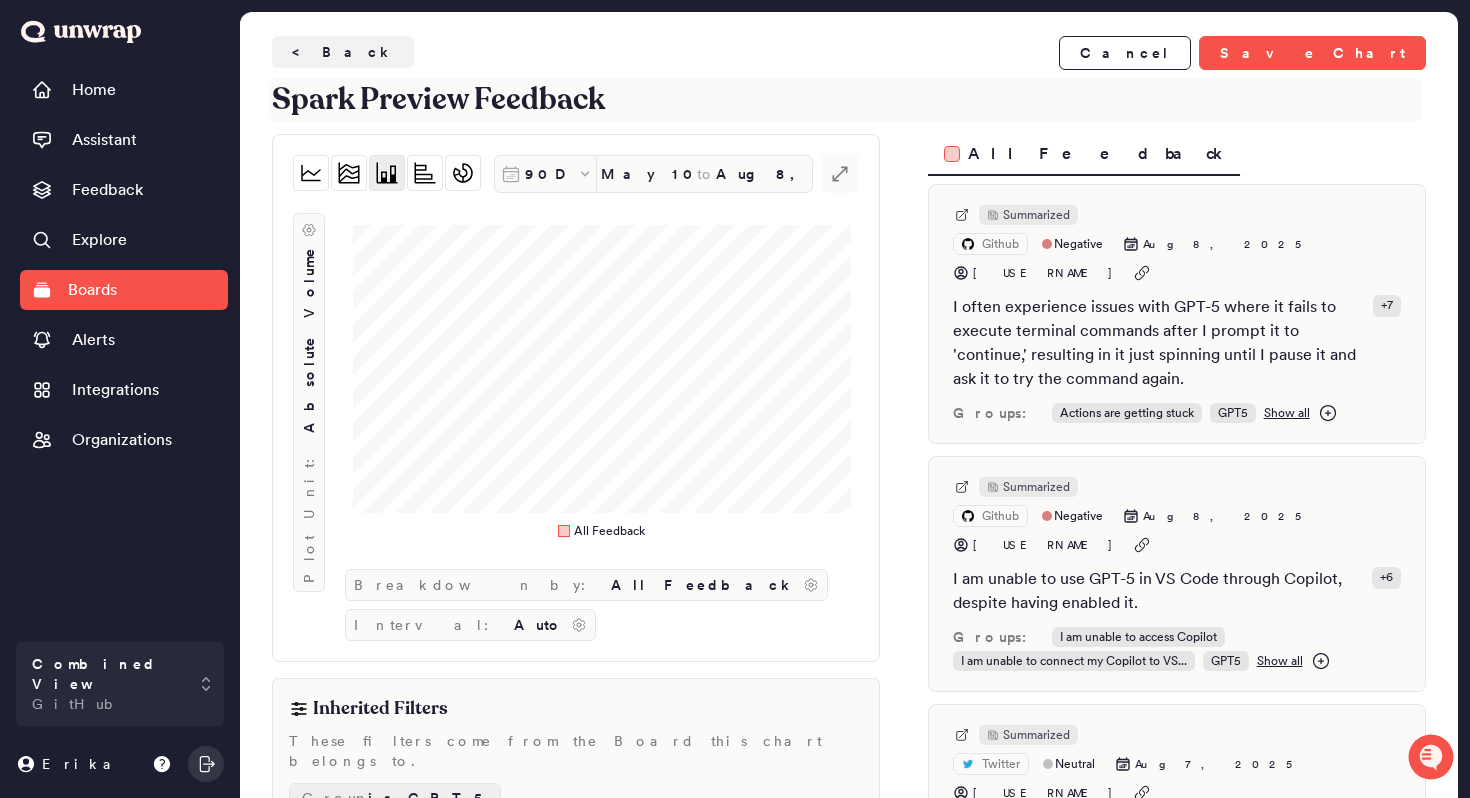 click on "Spark Preview Feedback" at bounding box center [845, 100] 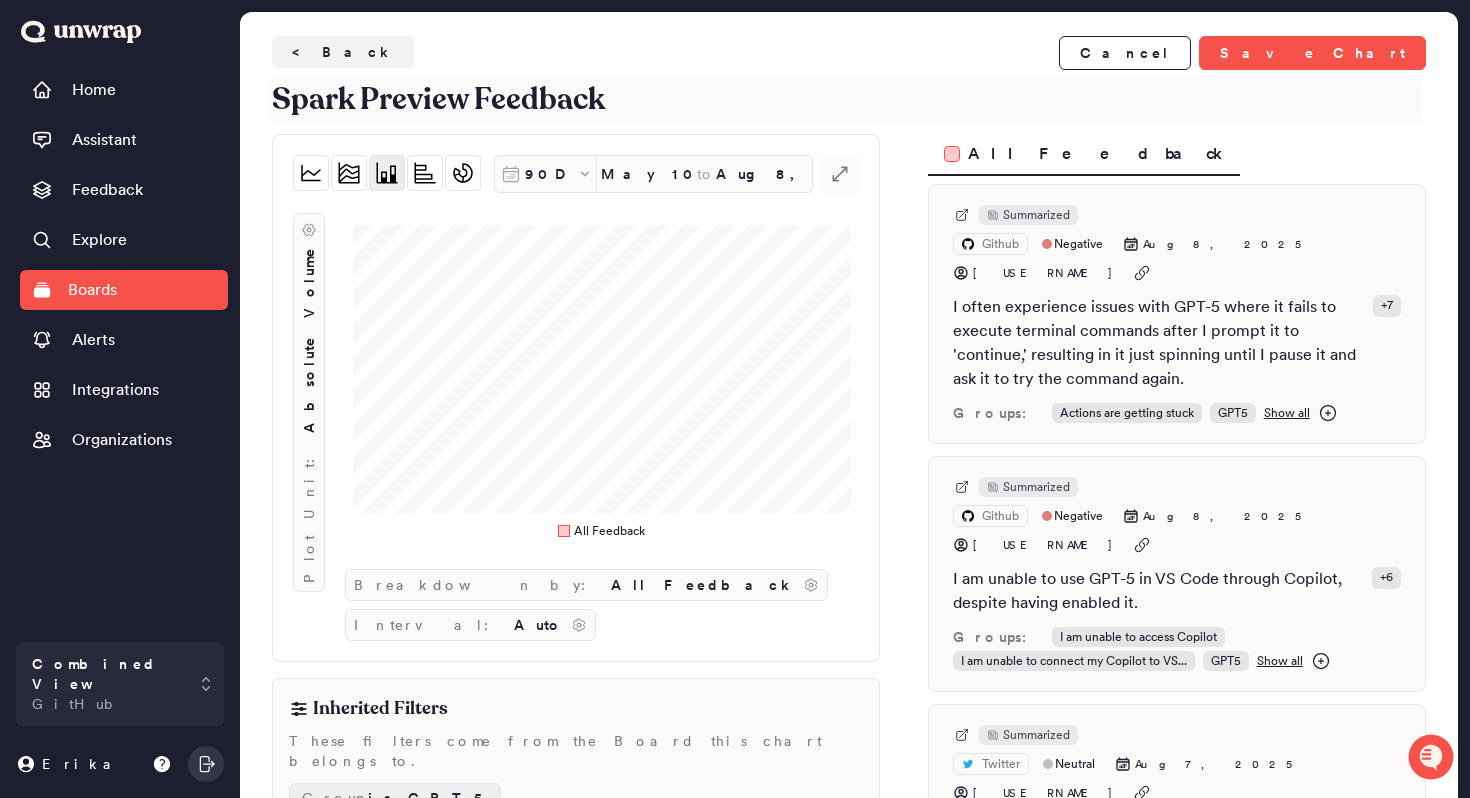click on "Spark Preview Feedback" at bounding box center [845, 100] 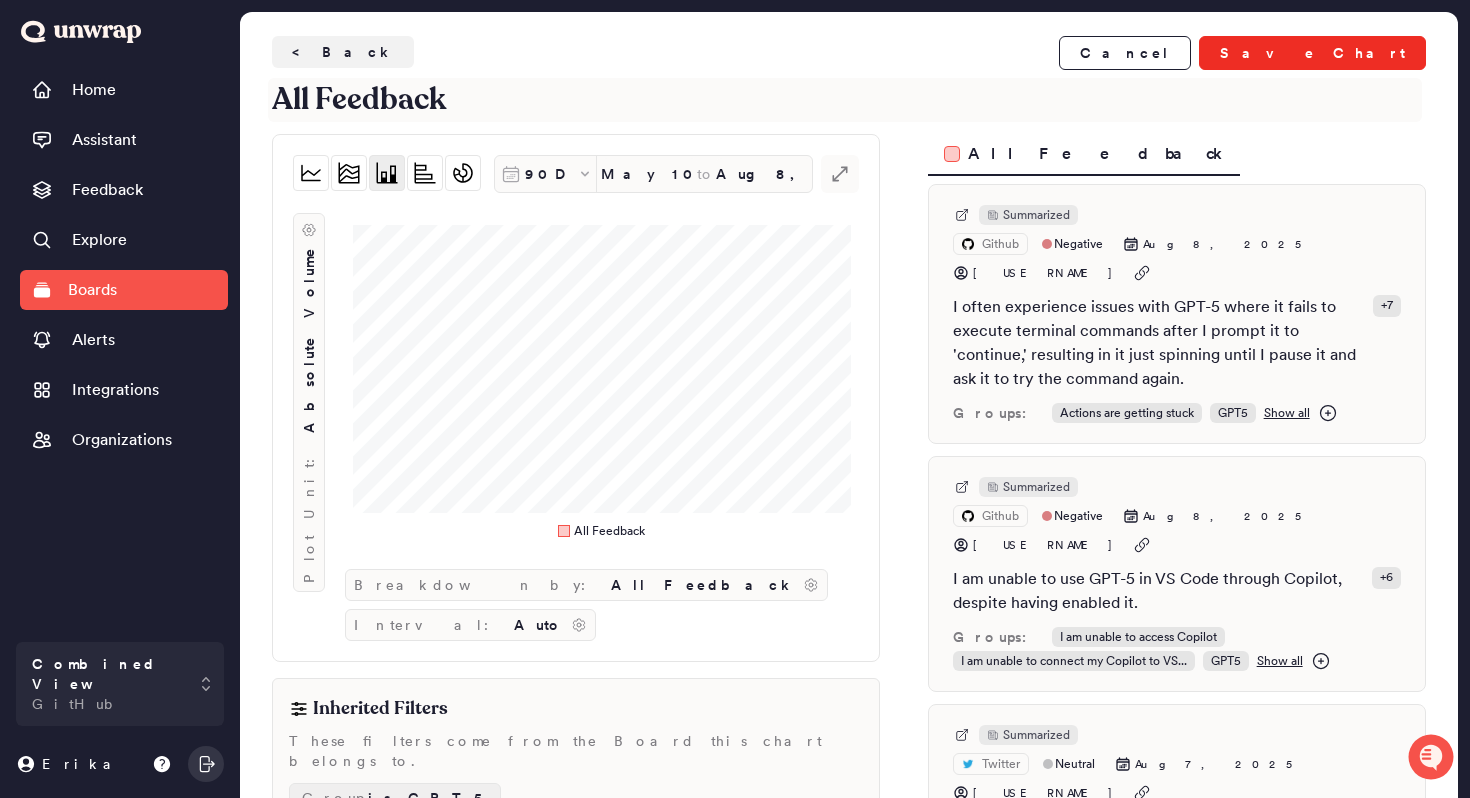 type on "All Feedback" 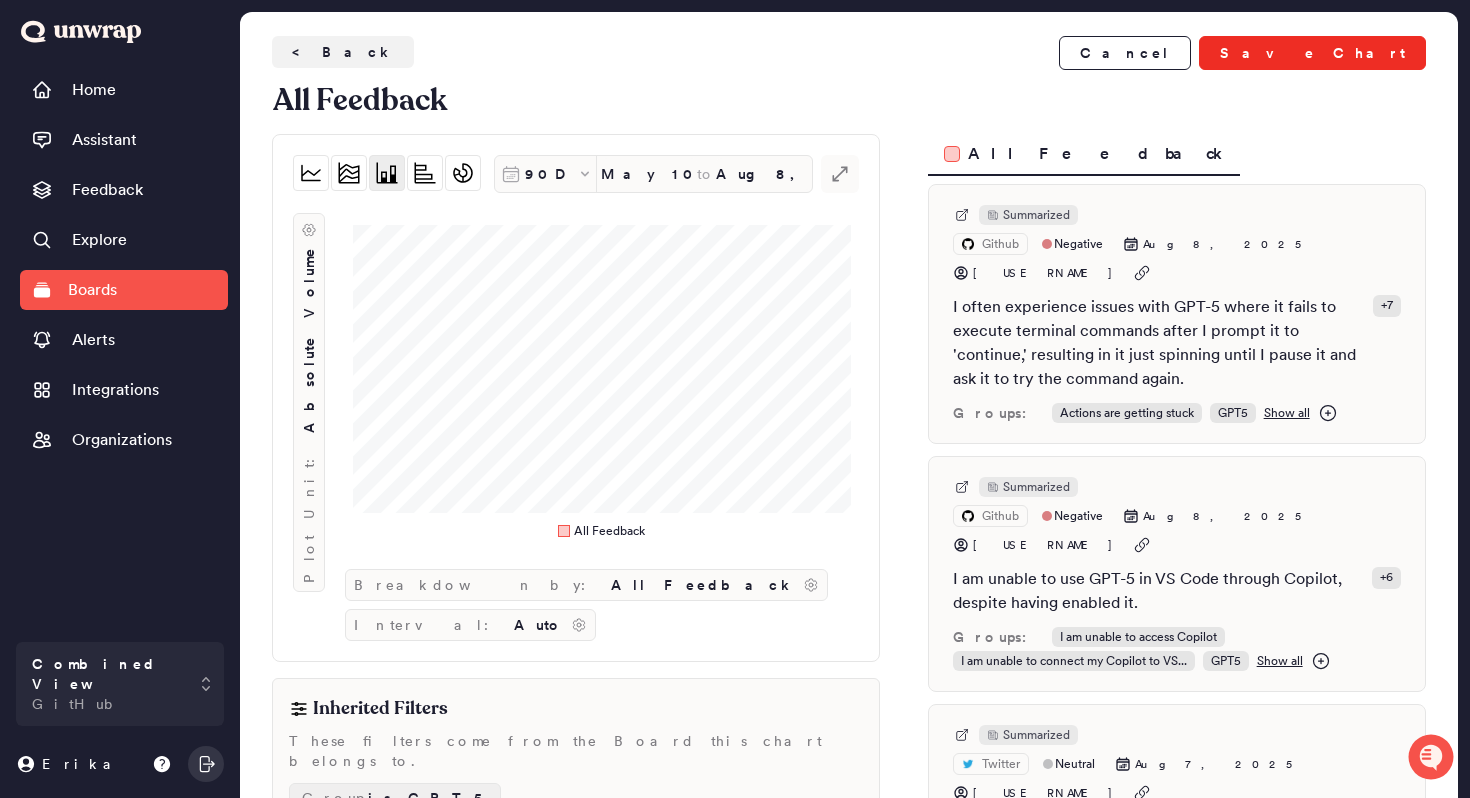 click on "Save Chart" at bounding box center (1312, 53) 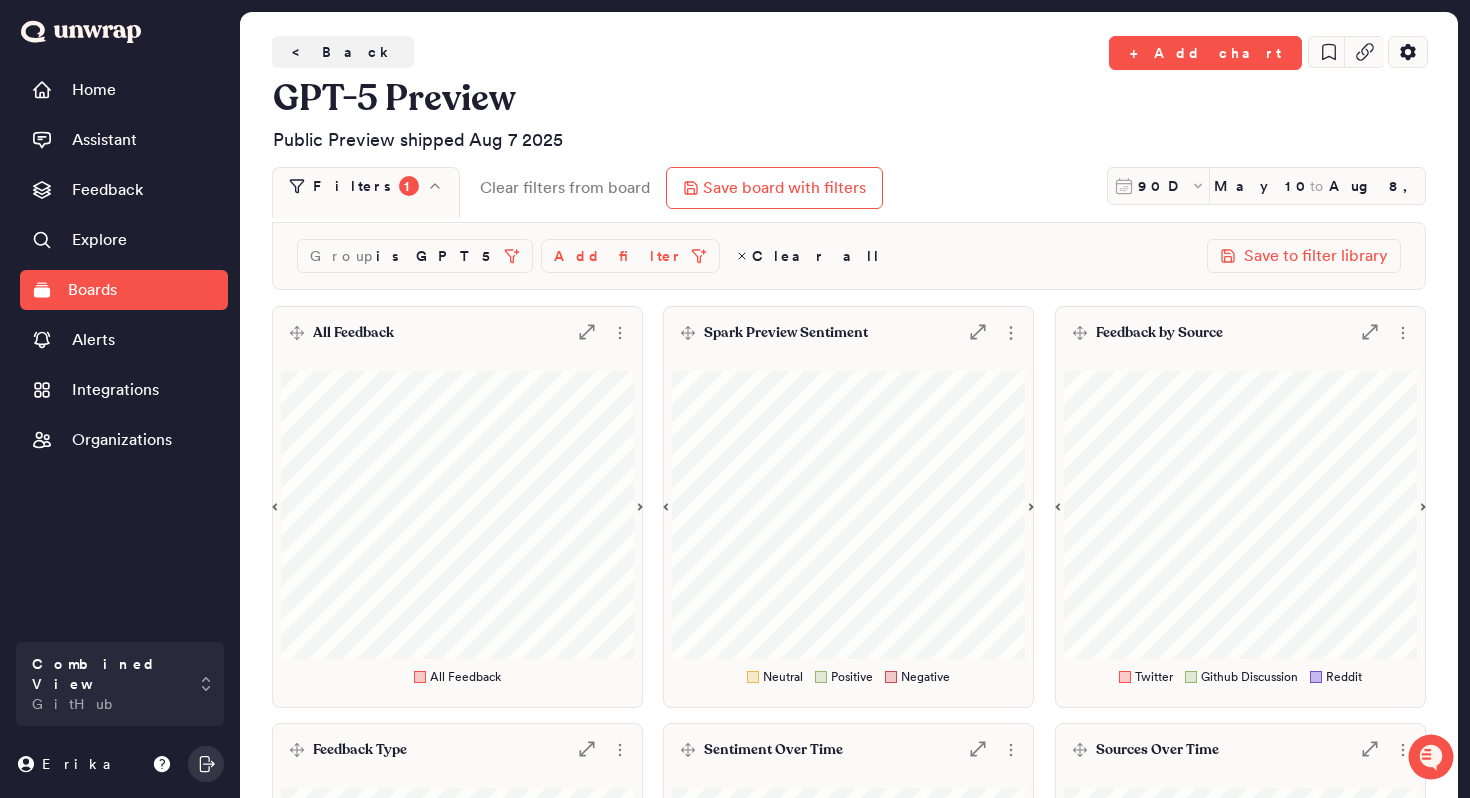 click 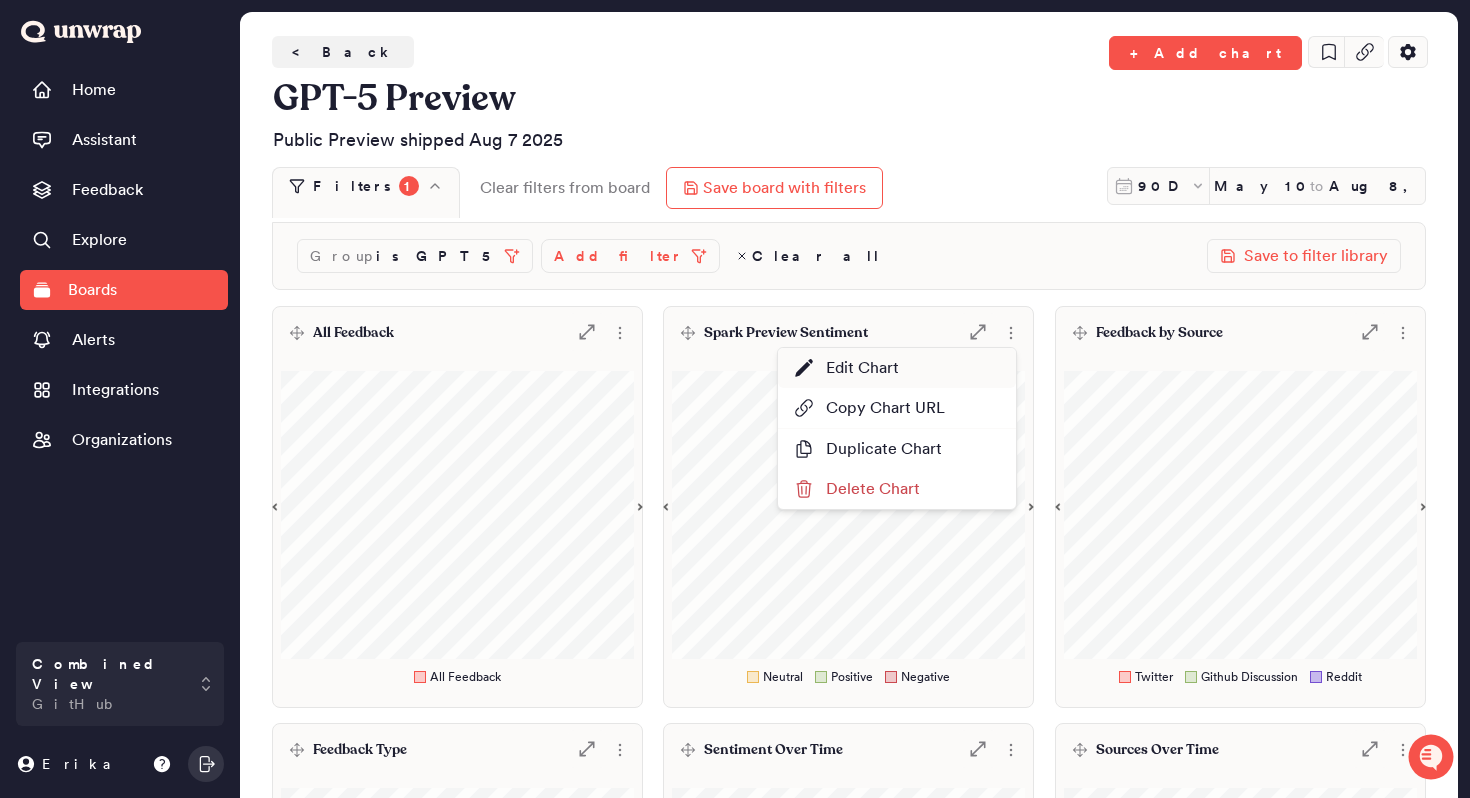 click on "Edit Chart" at bounding box center (846, 368) 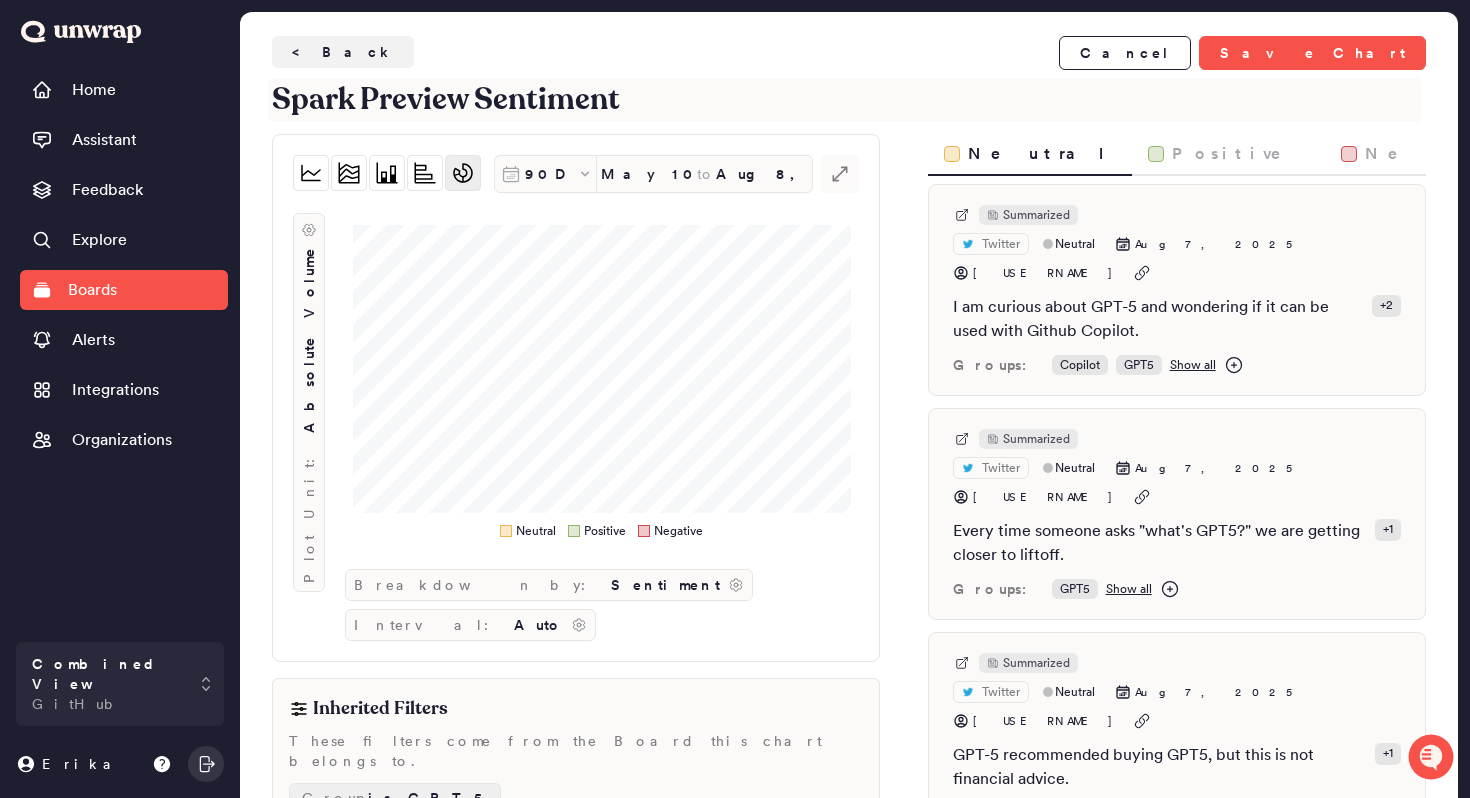click on "Spark Preview Sentiment" at bounding box center (845, 100) 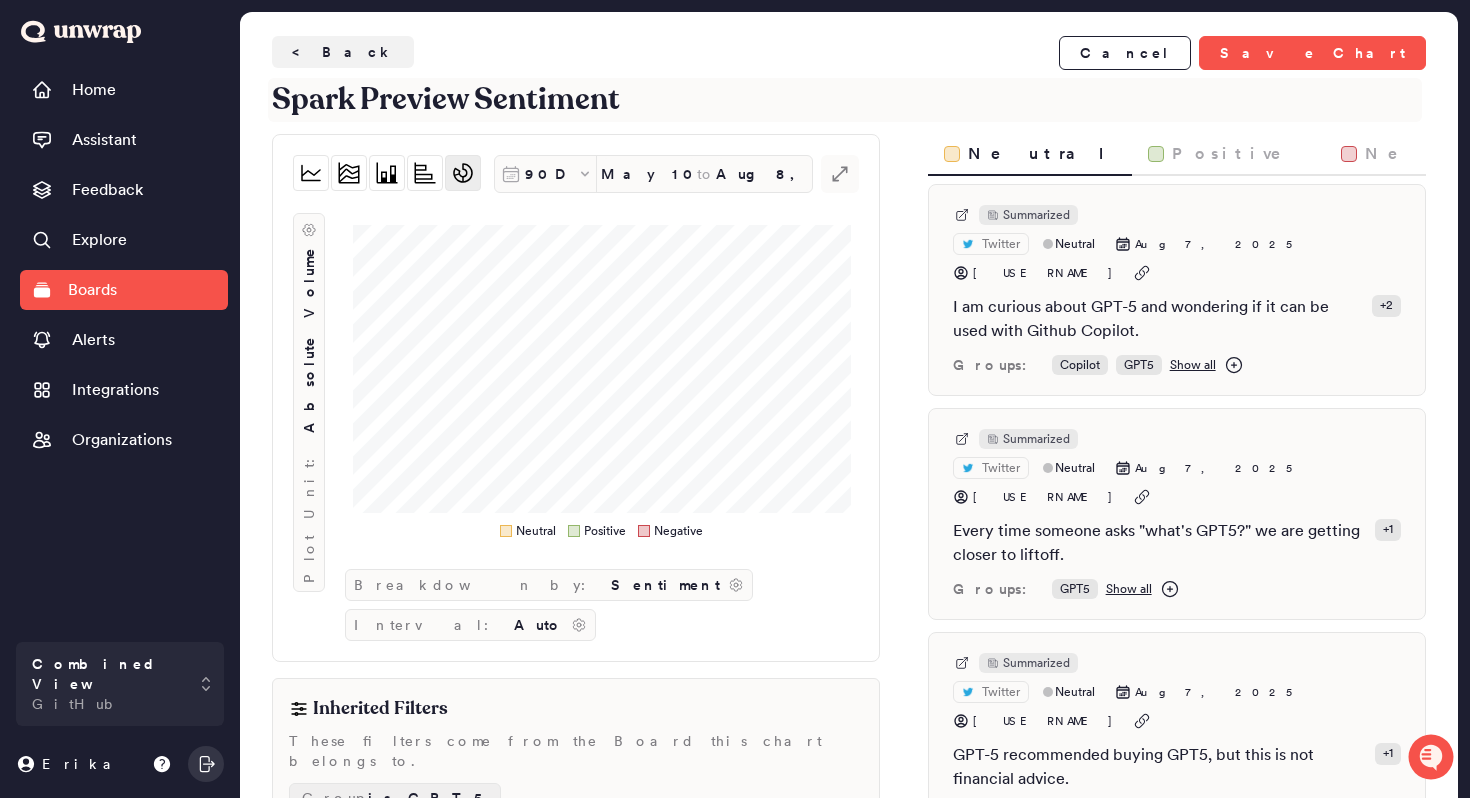 drag, startPoint x: 476, startPoint y: 95, endPoint x: 218, endPoint y: 91, distance: 258.031 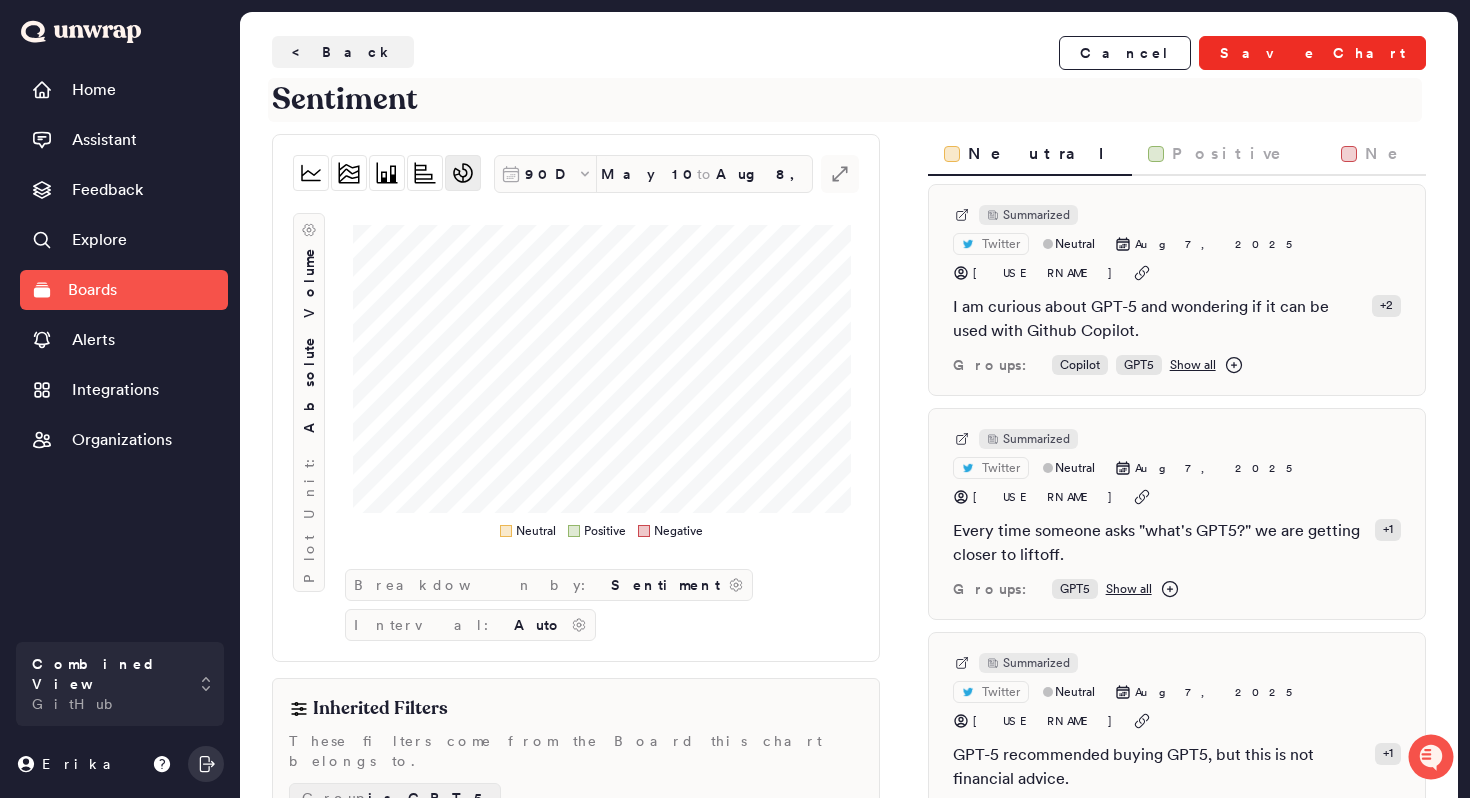 type on "Sentiment" 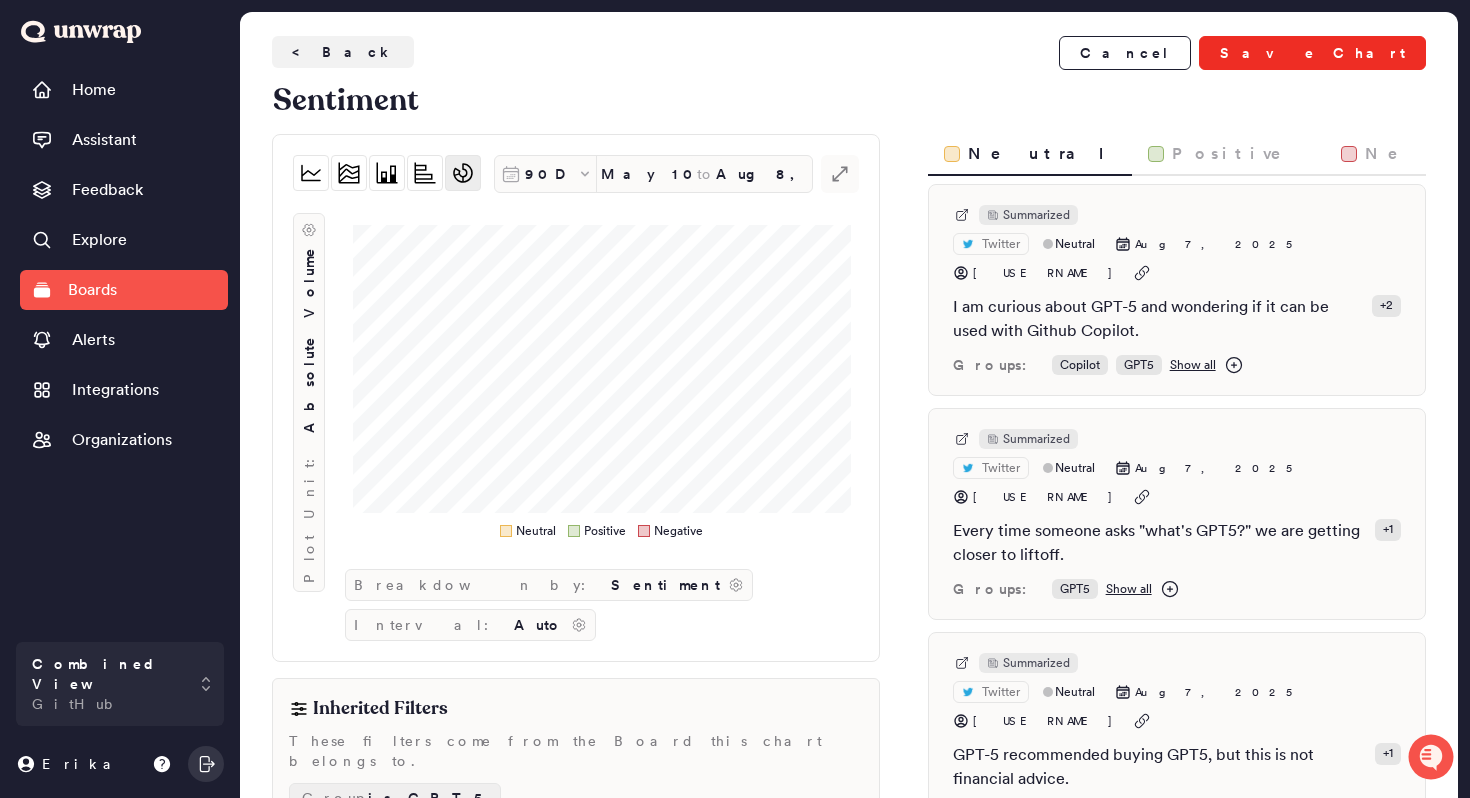 click on "Save Chart" at bounding box center (1312, 53) 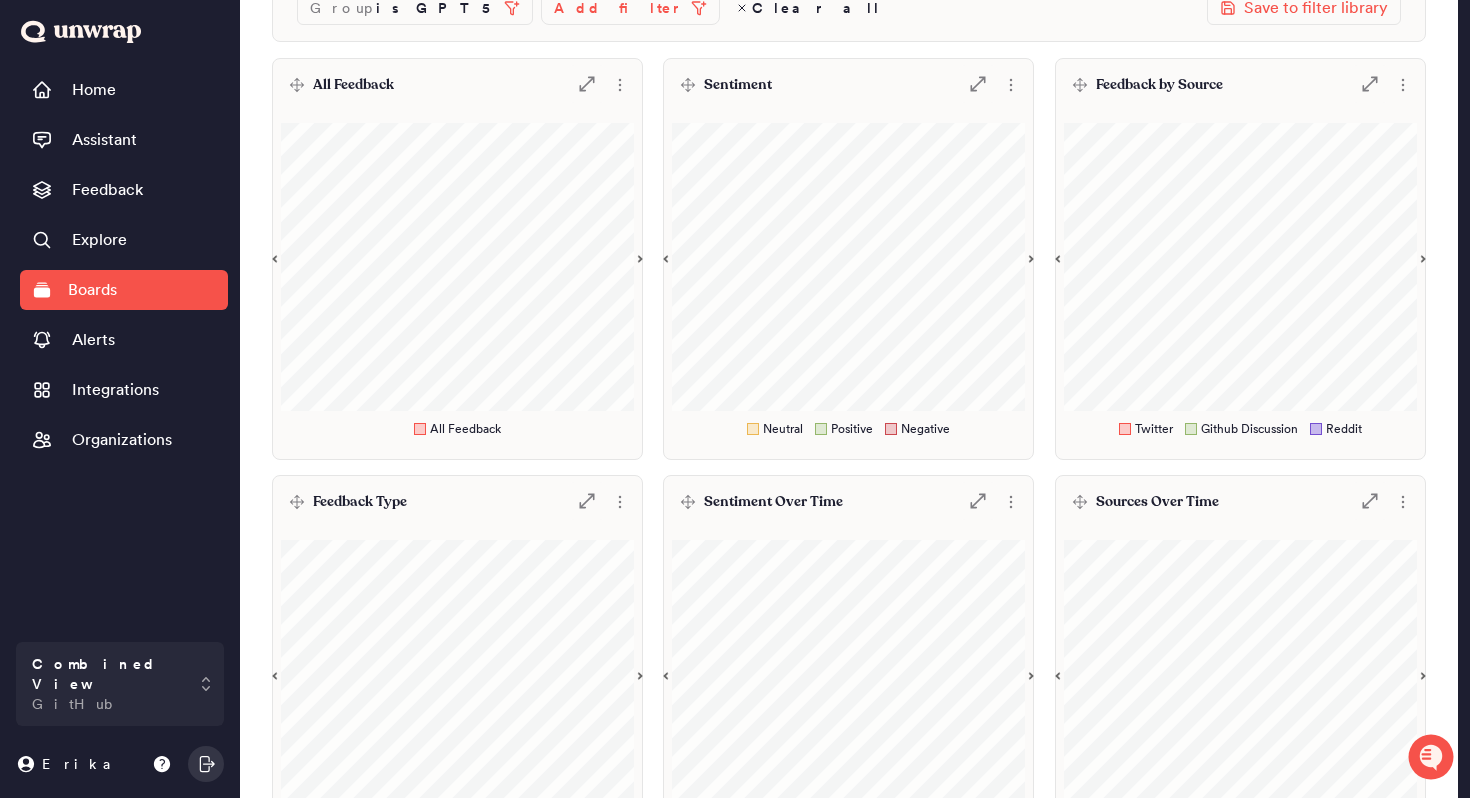 scroll, scrollTop: 0, scrollLeft: 0, axis: both 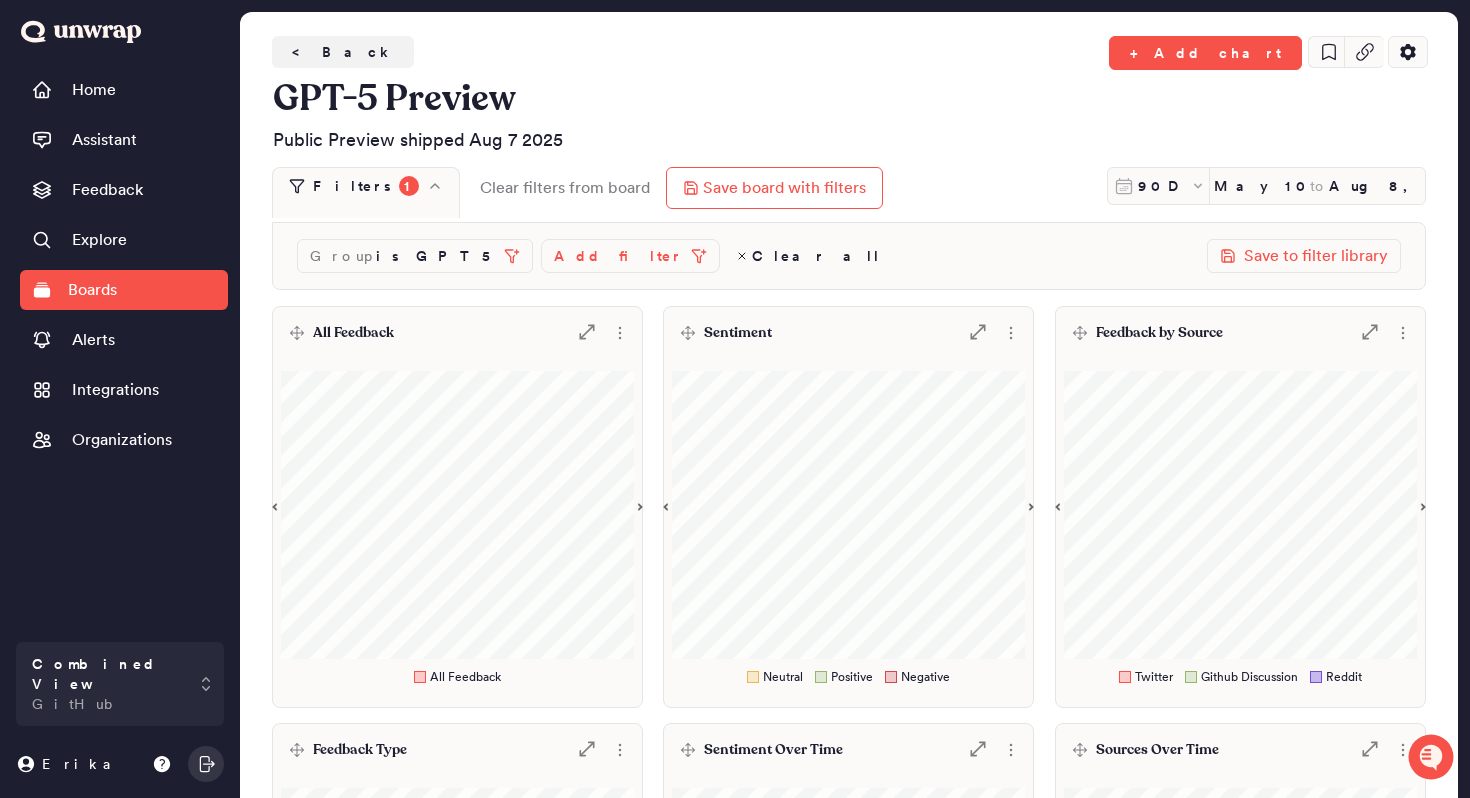 click on "Group is   GPT5 Add filter Clear all Save to filter library" at bounding box center (849, 256) 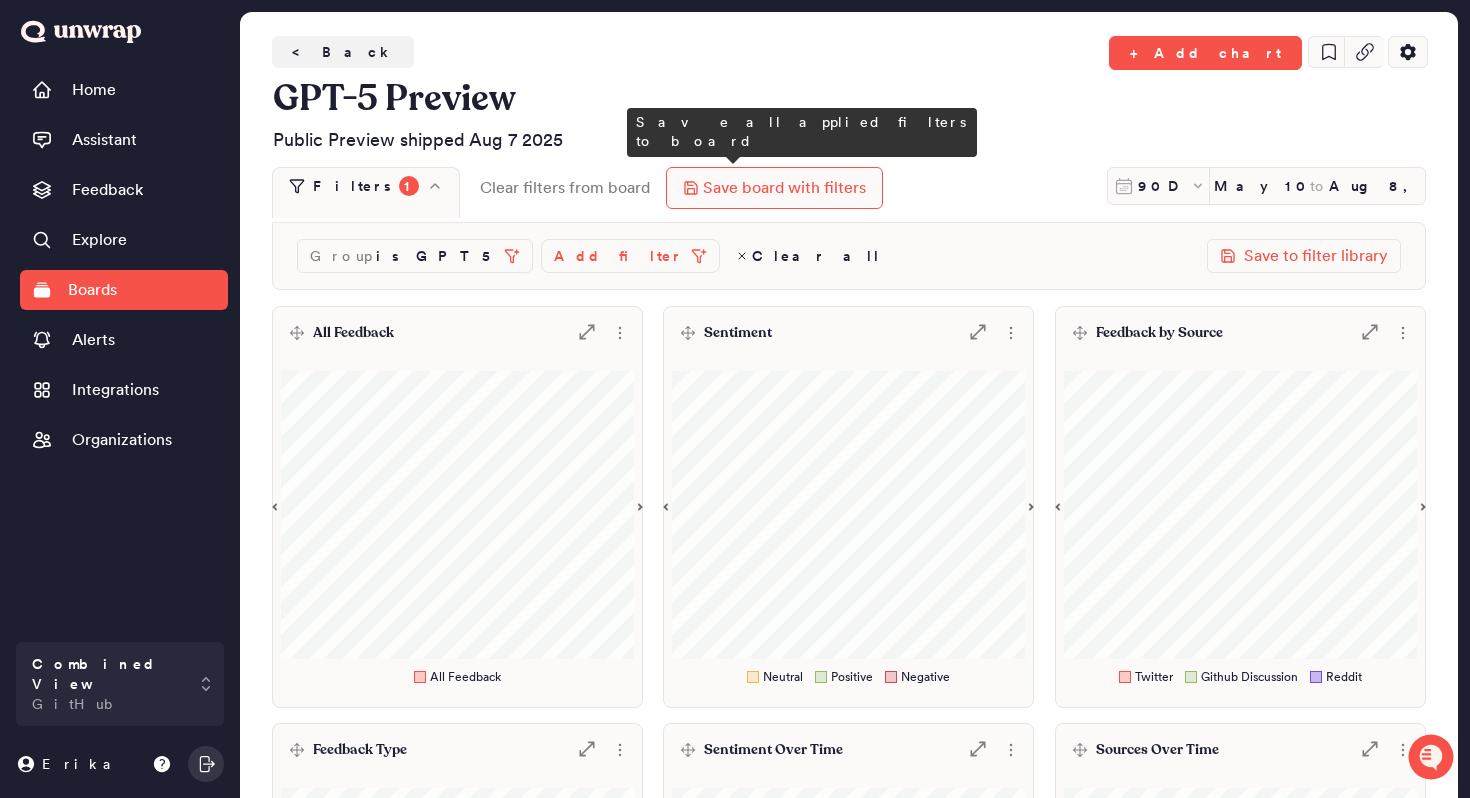 click on "Save board with  filters" at bounding box center [774, 188] 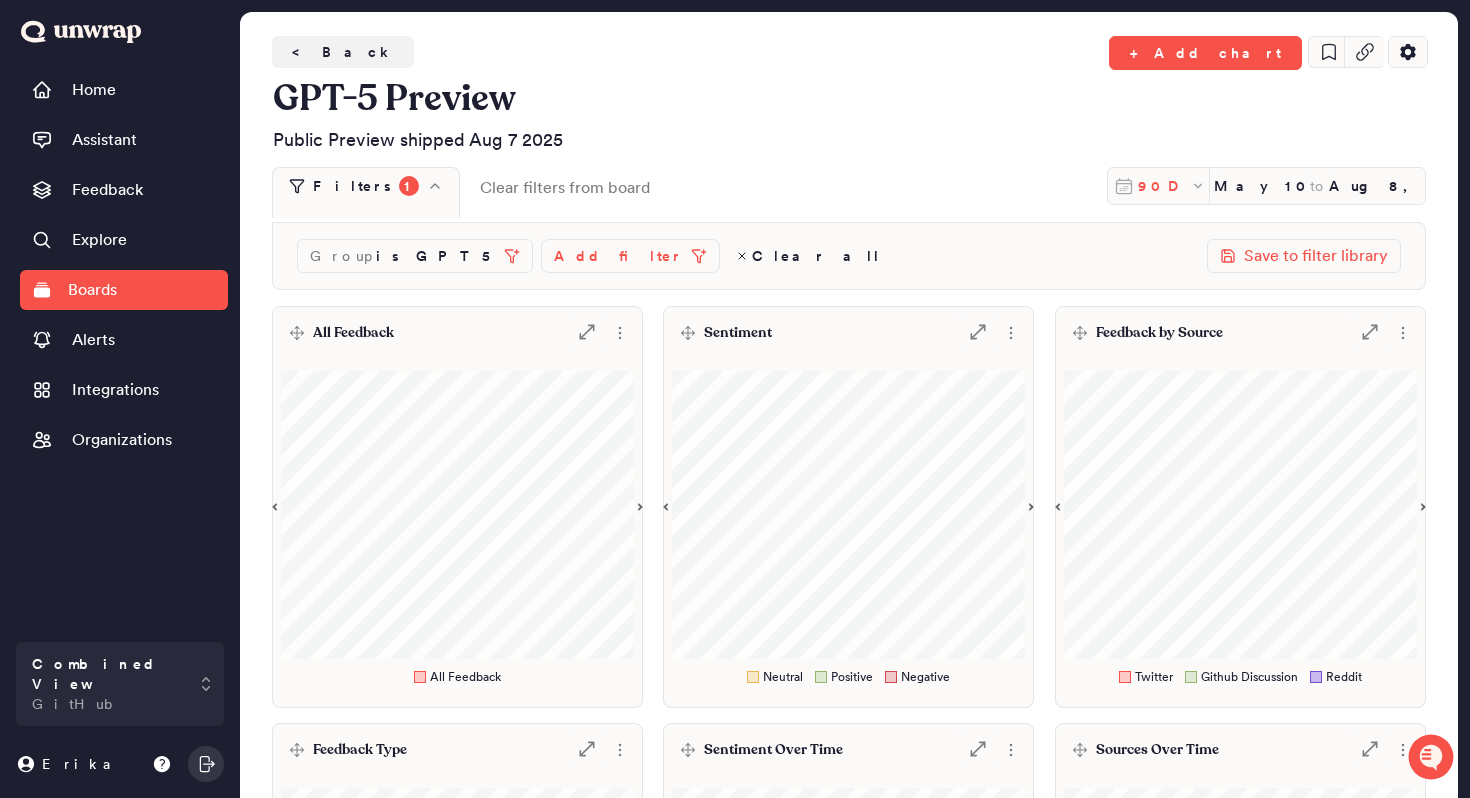 click on "90D" at bounding box center [1164, 186] 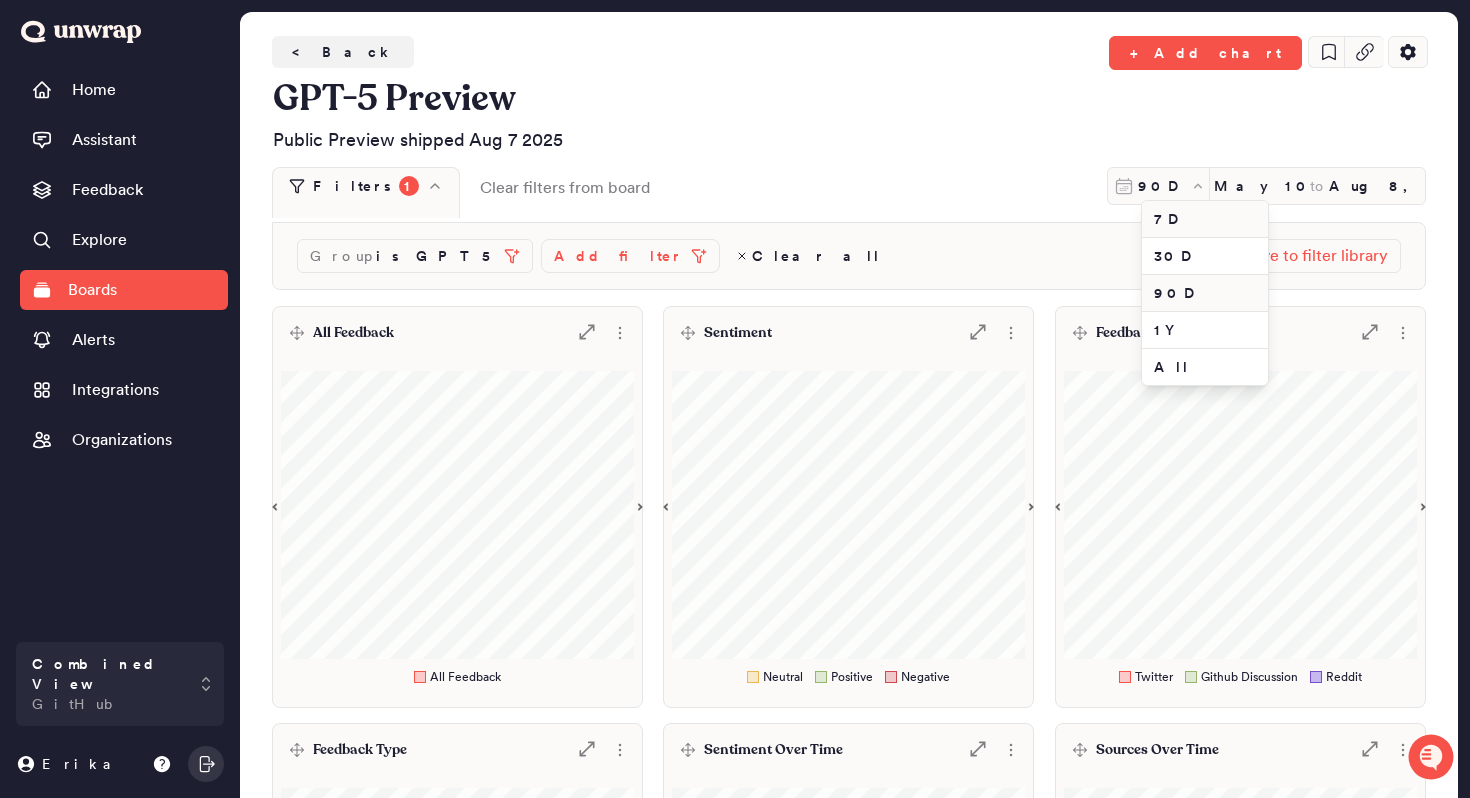 click on "7D" at bounding box center (1205, 219) 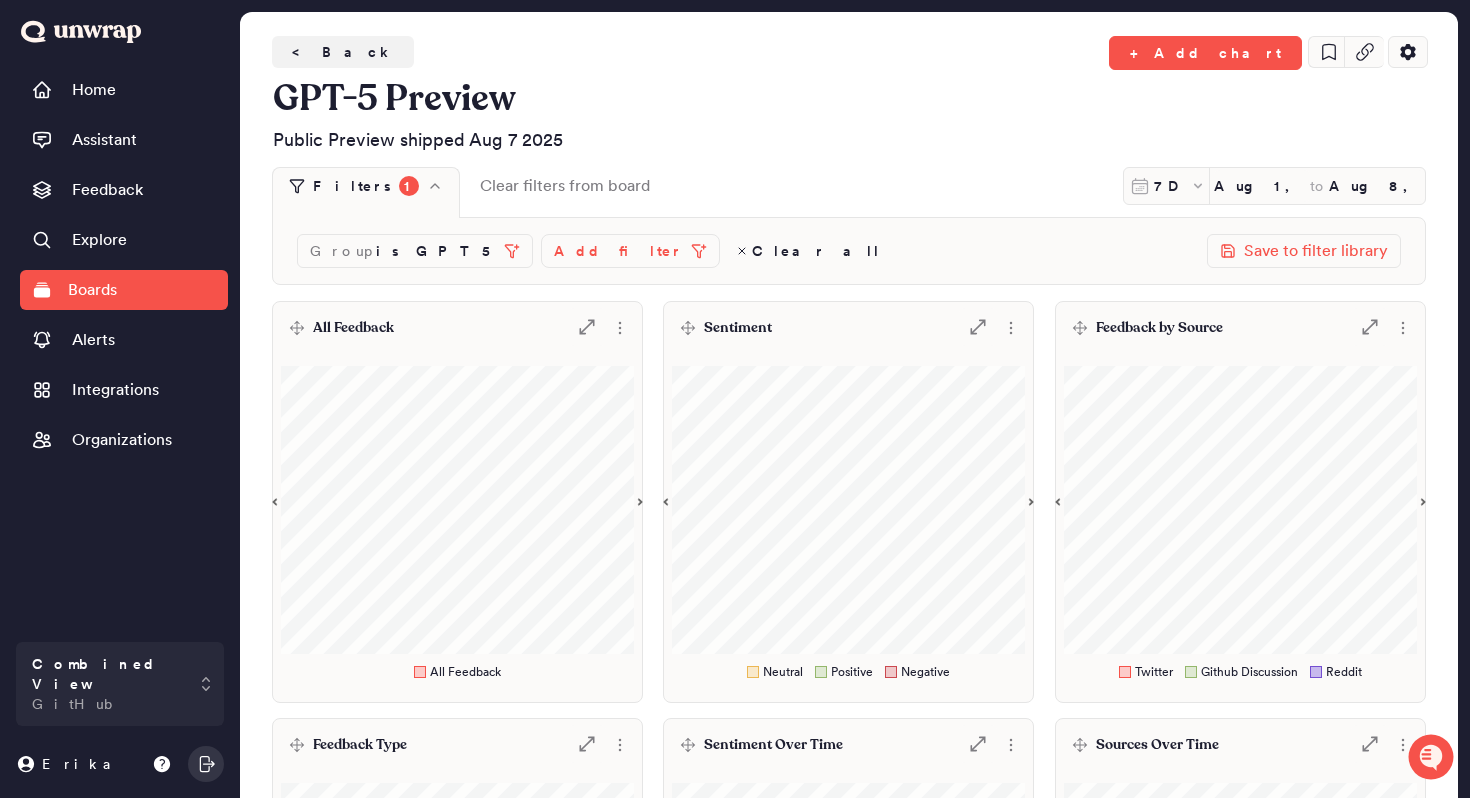 type 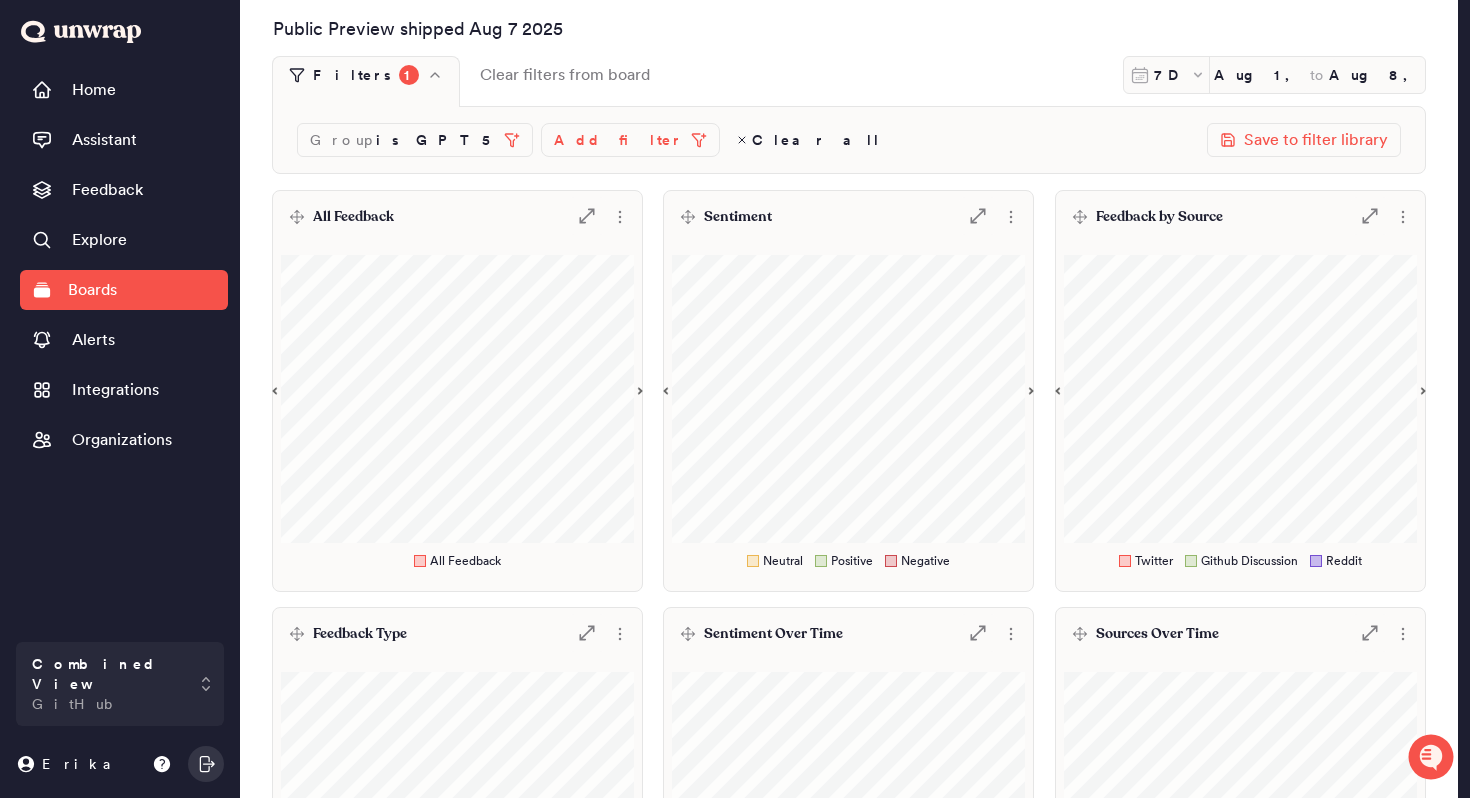 scroll, scrollTop: 0, scrollLeft: 0, axis: both 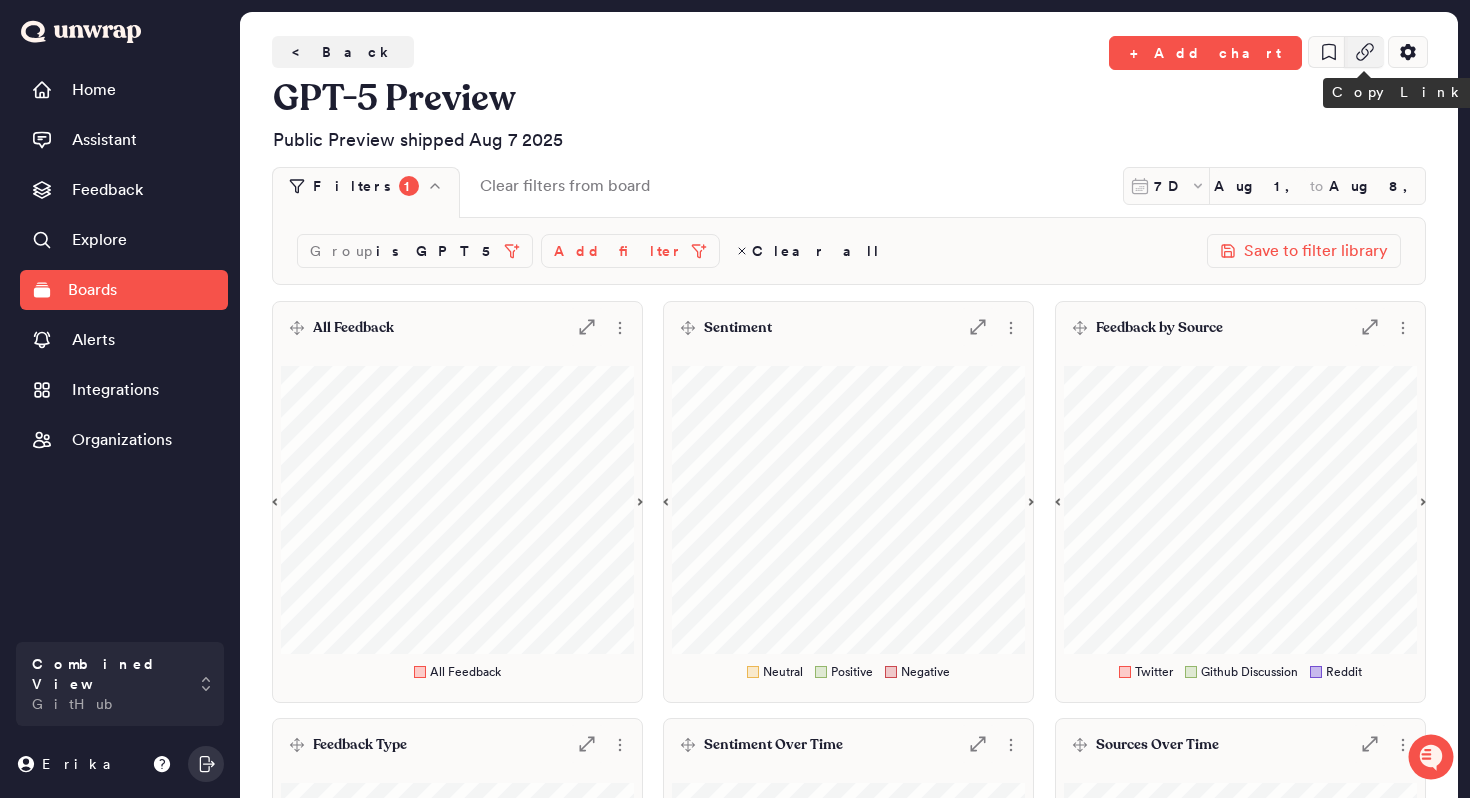 click 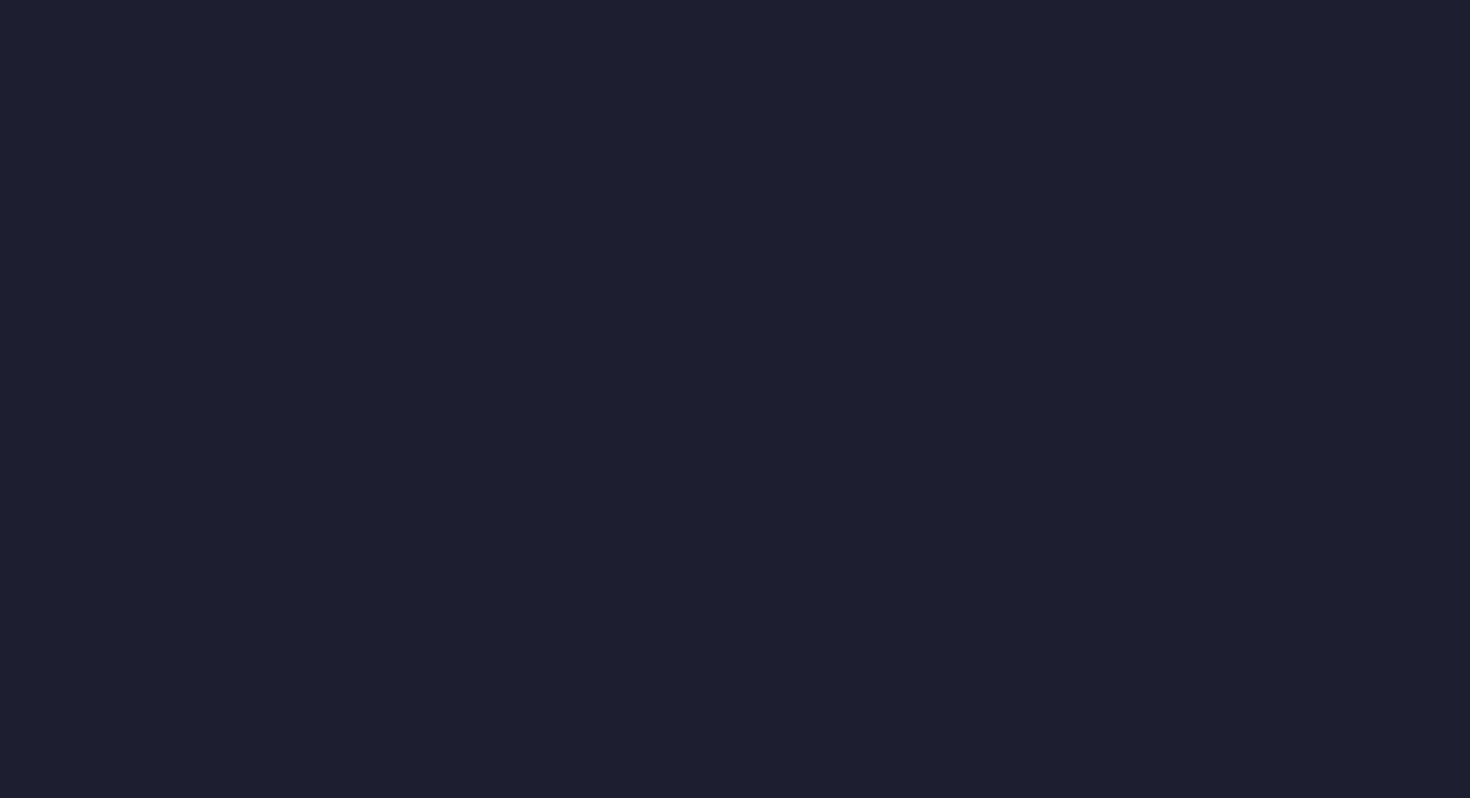 scroll, scrollTop: 0, scrollLeft: 0, axis: both 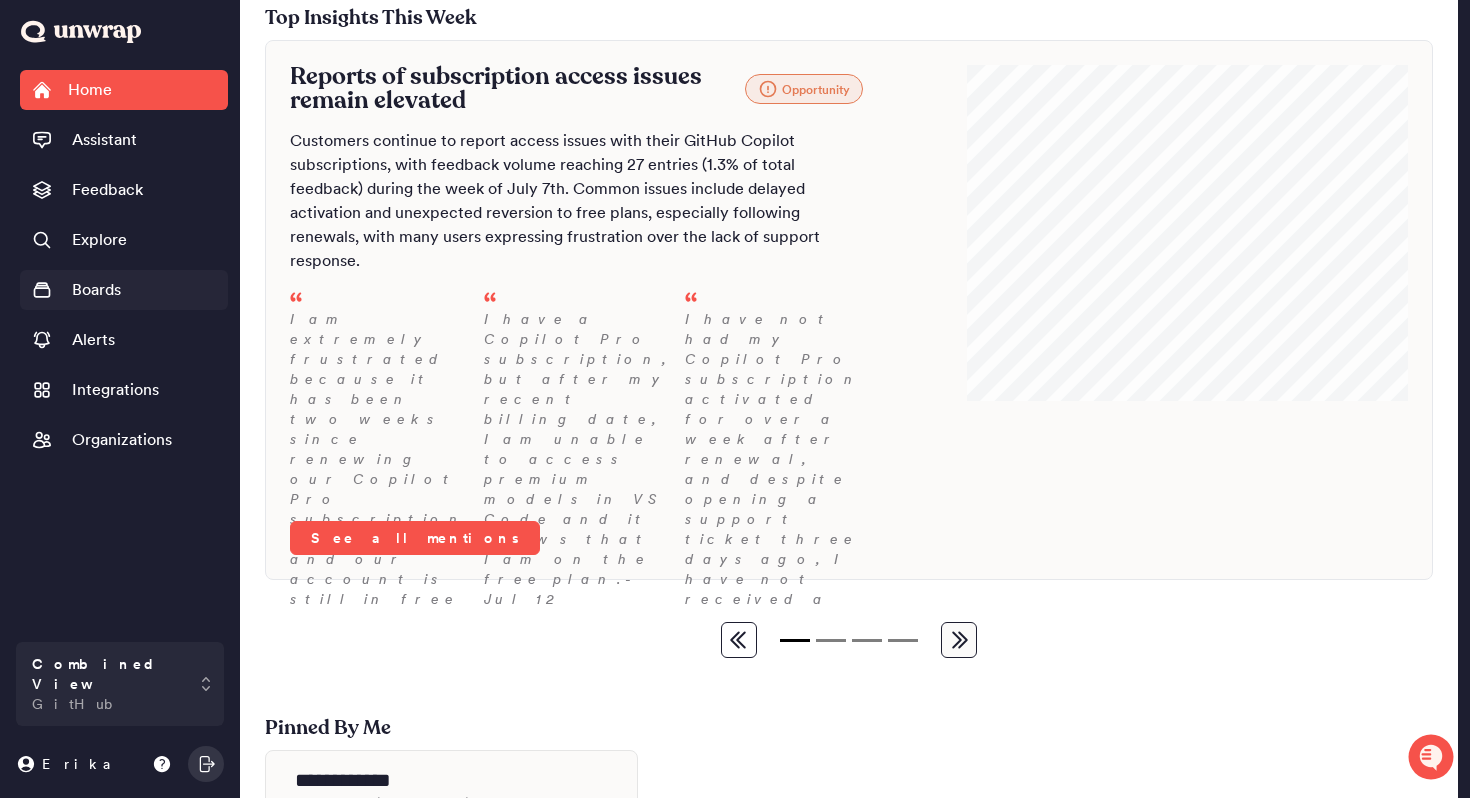 click on "Boards" at bounding box center [76, 290] 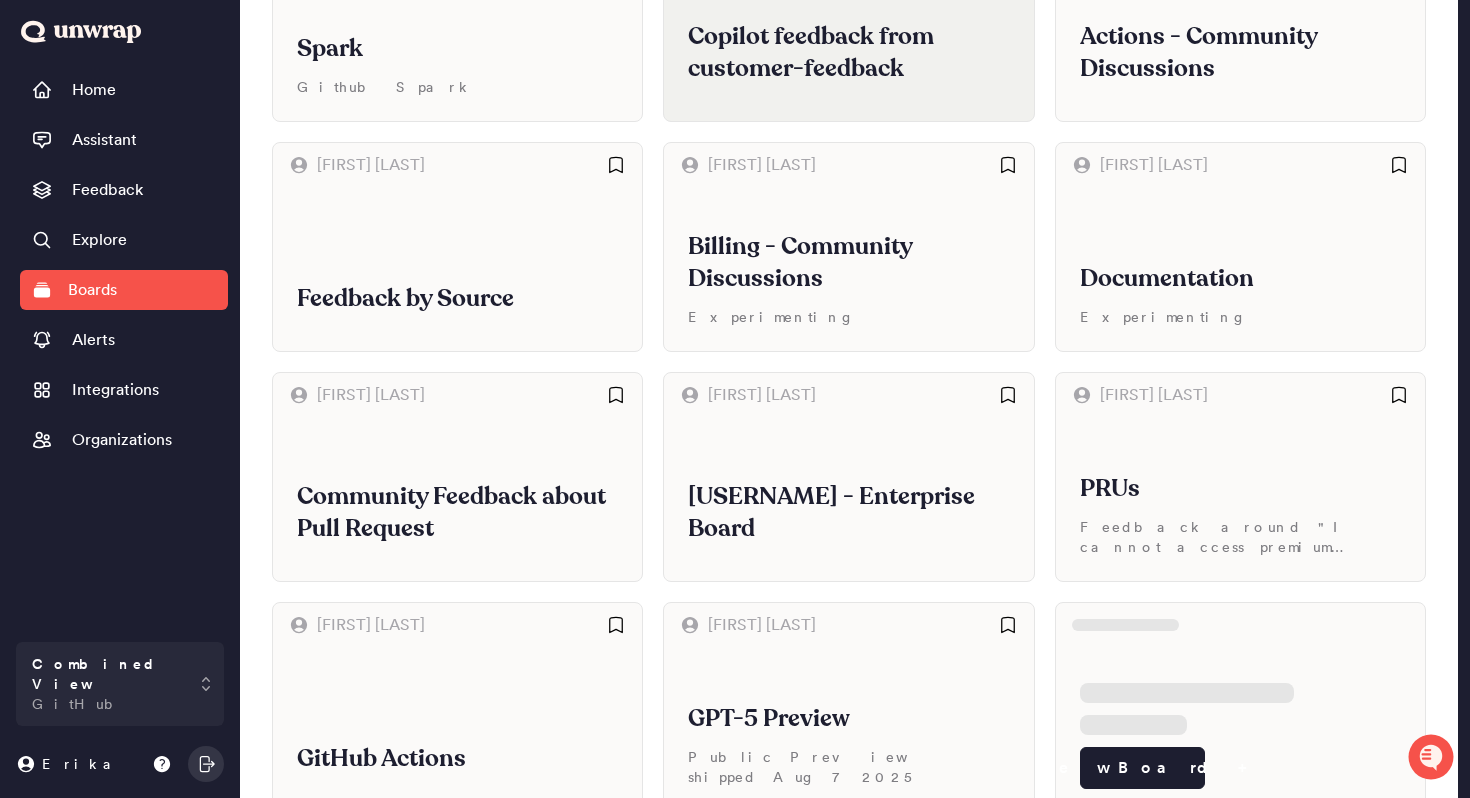 scroll, scrollTop: 494, scrollLeft: 0, axis: vertical 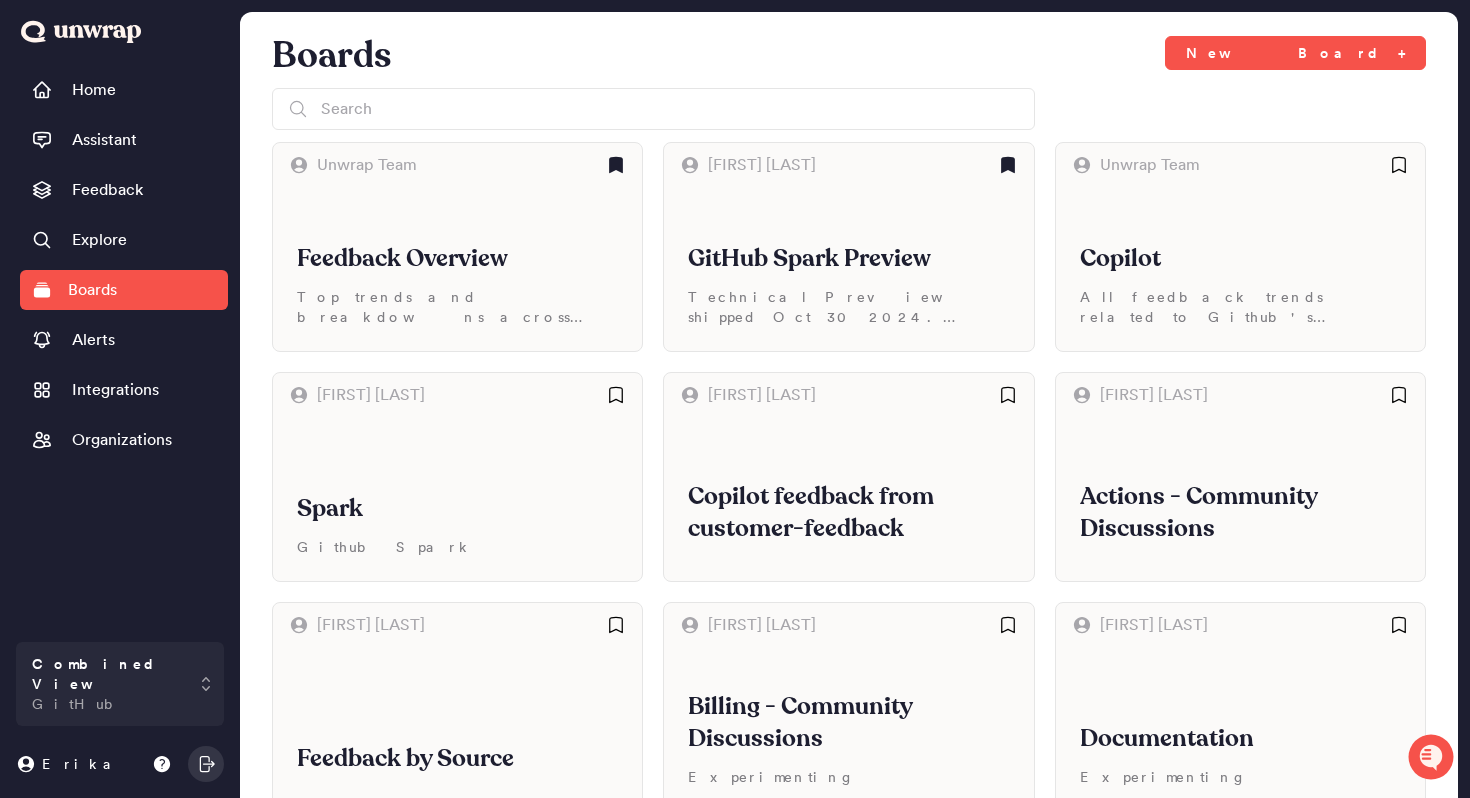 click at bounding box center [849, 109] 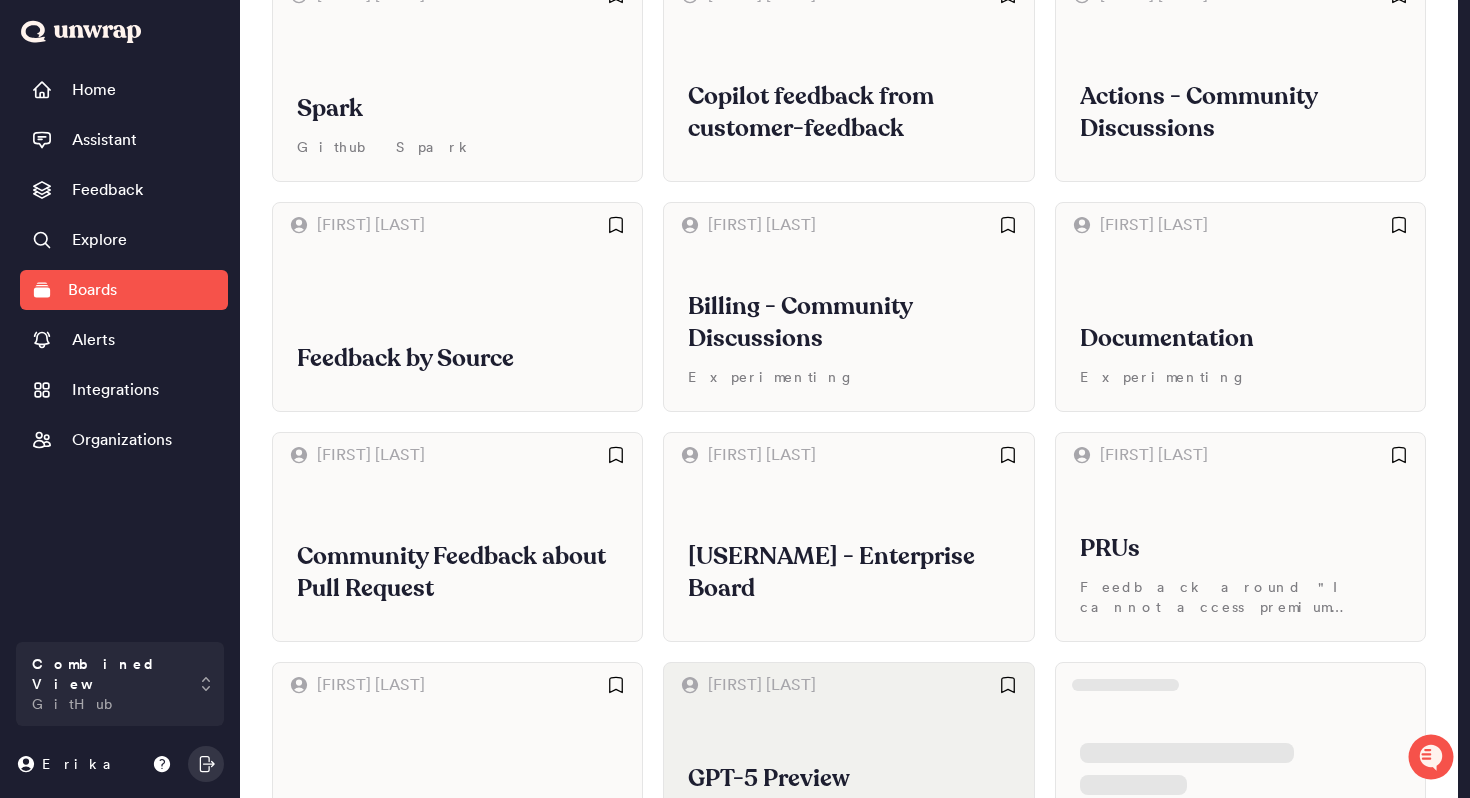 scroll, scrollTop: 494, scrollLeft: 0, axis: vertical 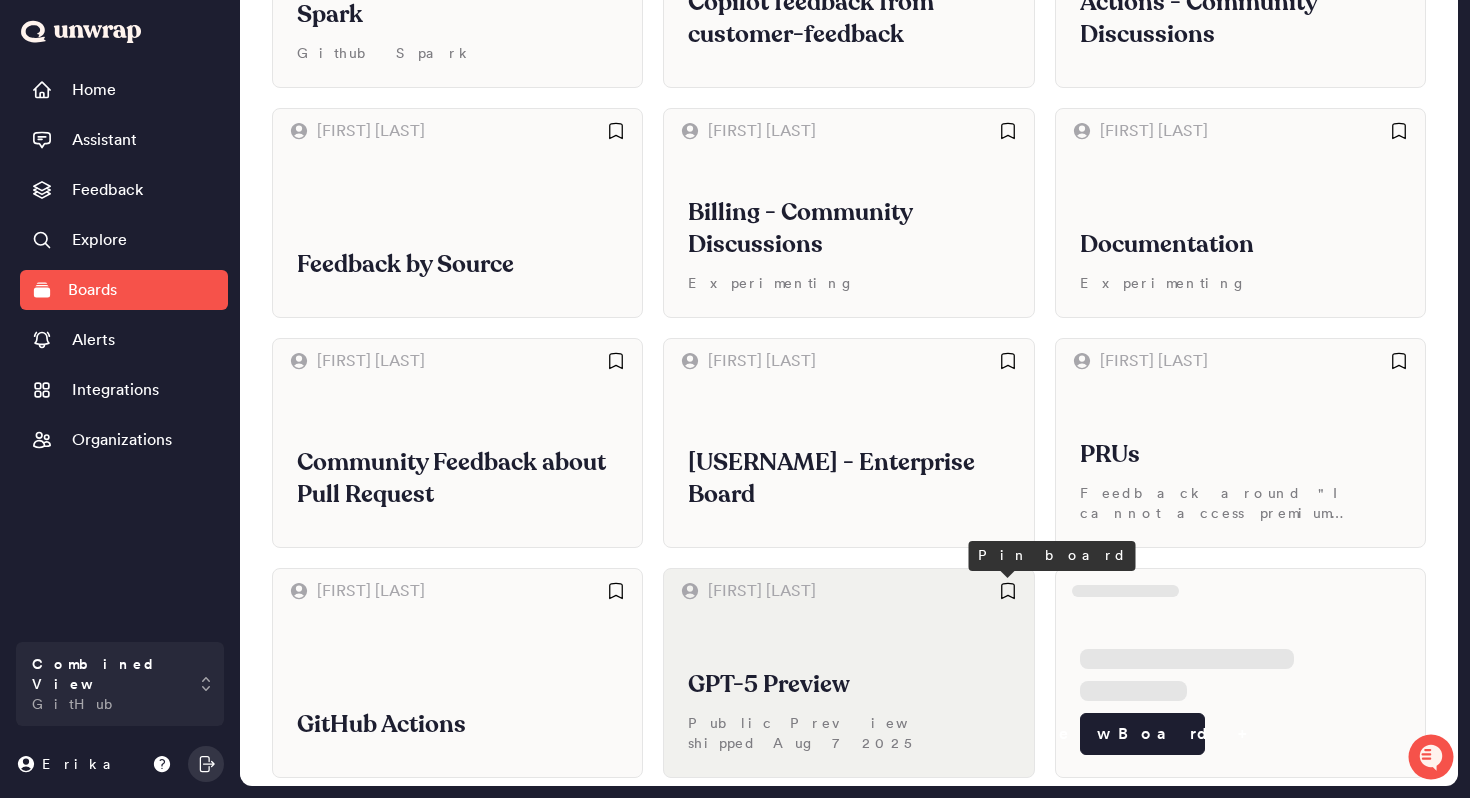 click 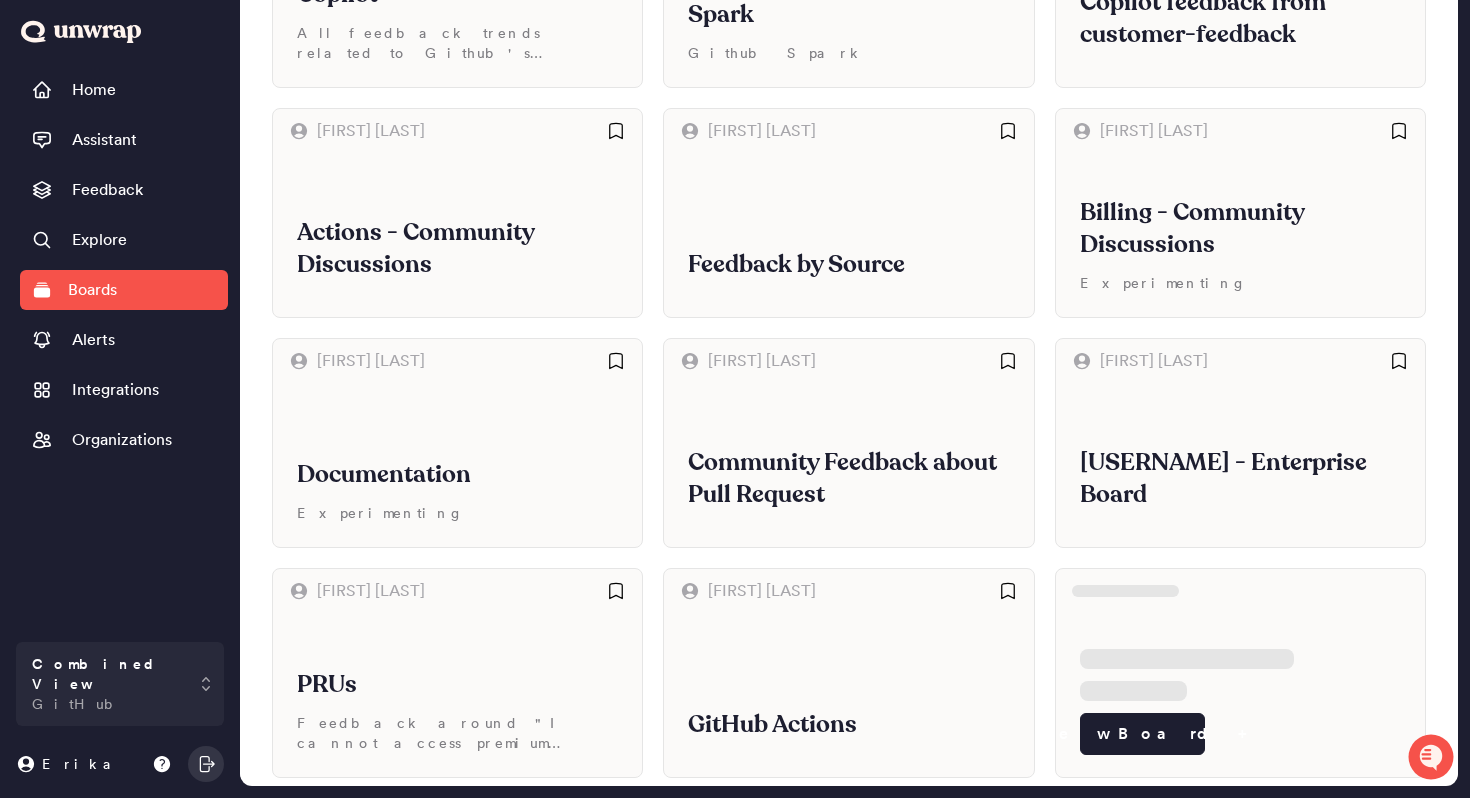 scroll, scrollTop: 0, scrollLeft: 0, axis: both 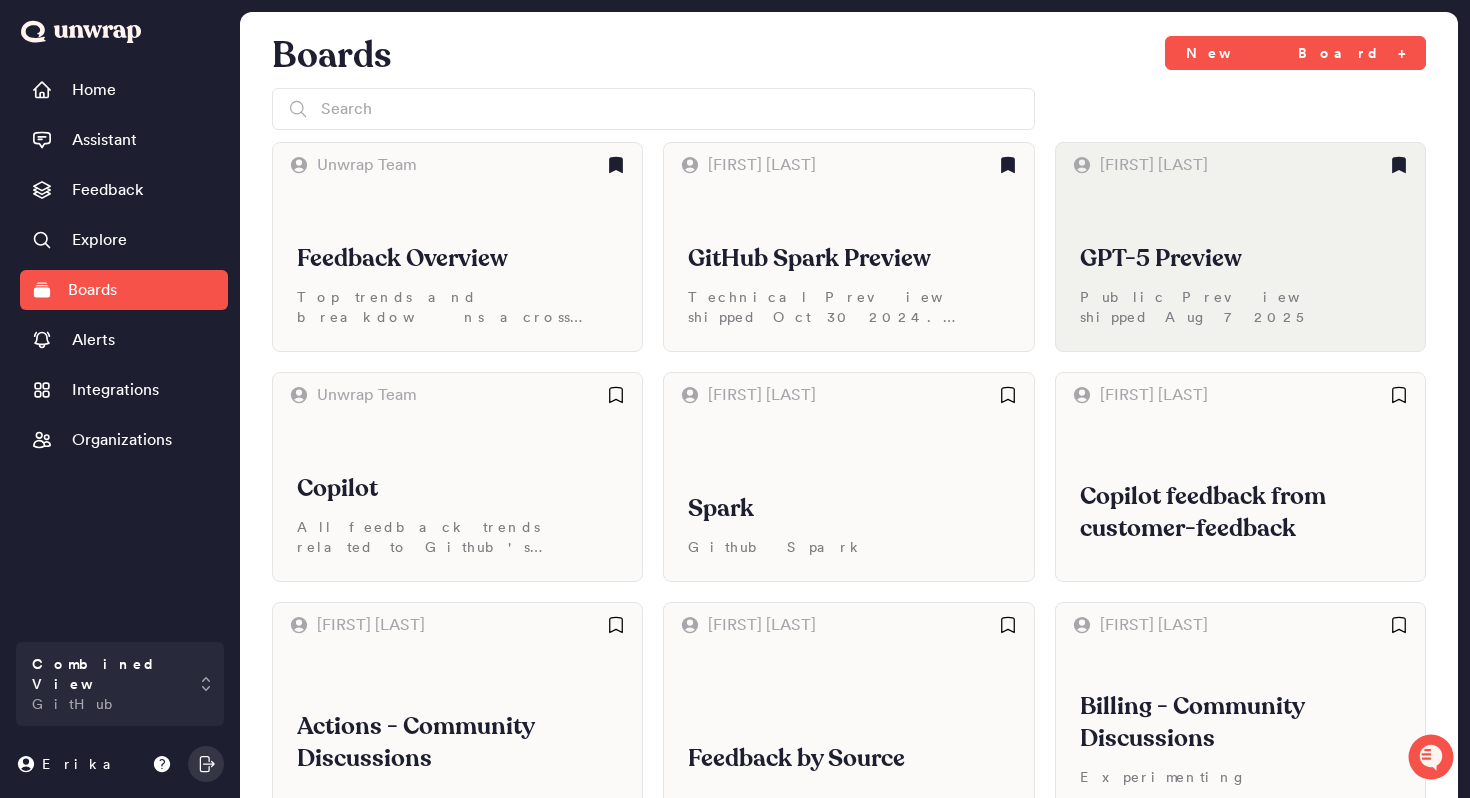 click on "Erika Barber" at bounding box center (1184, 165) 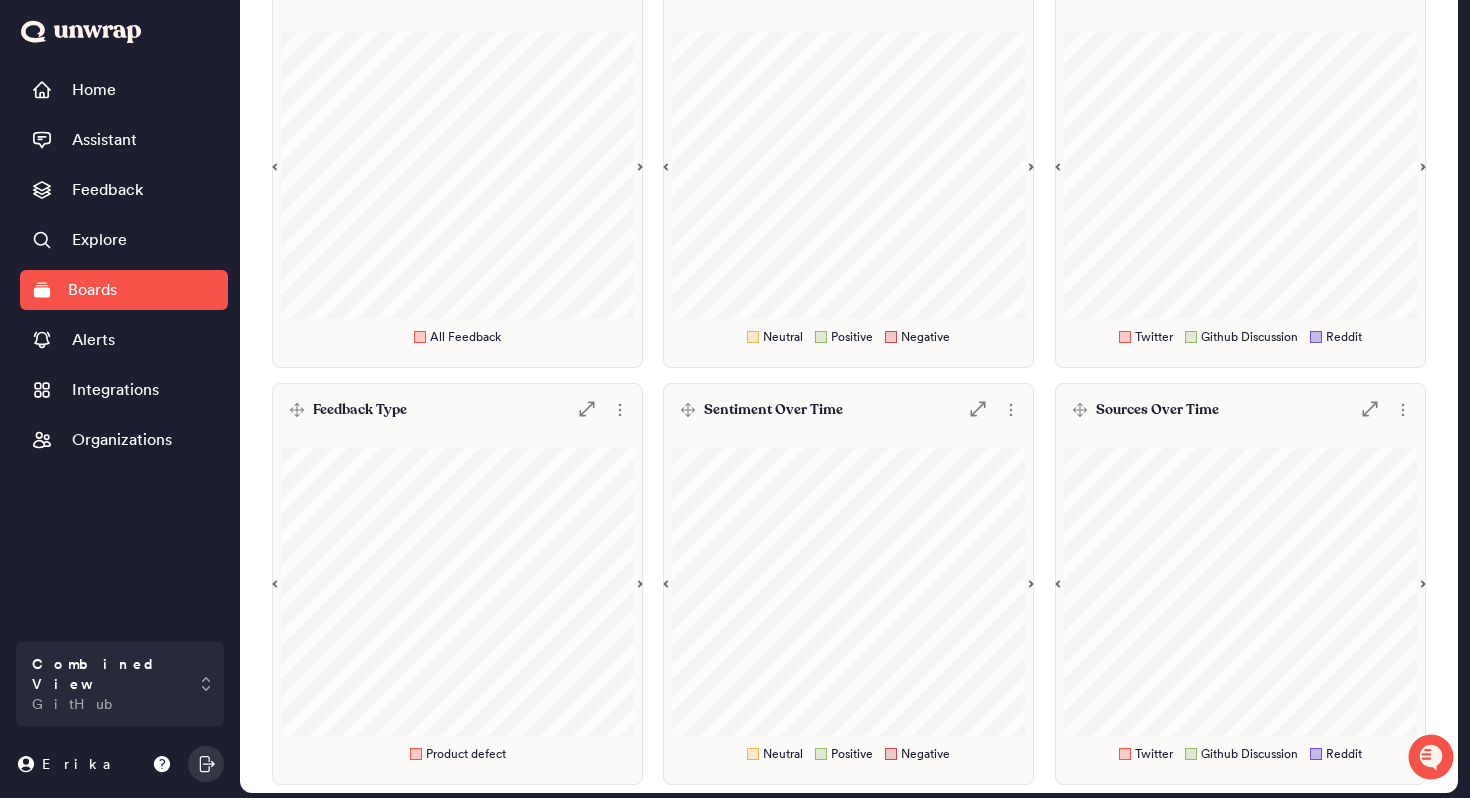 scroll, scrollTop: 342, scrollLeft: 0, axis: vertical 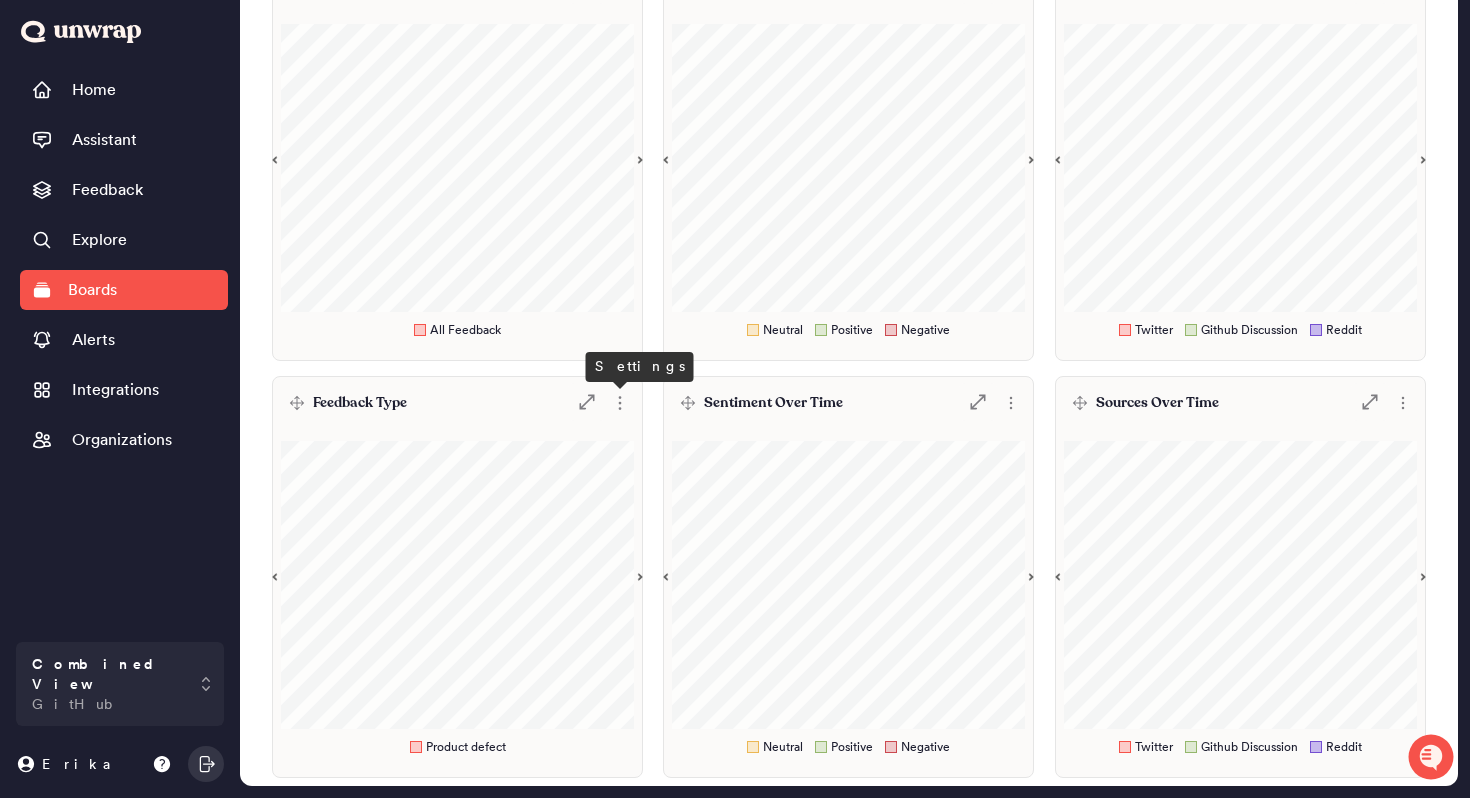 click 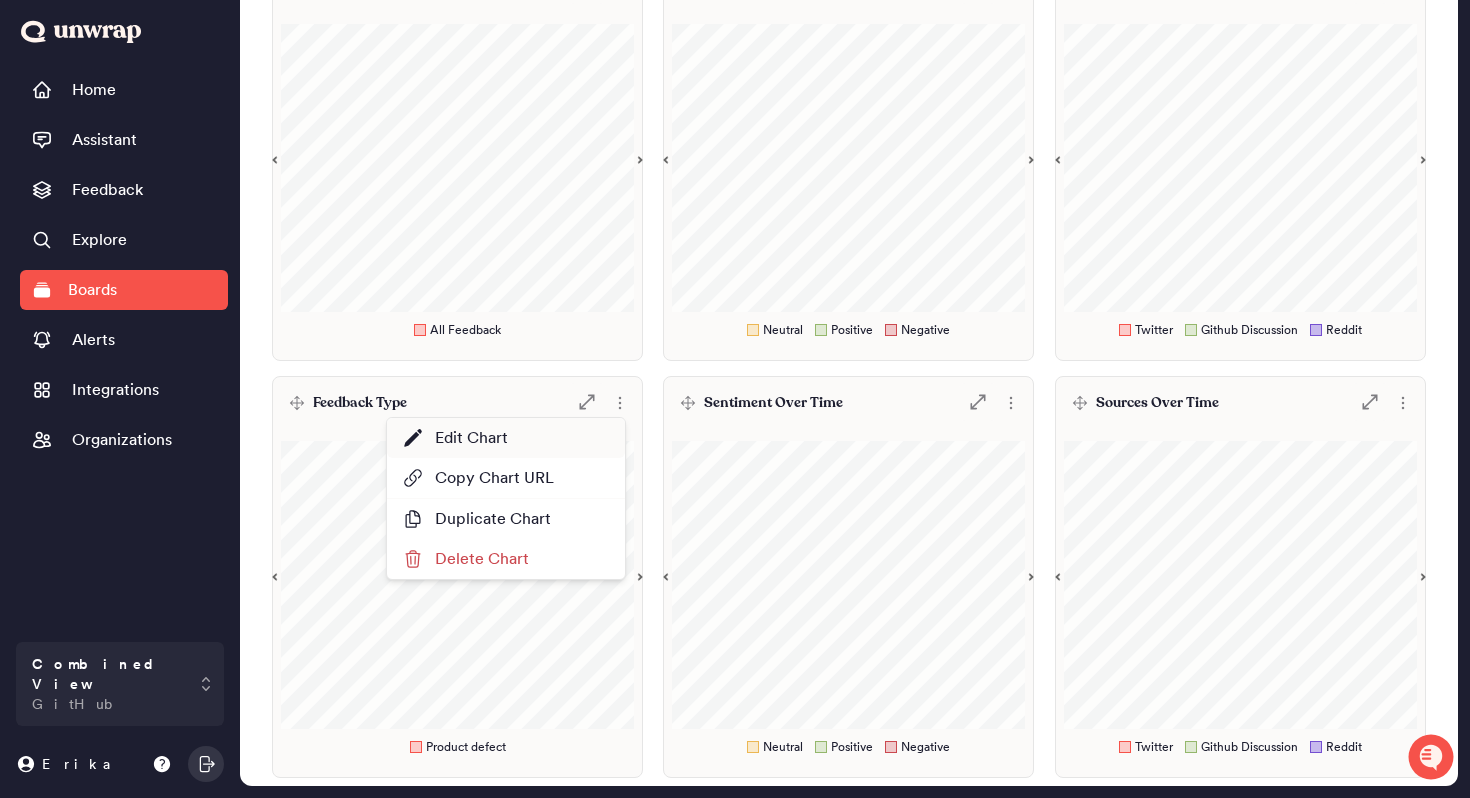 click on "Edit Chart" at bounding box center [506, 438] 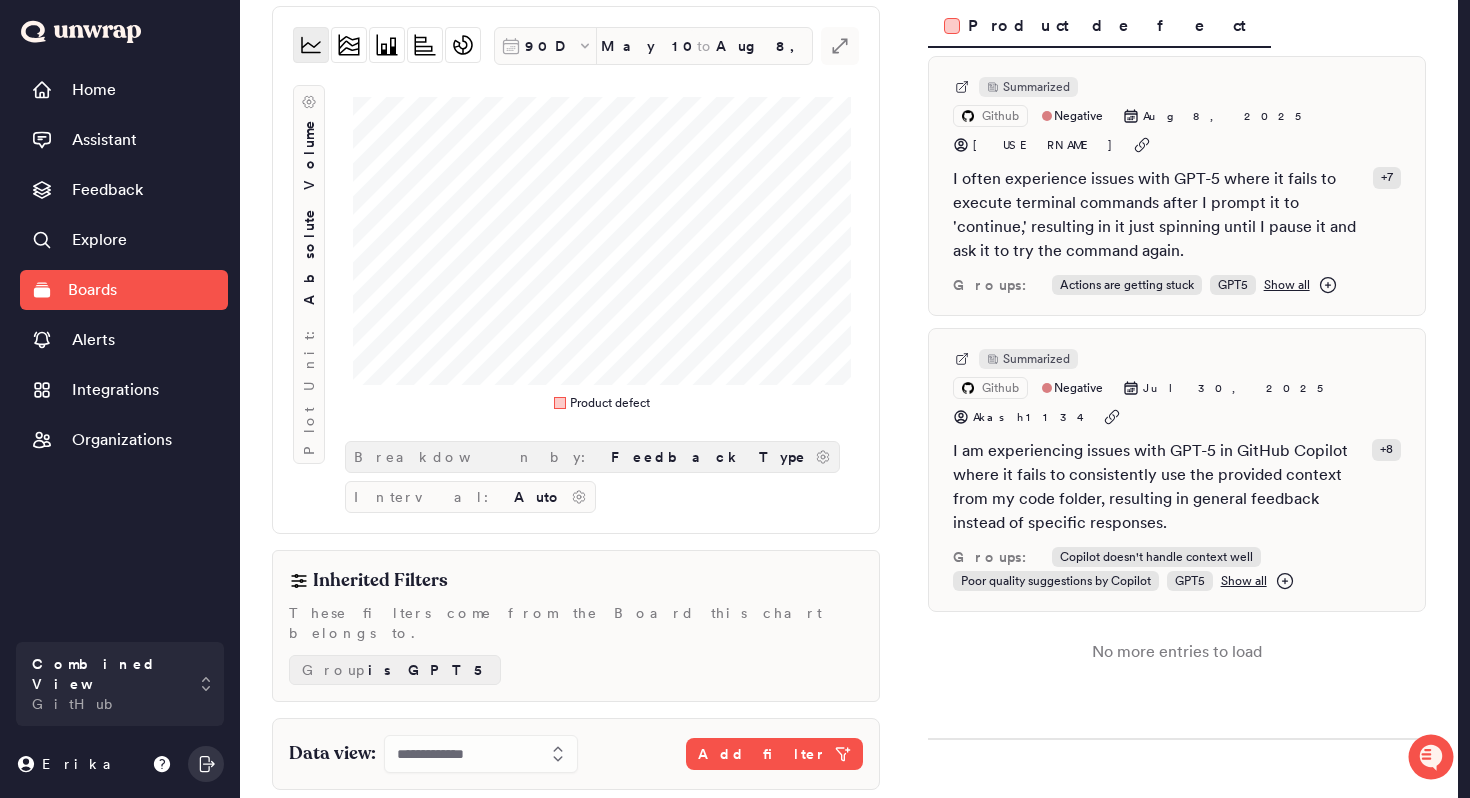 click on "Feedback Type" at bounding box center [709, 457] 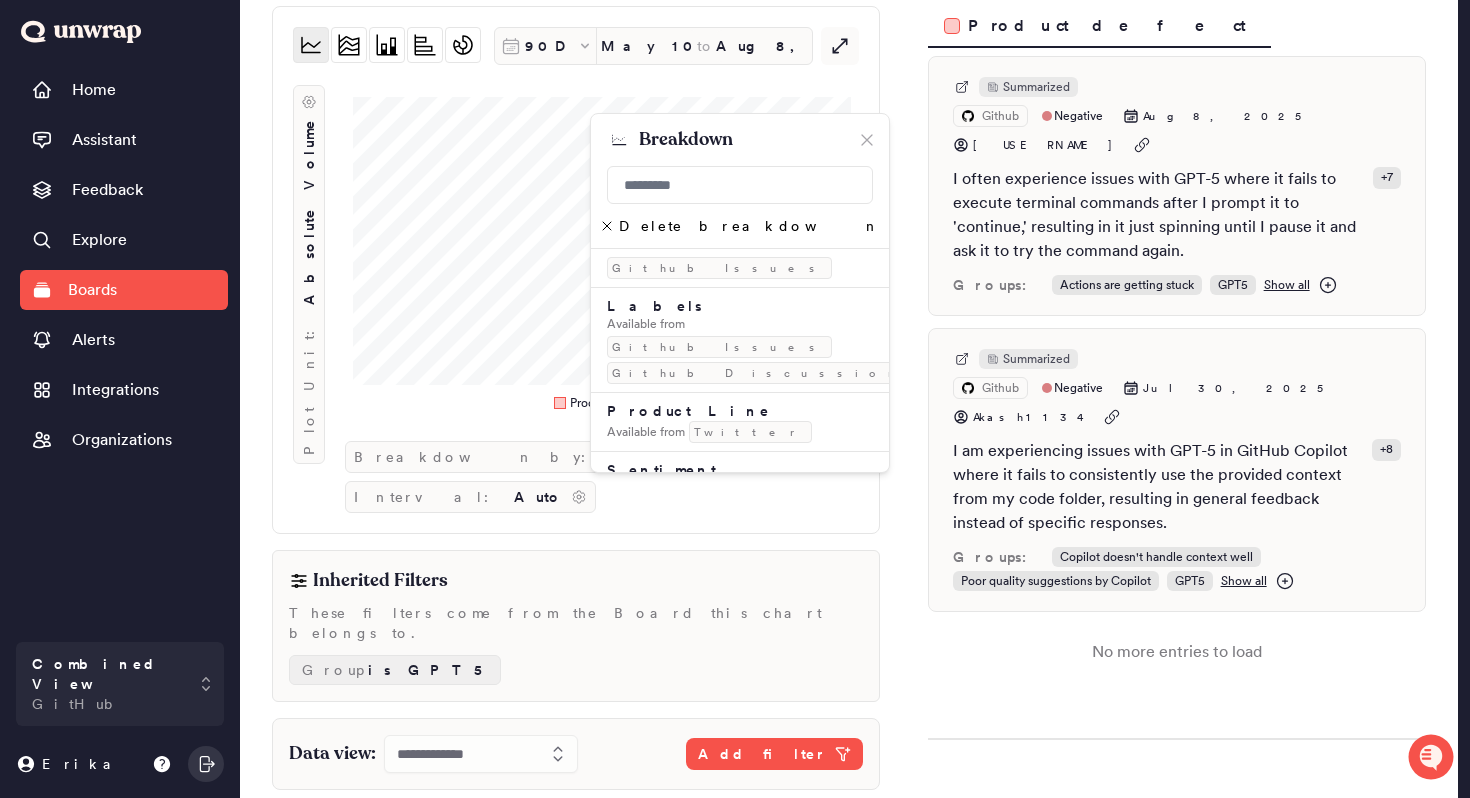 scroll, scrollTop: 732, scrollLeft: 0, axis: vertical 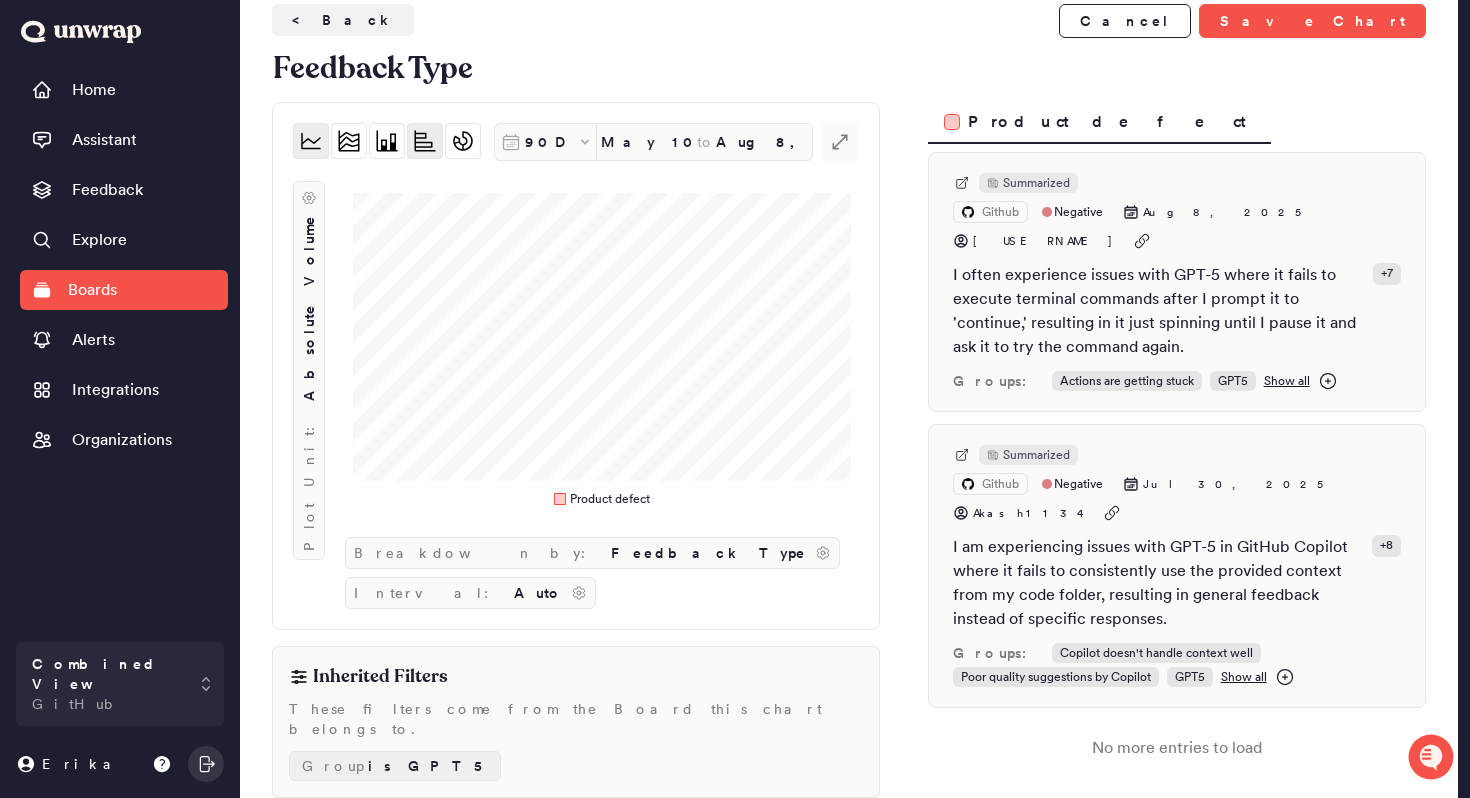 click 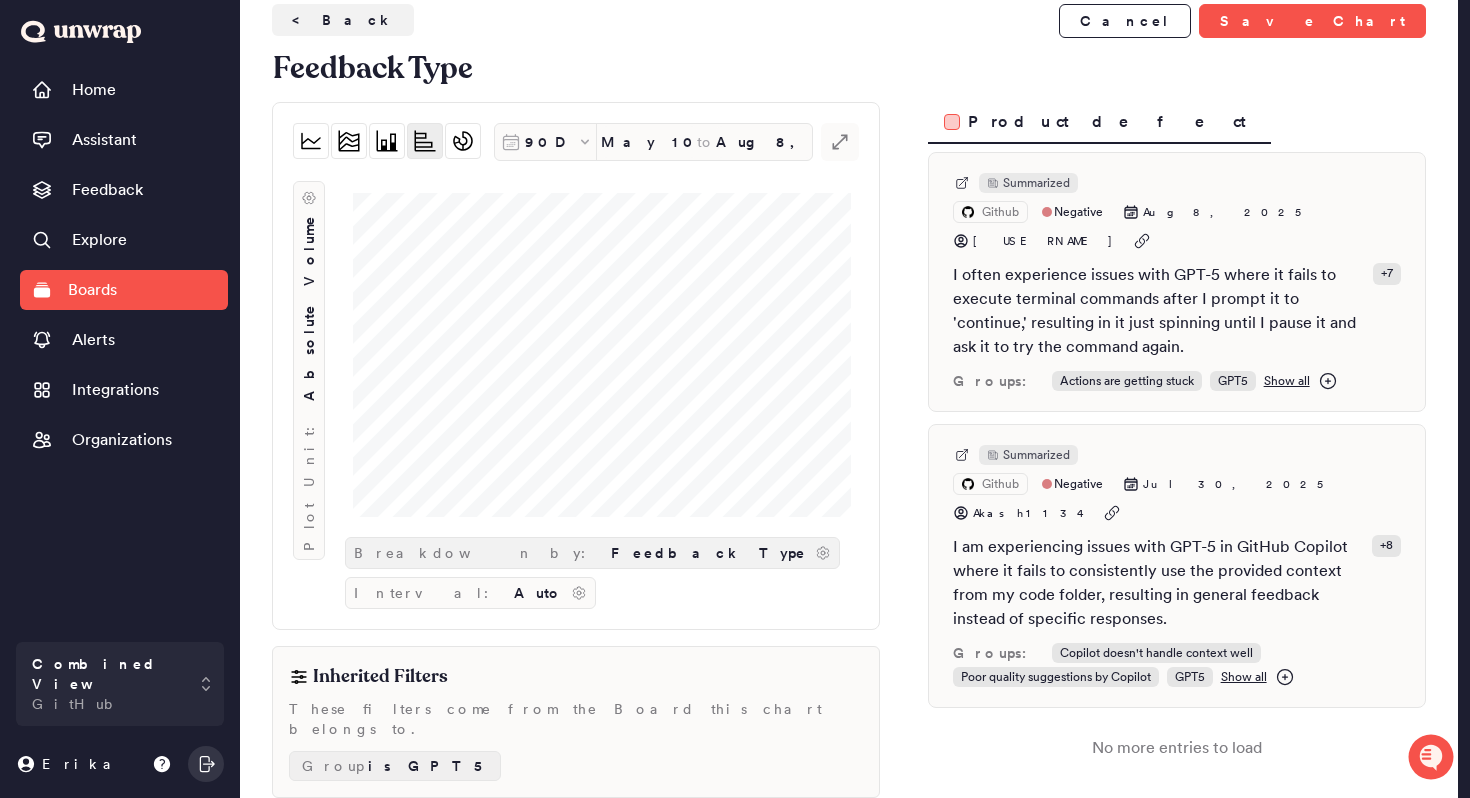 click on "Feedback Type" at bounding box center [709, 553] 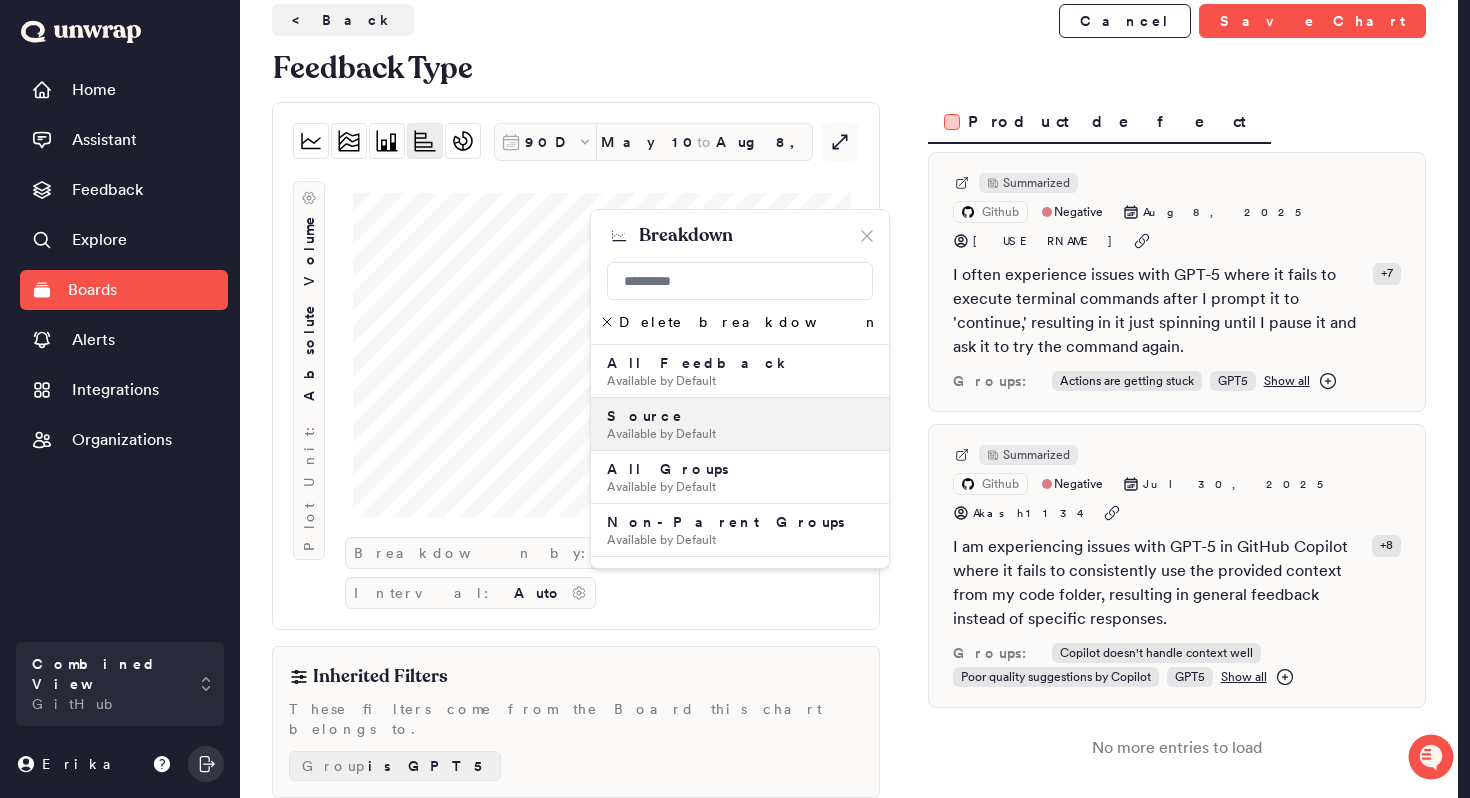 click on "Source Available by Default" at bounding box center [740, 424] 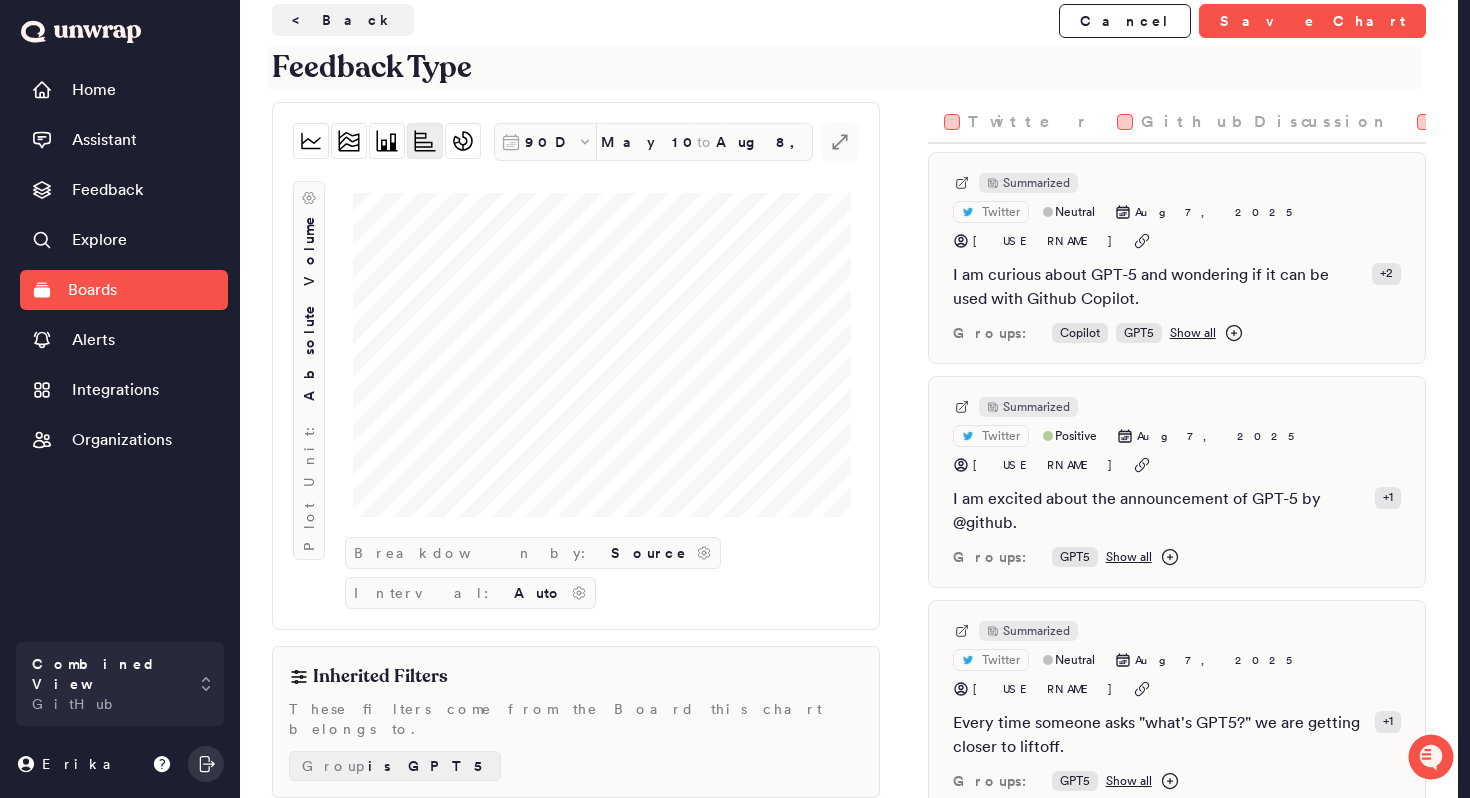 click on "Feedback Type" at bounding box center (845, 68) 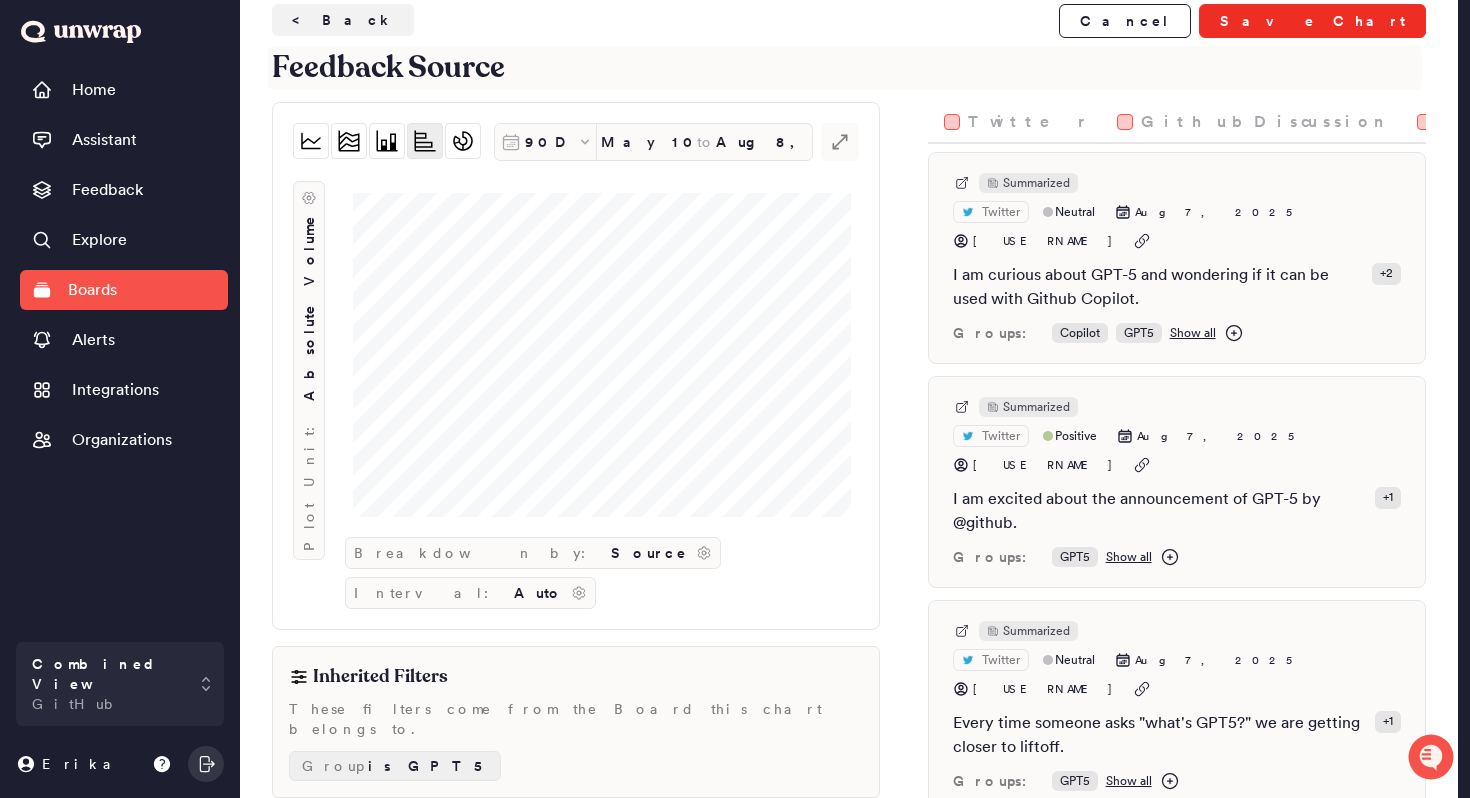 type on "Feedback Source" 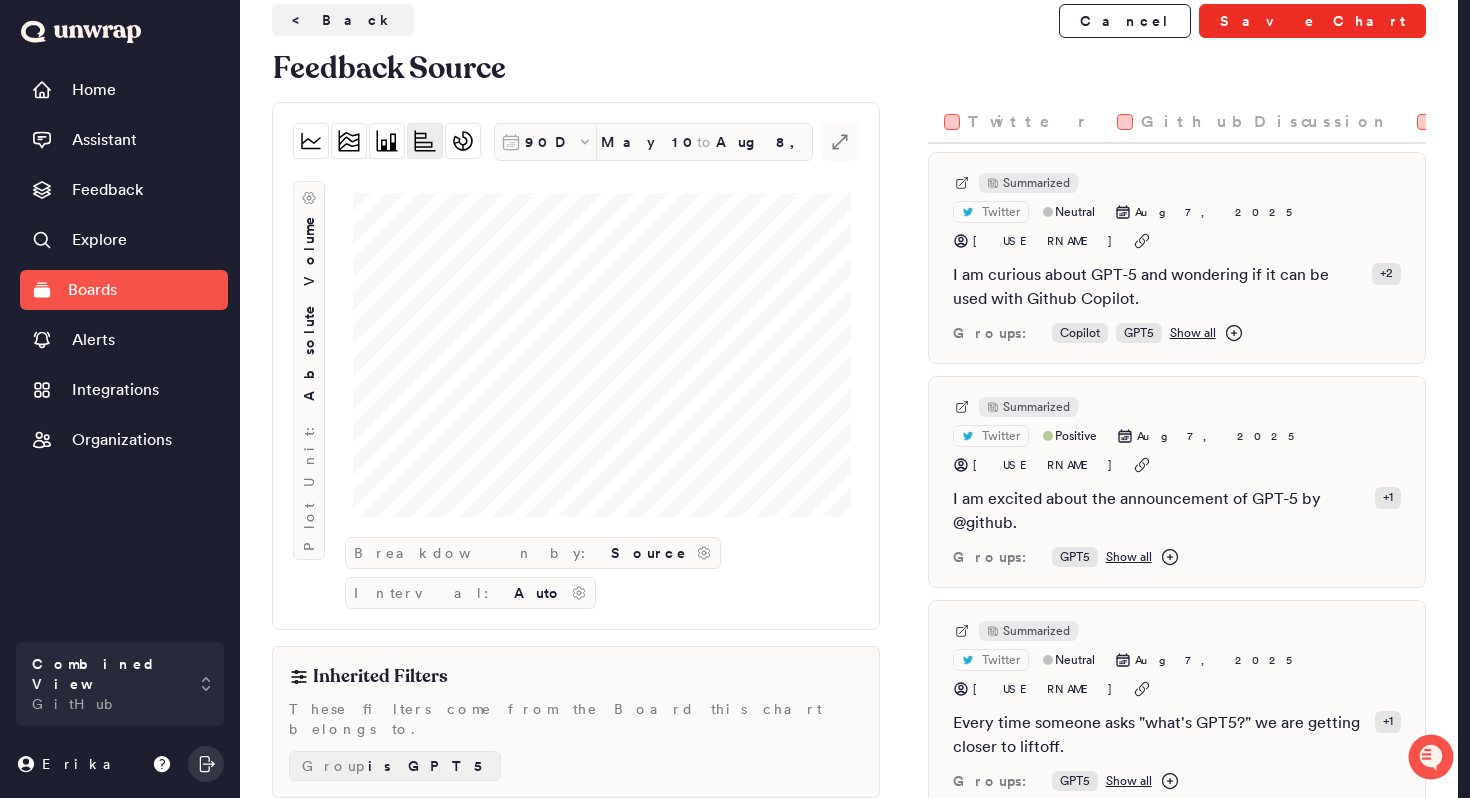click on "Save Chart" at bounding box center [1312, 21] 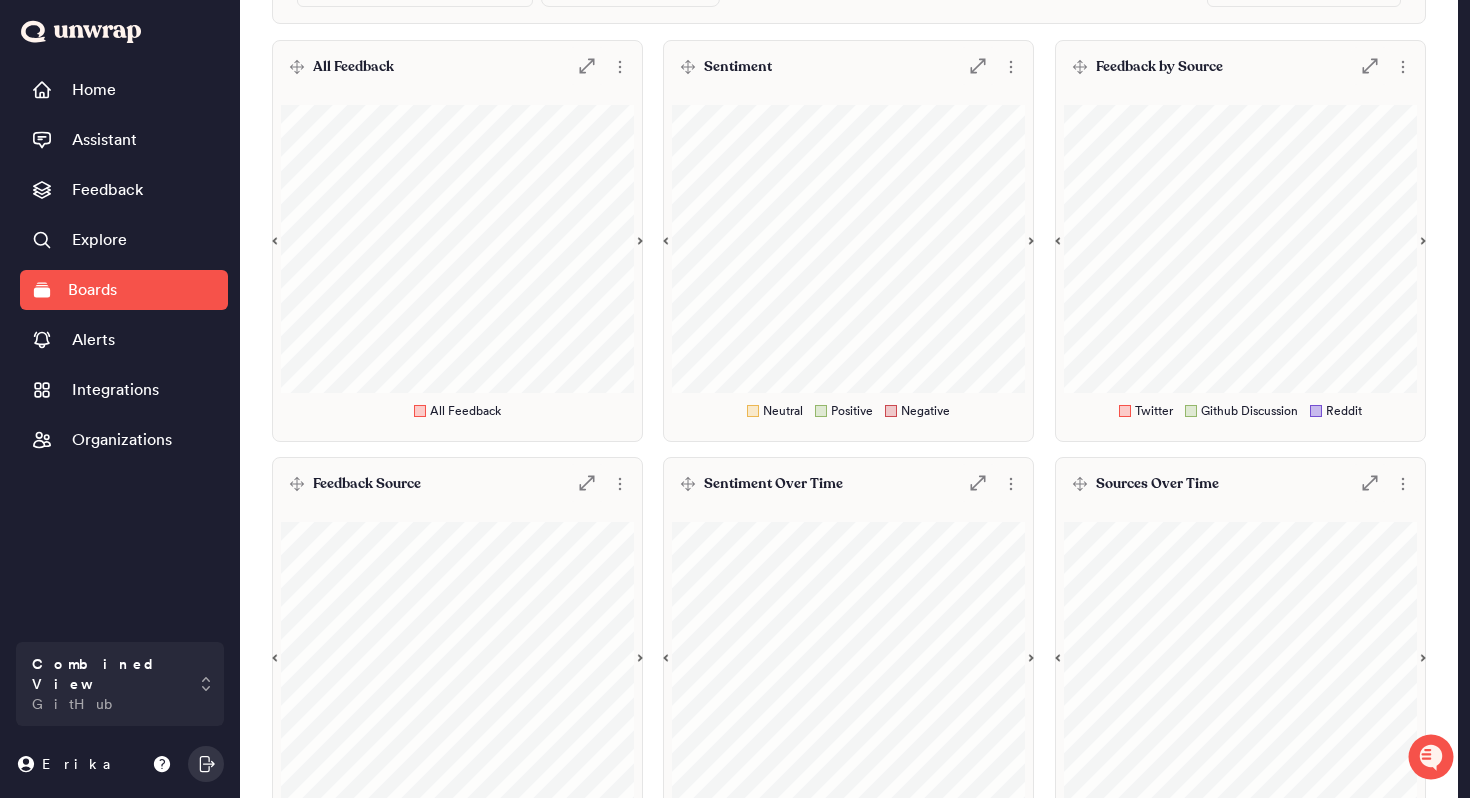 scroll, scrollTop: 342, scrollLeft: 0, axis: vertical 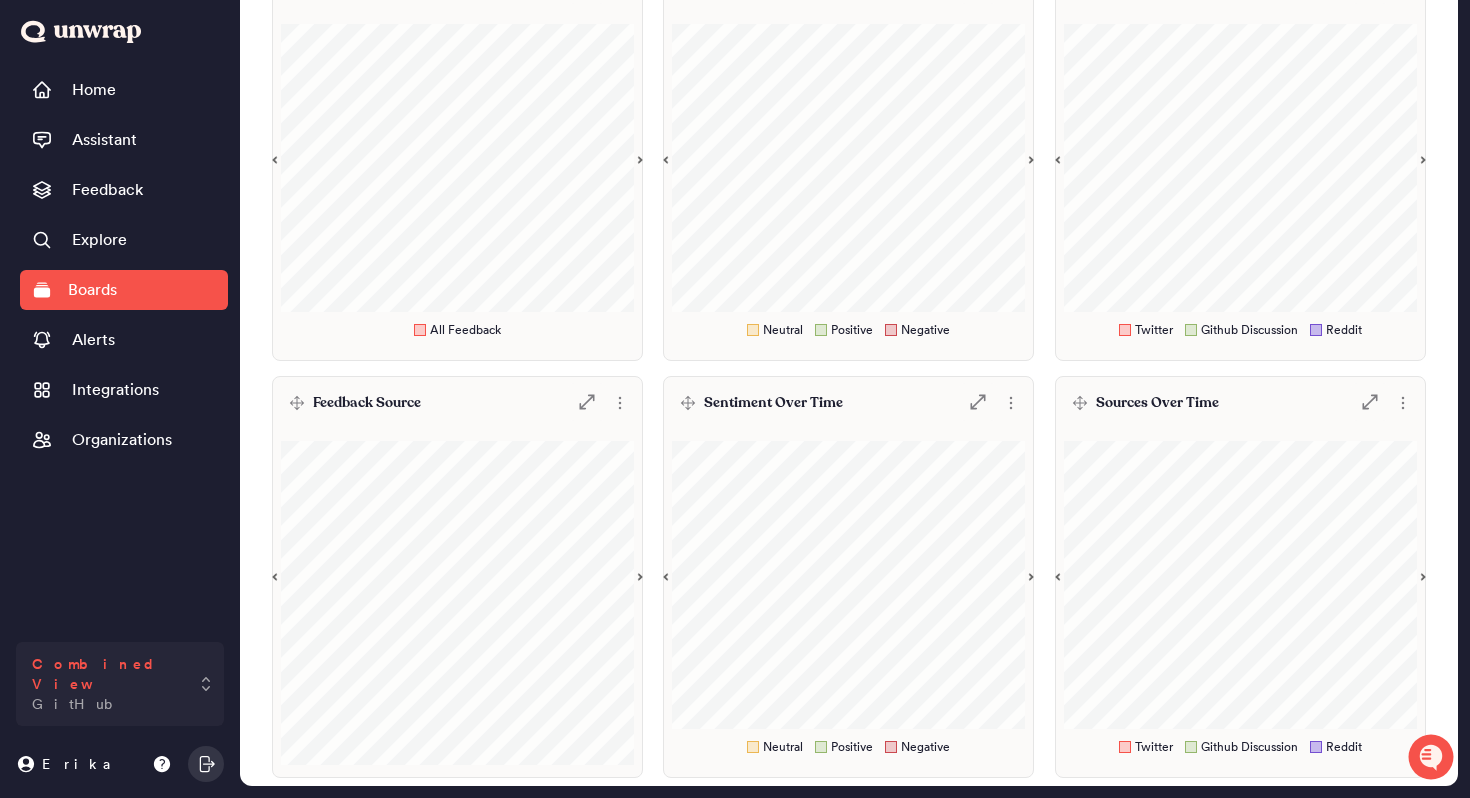 click on "Combined View GitHub" at bounding box center (106, 684) 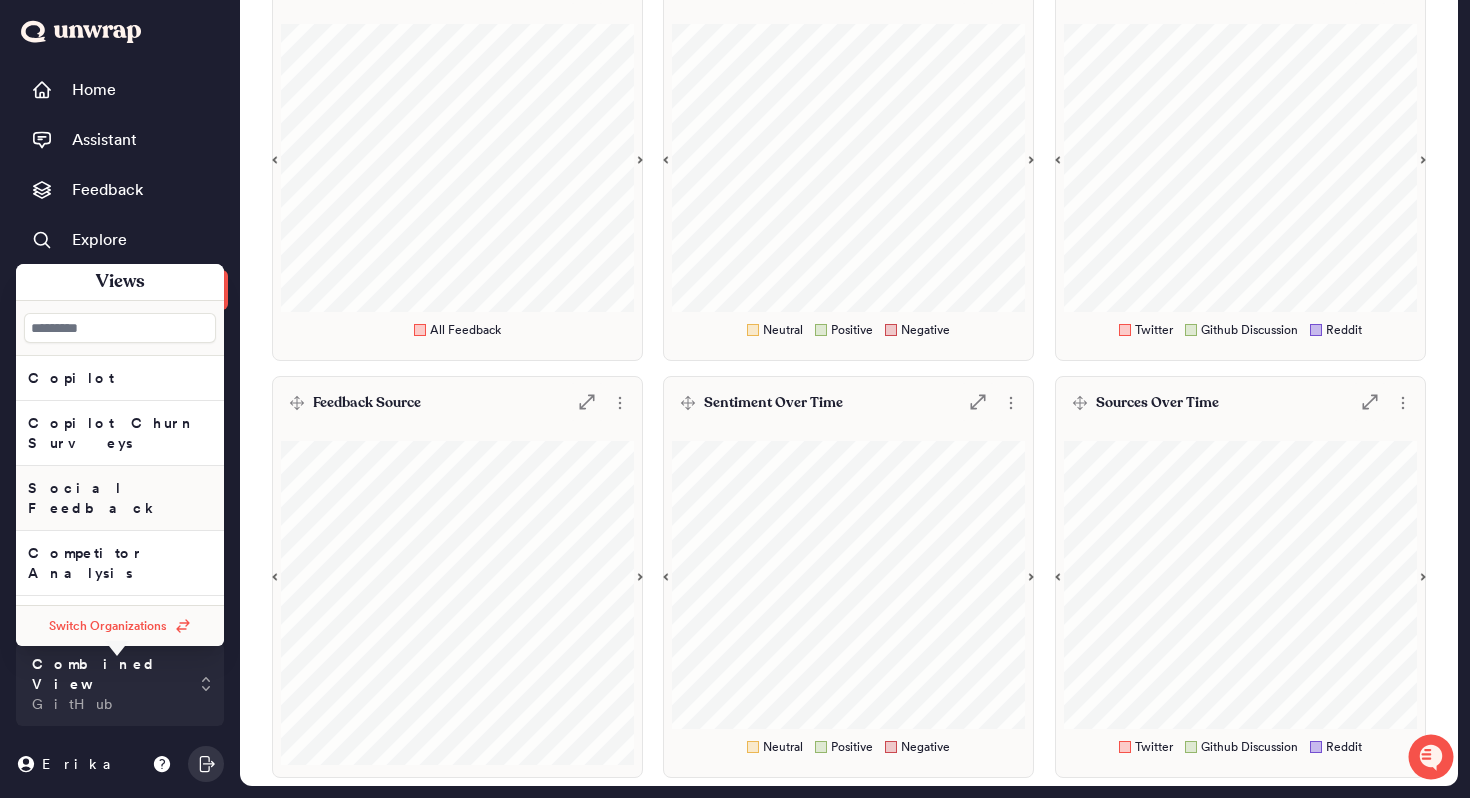 scroll, scrollTop: 65, scrollLeft: 0, axis: vertical 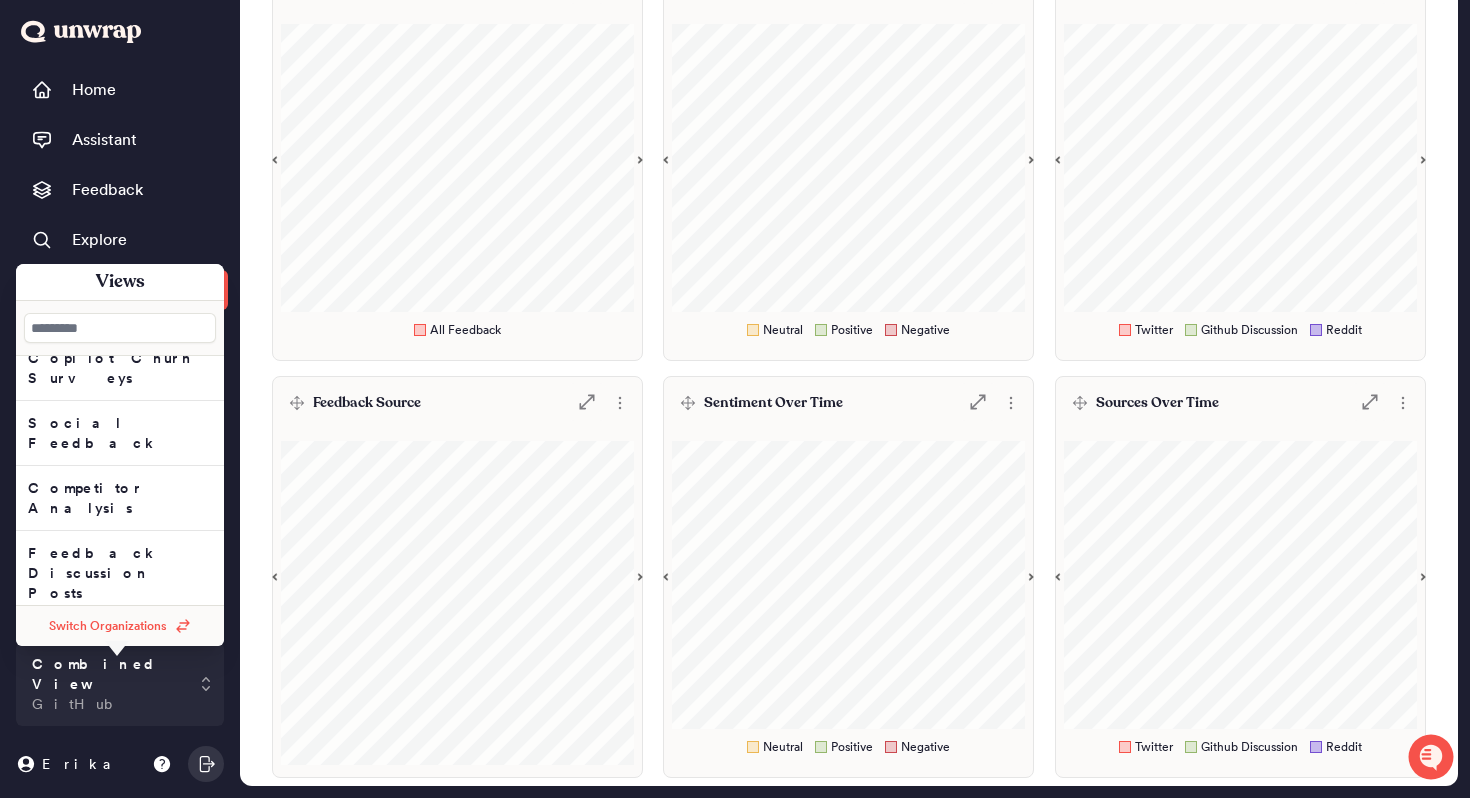 click on "Next" at bounding box center [120, 313] 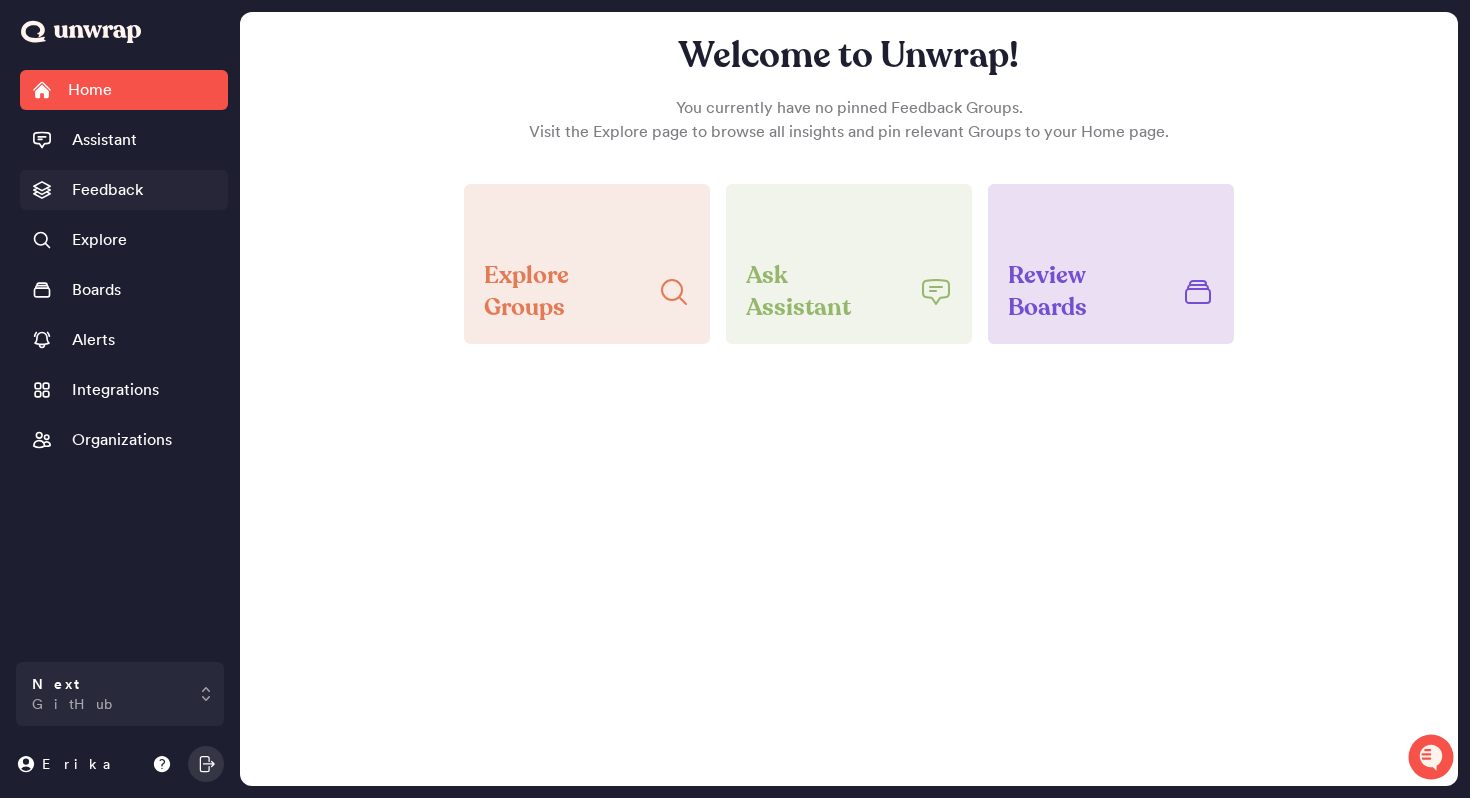 click on "Feedback" at bounding box center [107, 190] 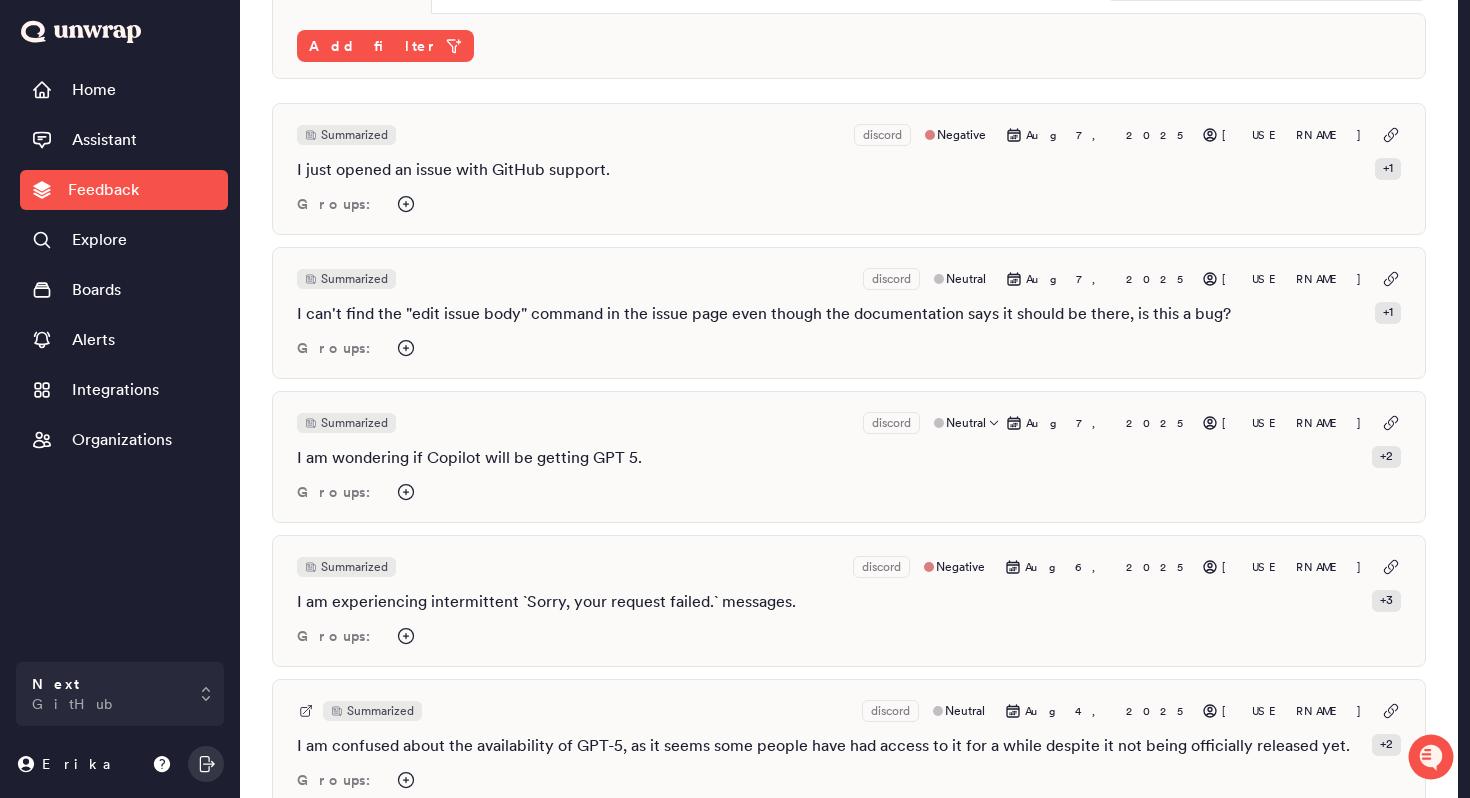 scroll, scrollTop: 199, scrollLeft: 0, axis: vertical 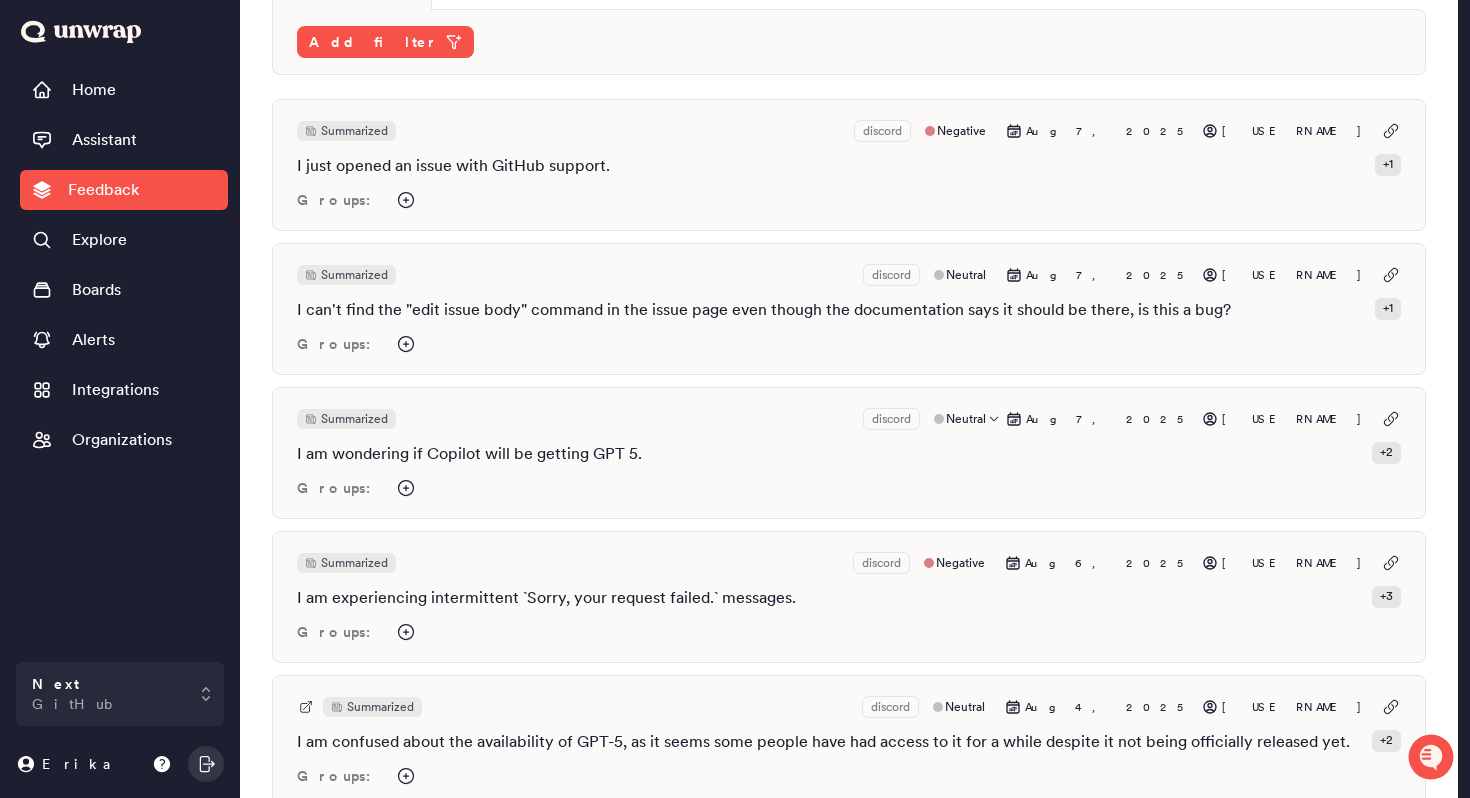 click 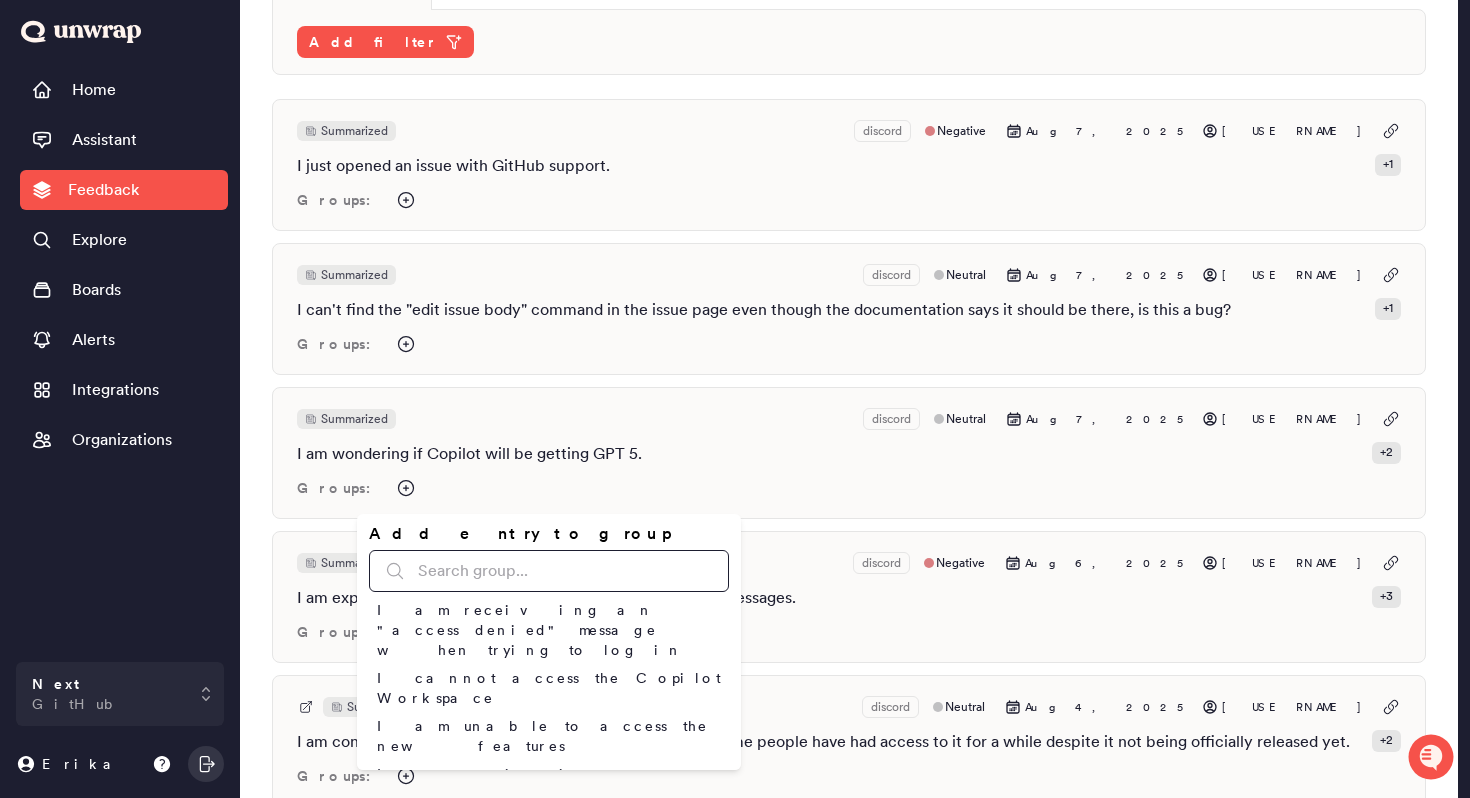 click at bounding box center [549, 571] 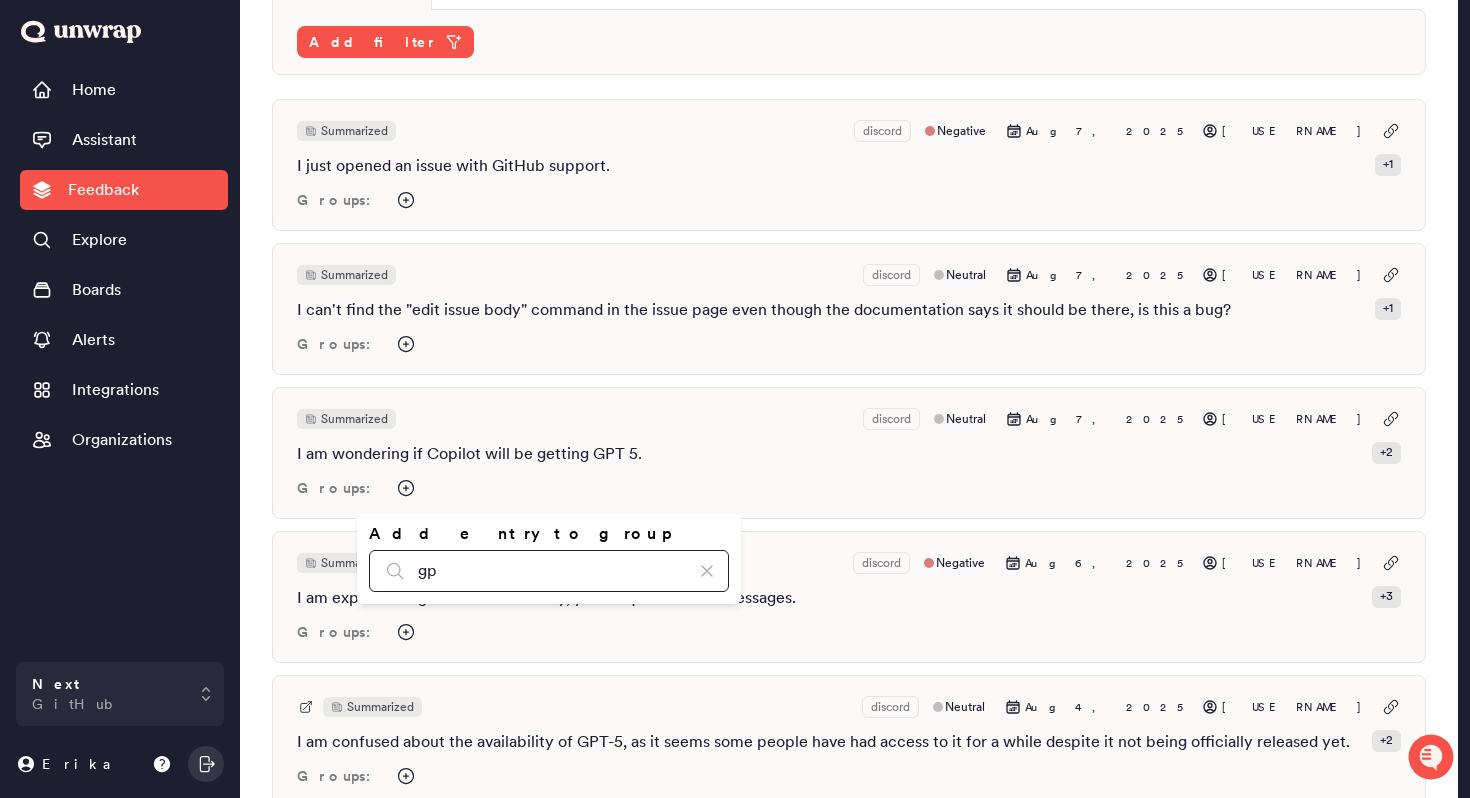 type on "g" 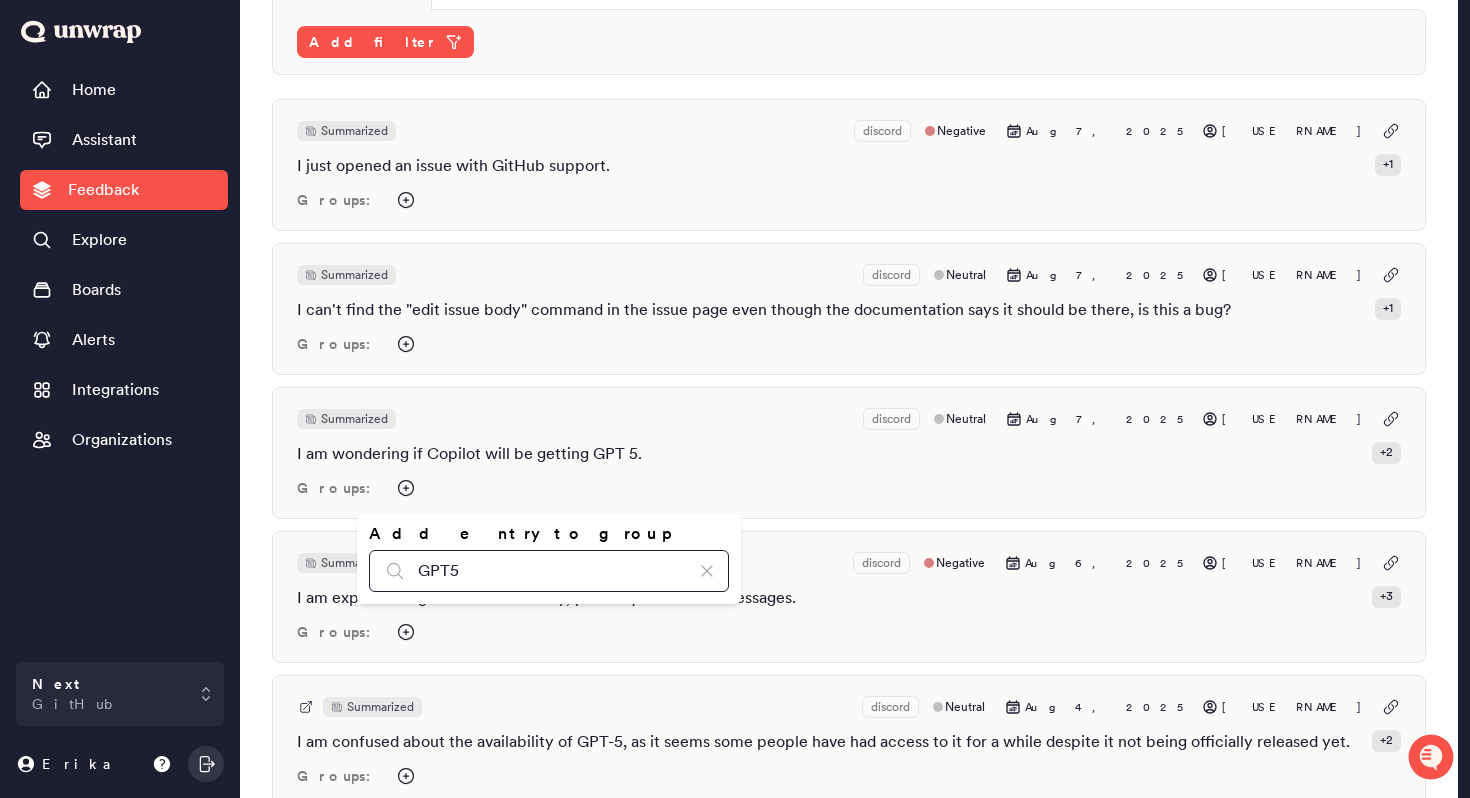 type on "GPT5" 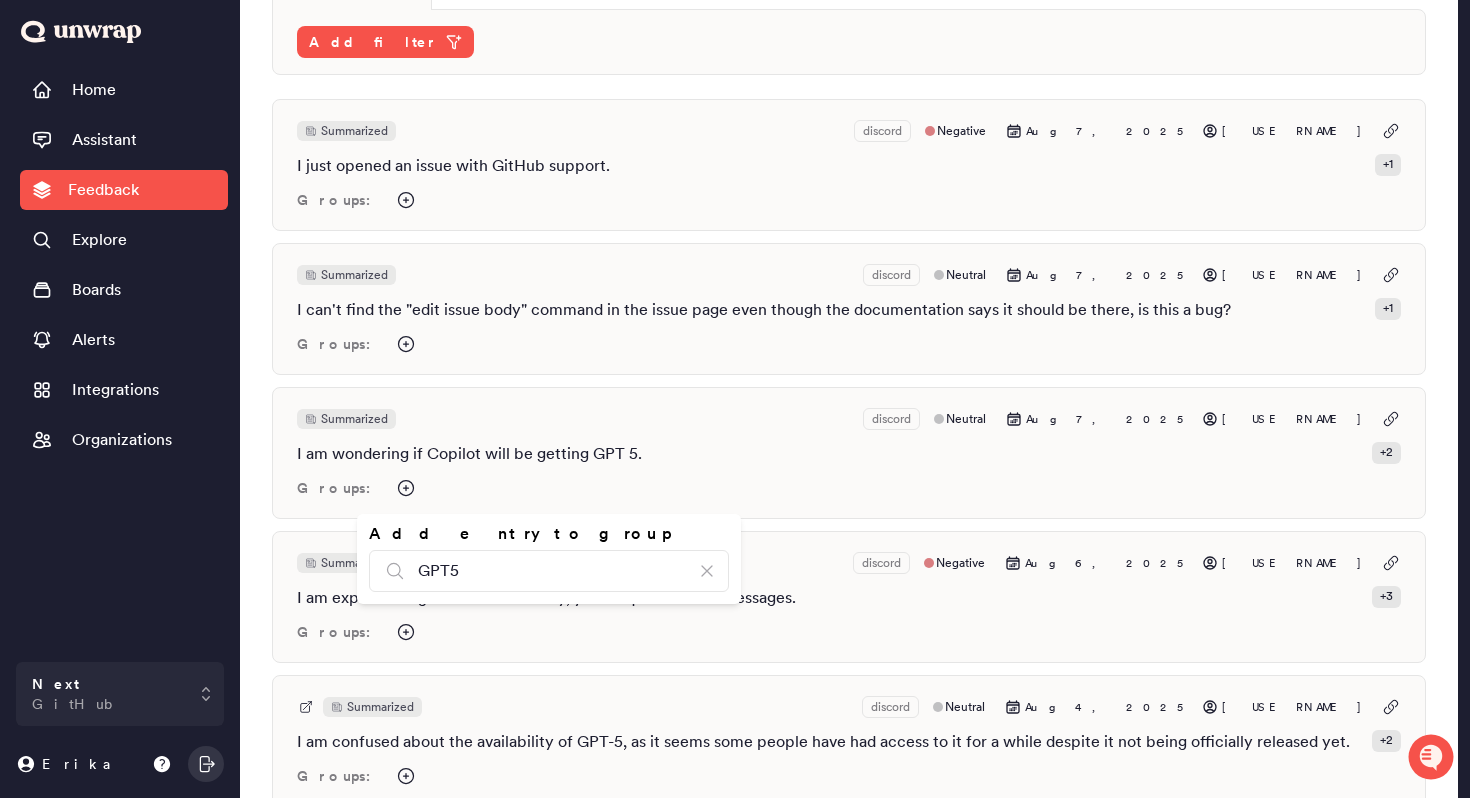 click 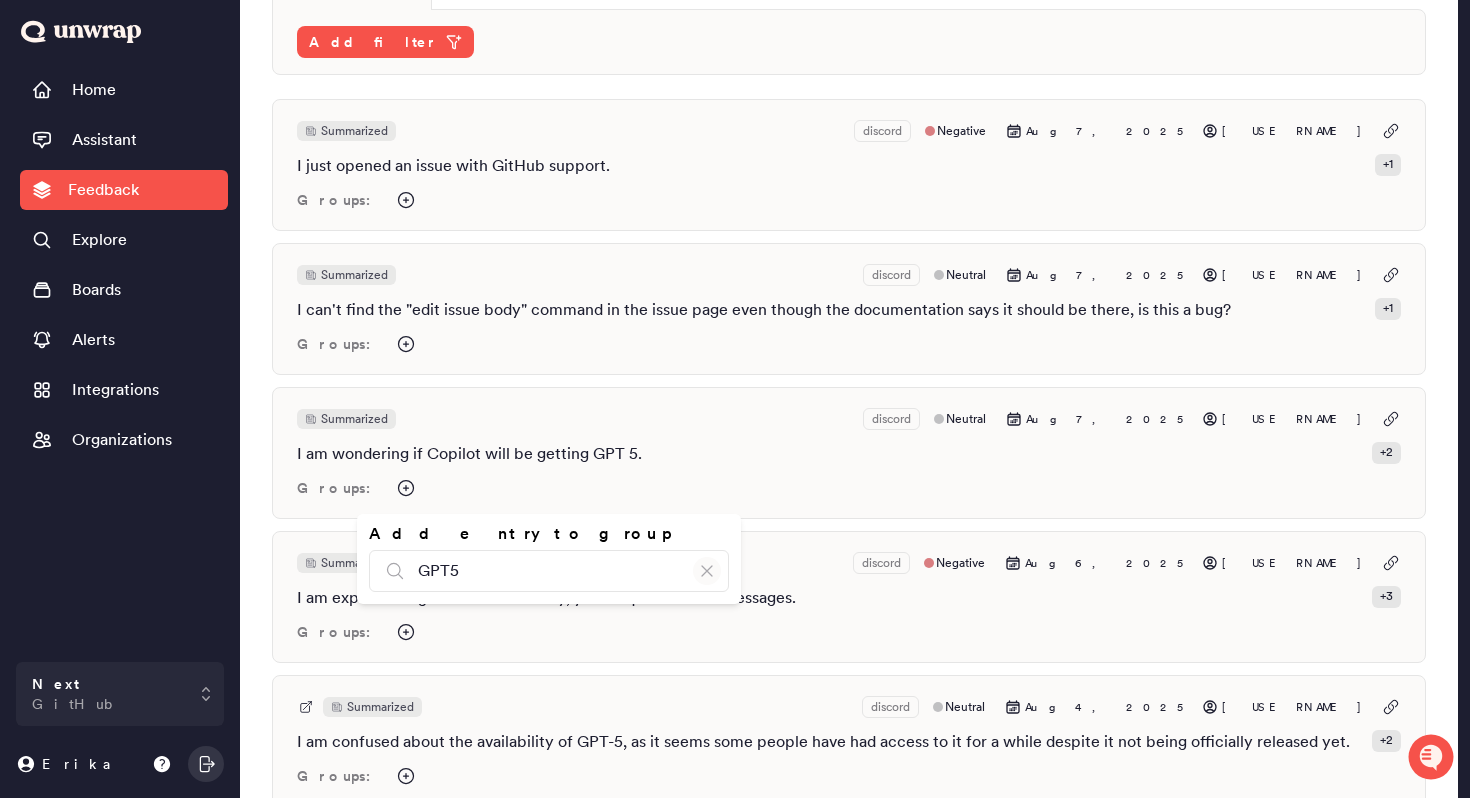 click 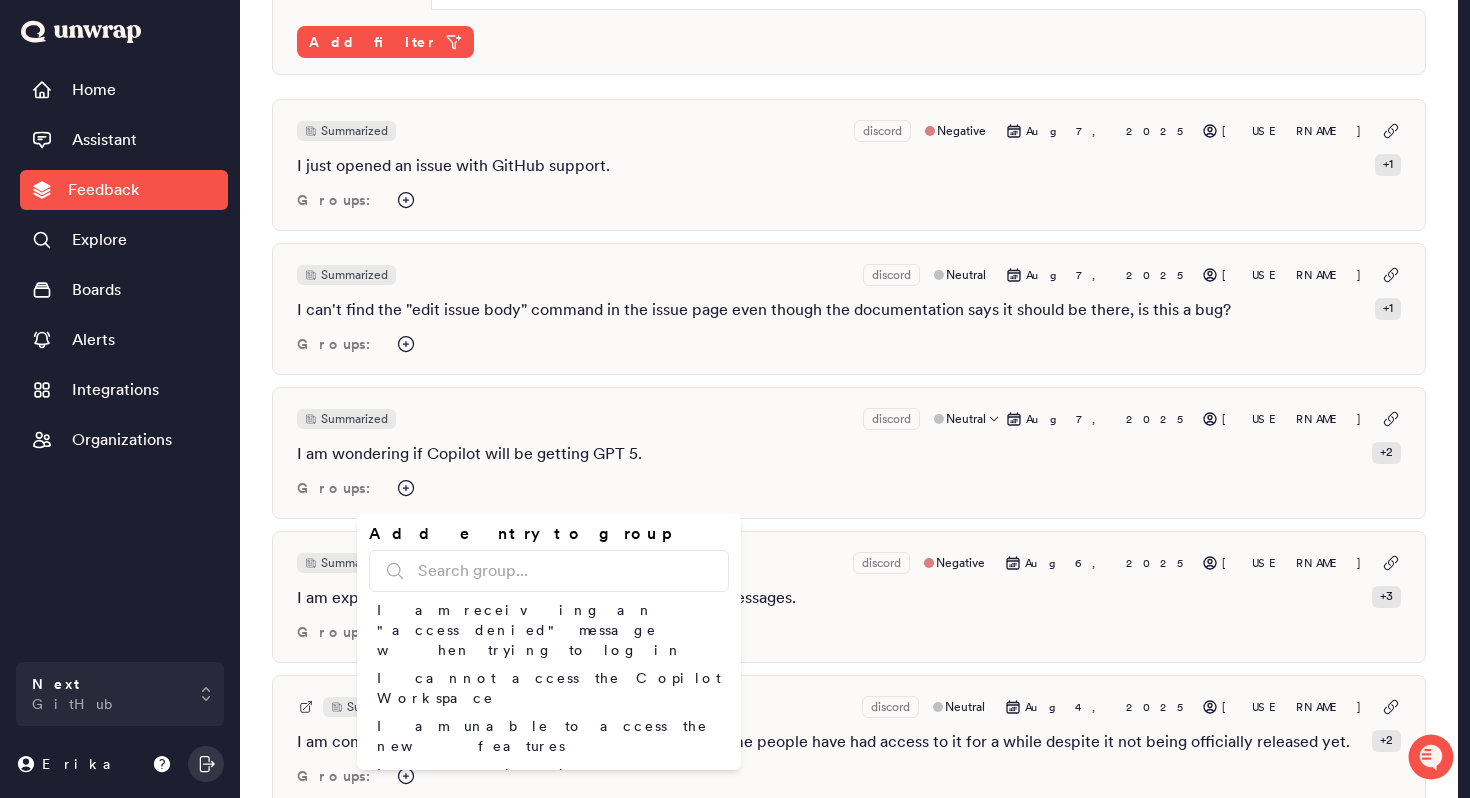 click on "Groups:" at bounding box center [849, 488] 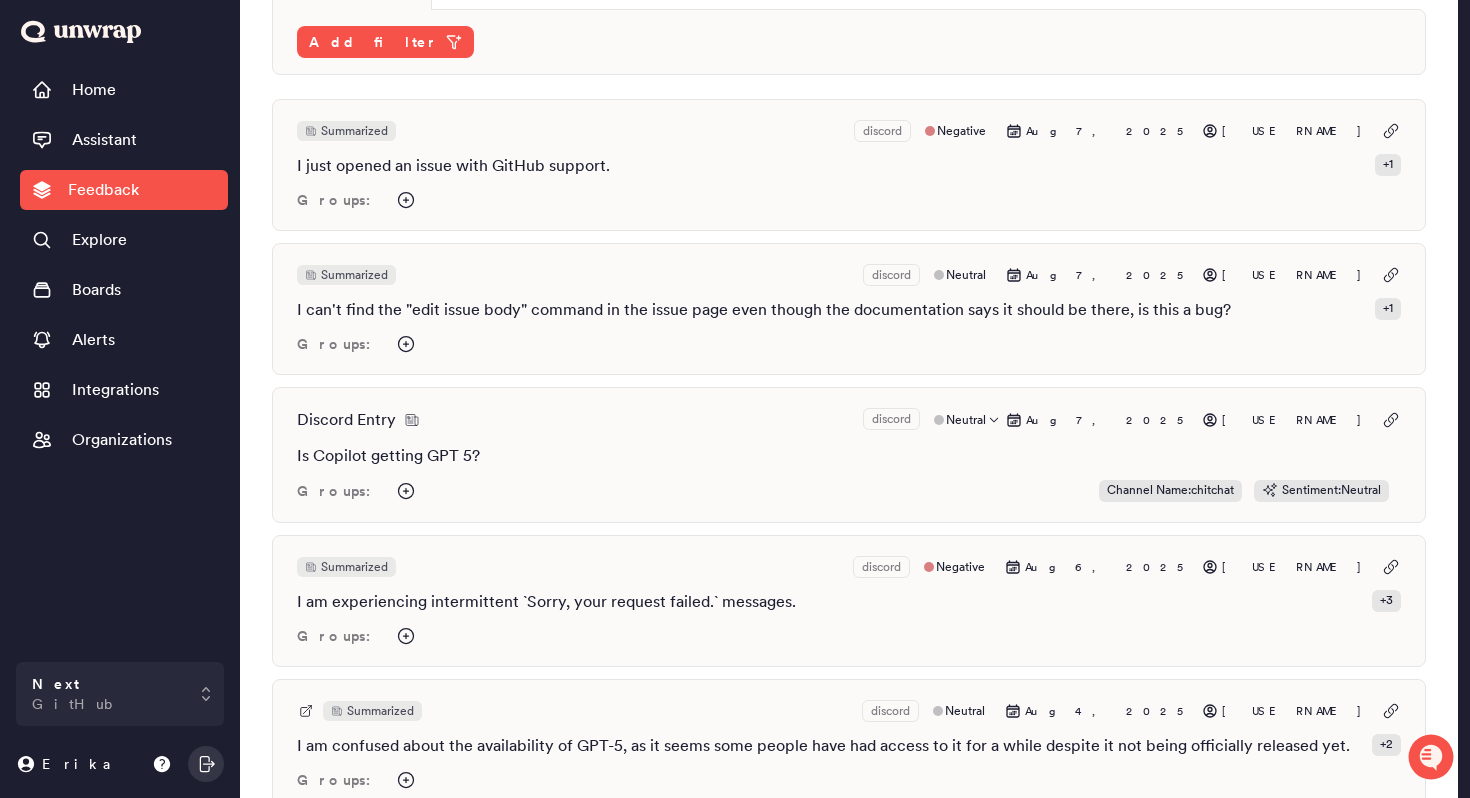 click on "Groups: Channel Name :  chitchat Sentiment :  Neutral" at bounding box center [849, 491] 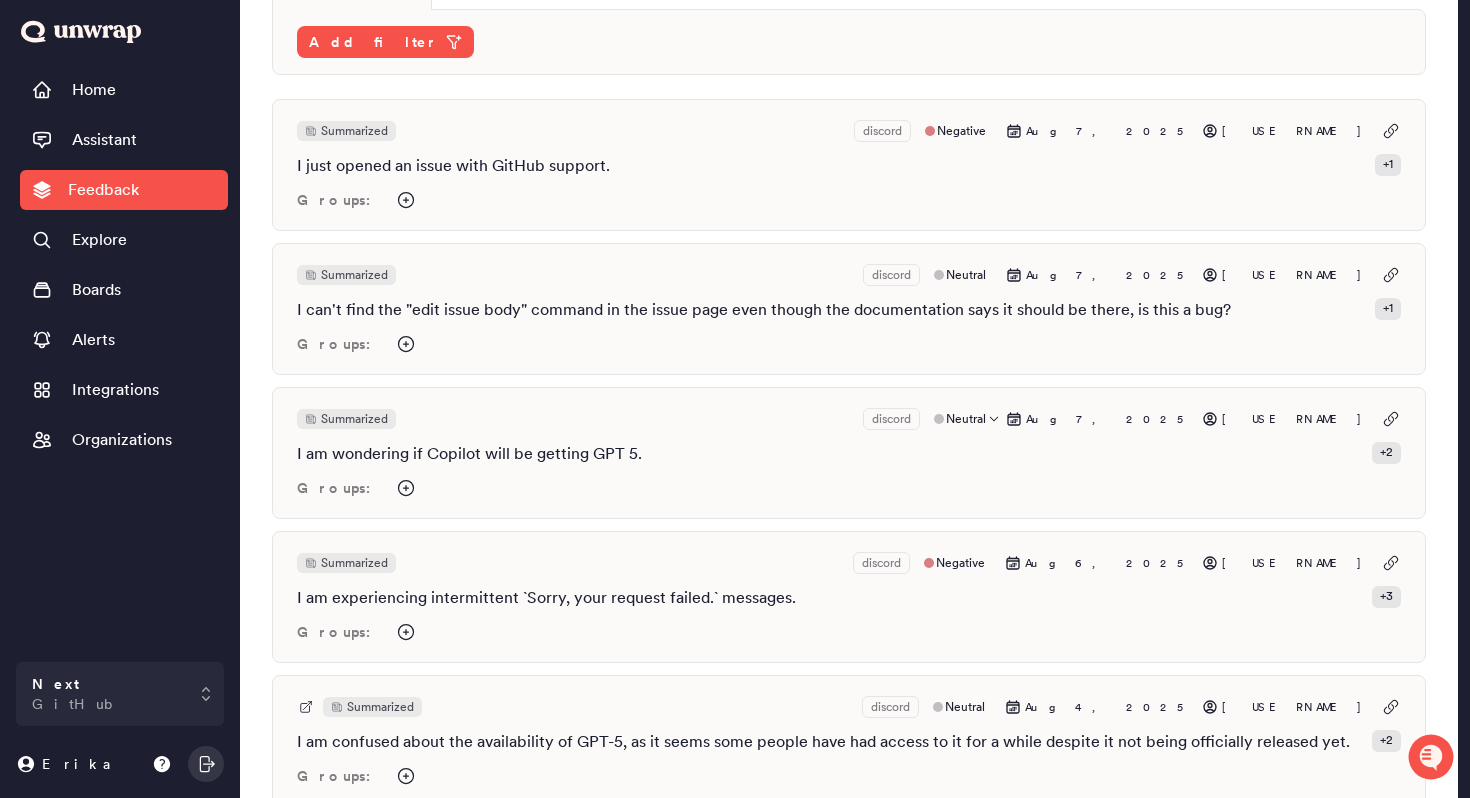 click on "I am wondering if Copilot will be getting GPT 5." at bounding box center (469, 454) 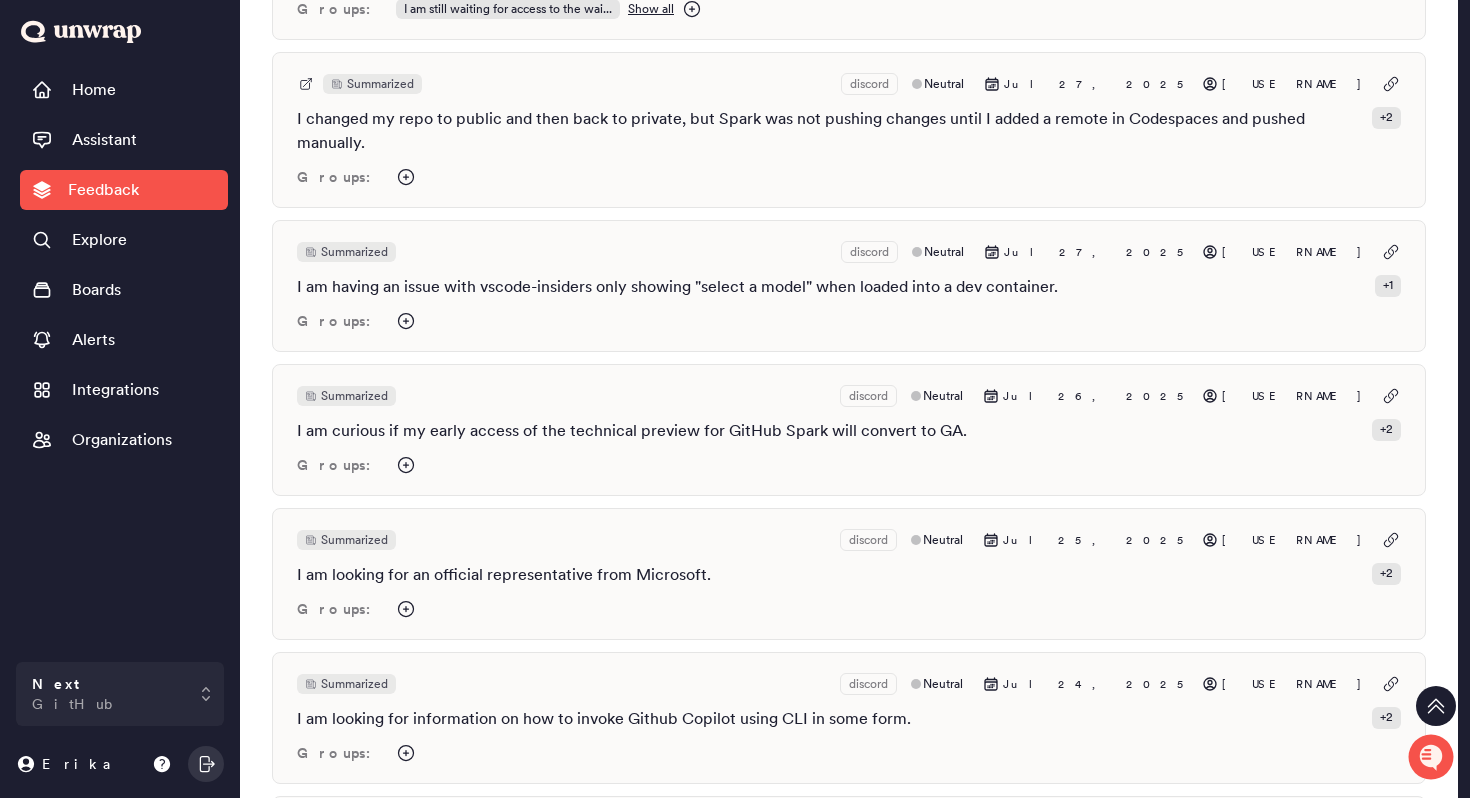 scroll, scrollTop: 3467, scrollLeft: 0, axis: vertical 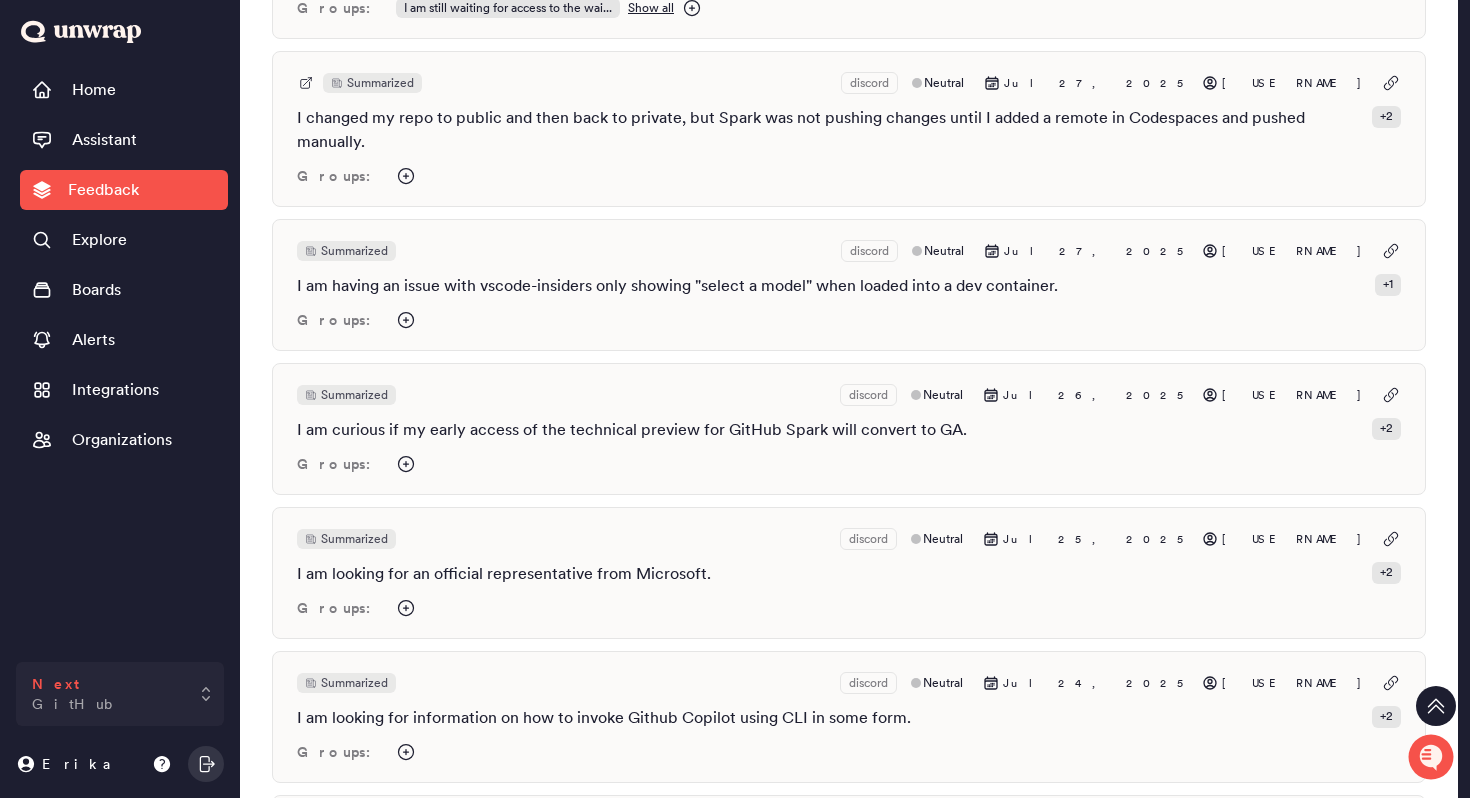click on "Next  GitHub" at bounding box center [120, 694] 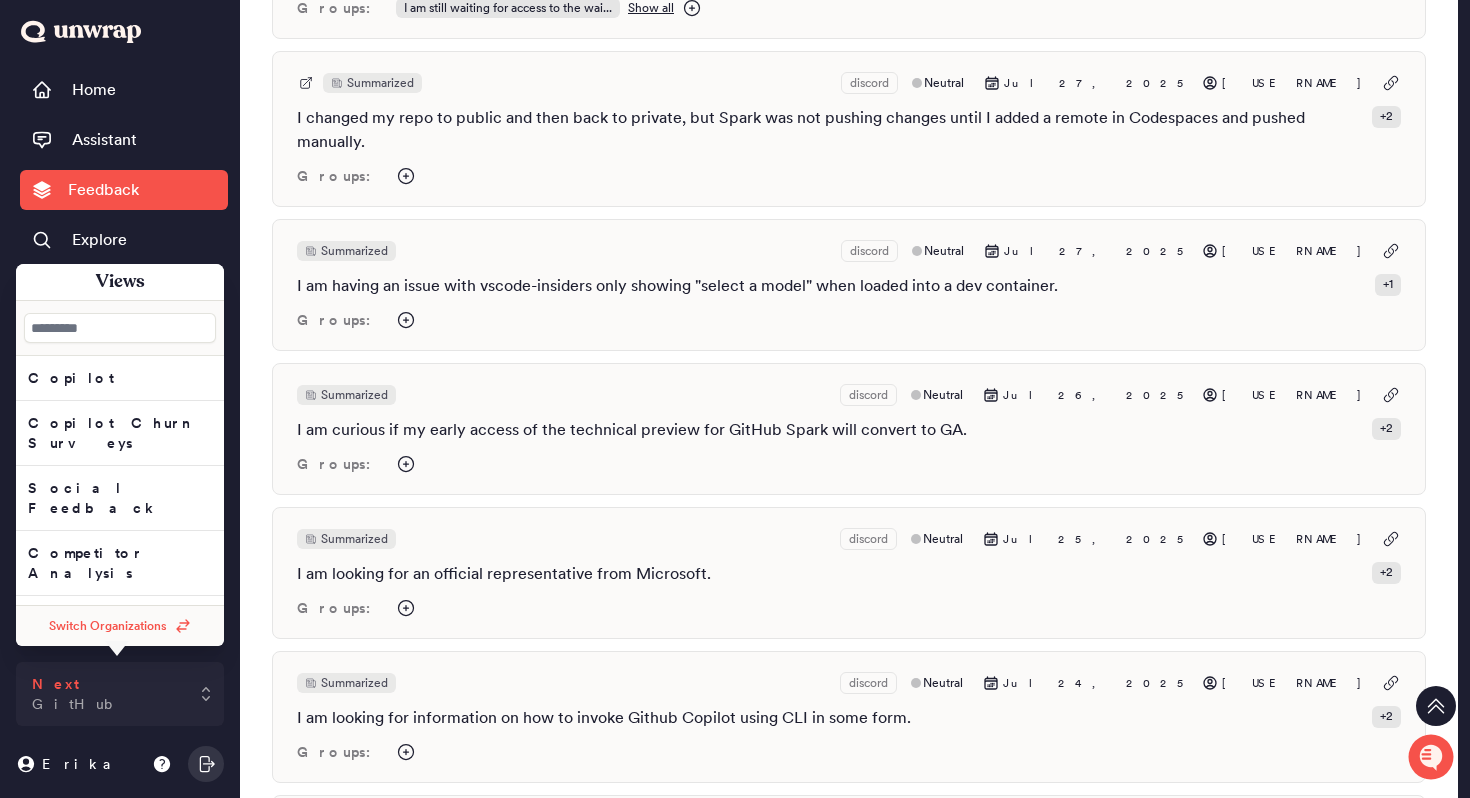 click on "Next  GitHub" at bounding box center (120, 694) 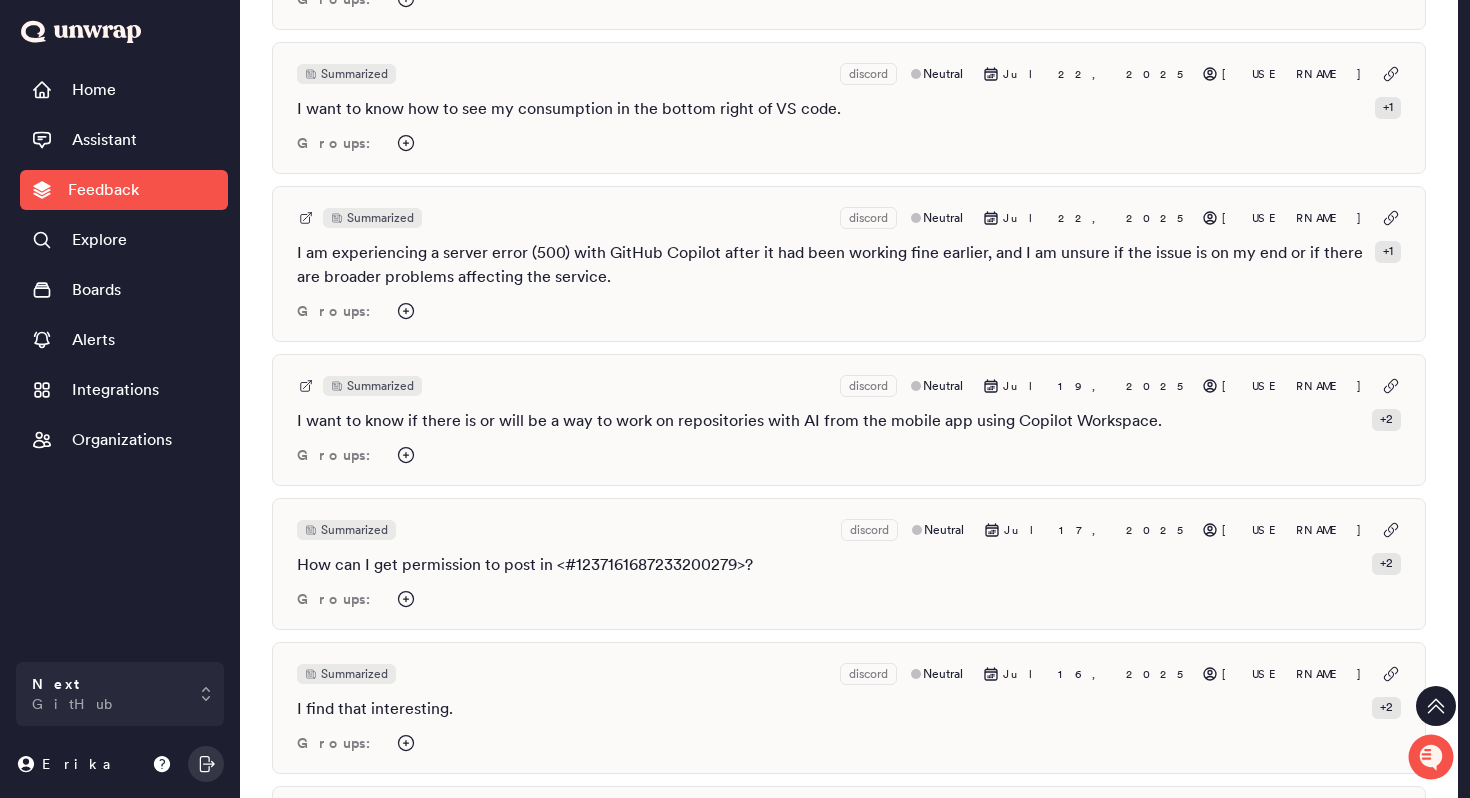scroll, scrollTop: 4942, scrollLeft: 0, axis: vertical 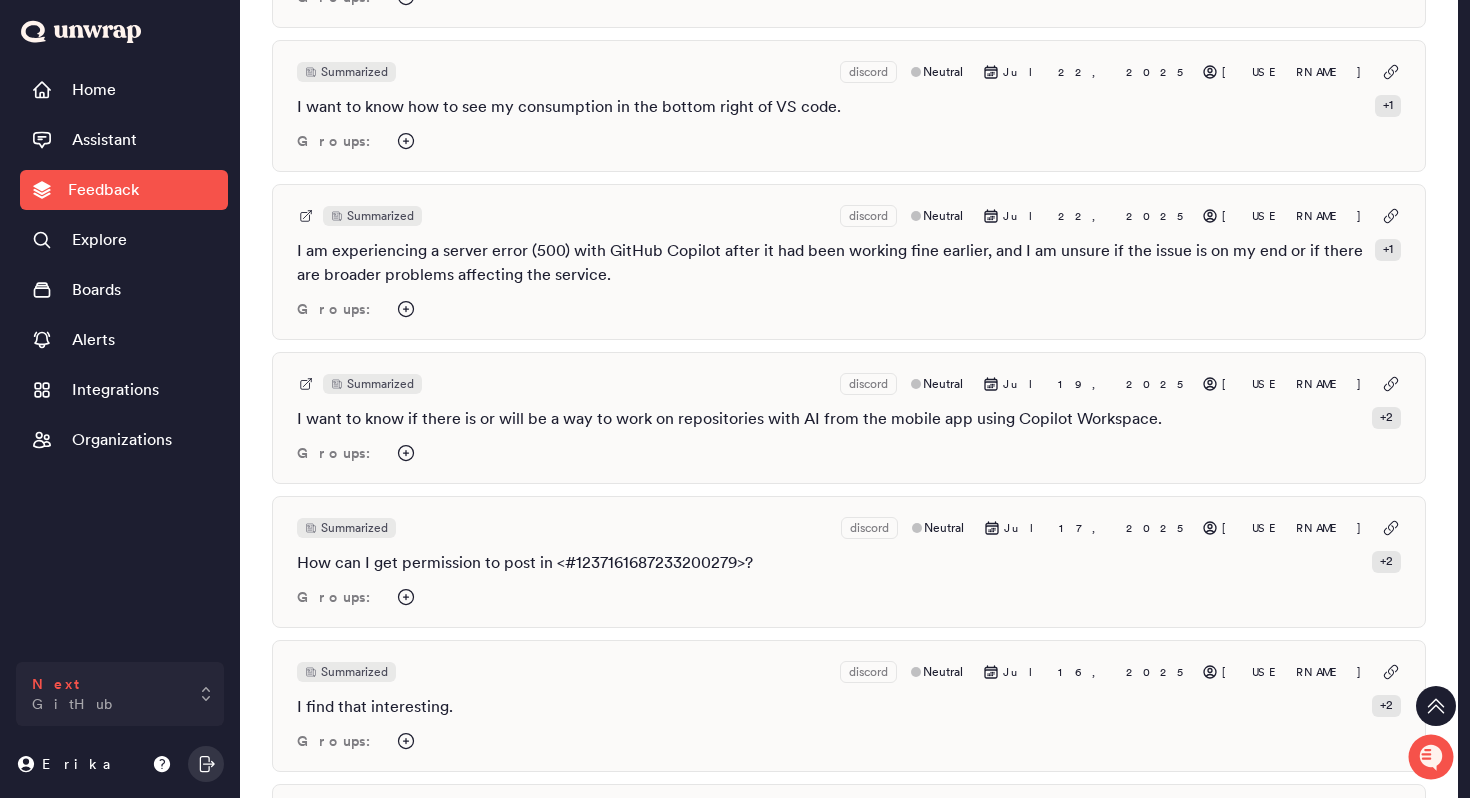 click on "Next  GitHub" at bounding box center (120, 694) 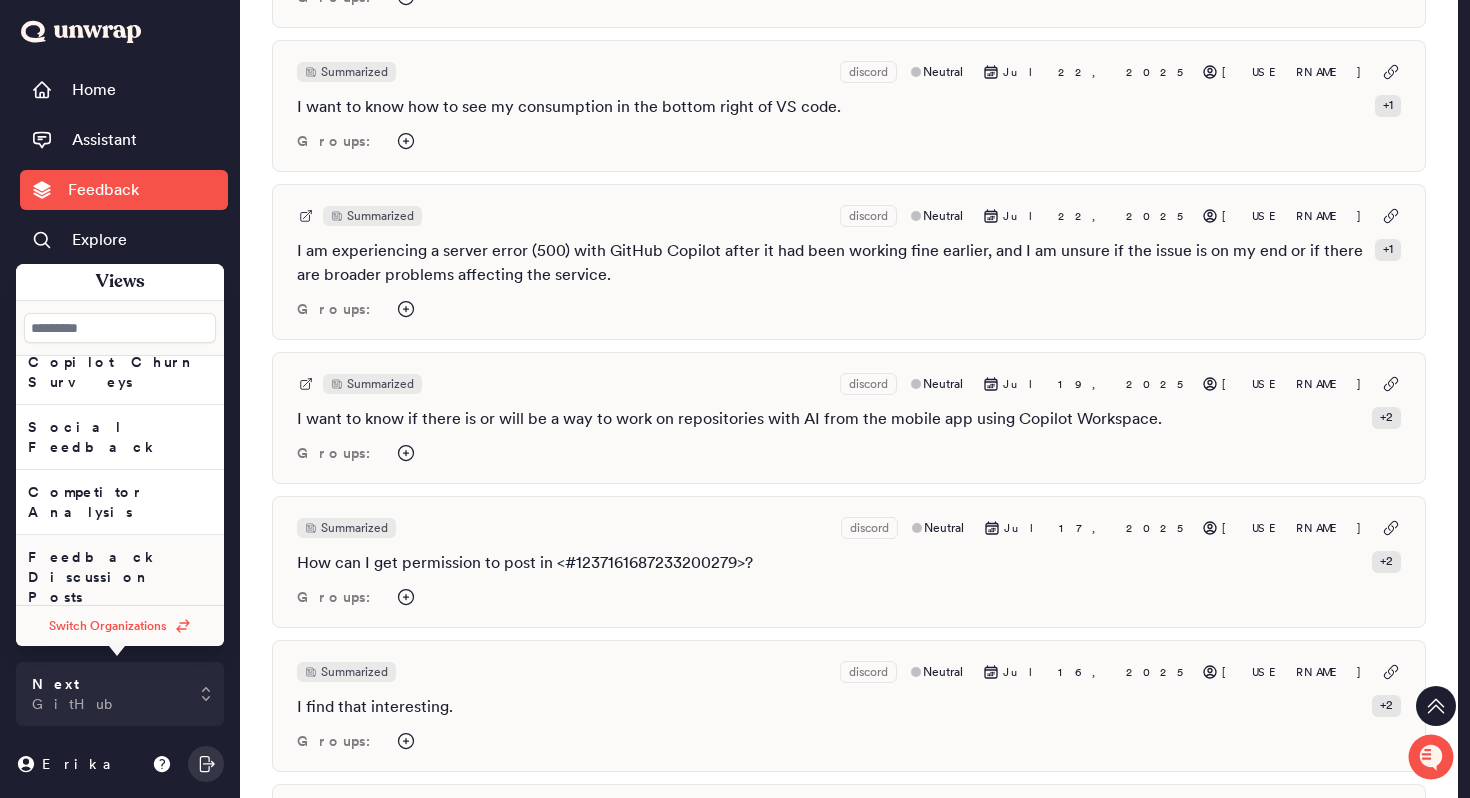 scroll, scrollTop: 65, scrollLeft: 0, axis: vertical 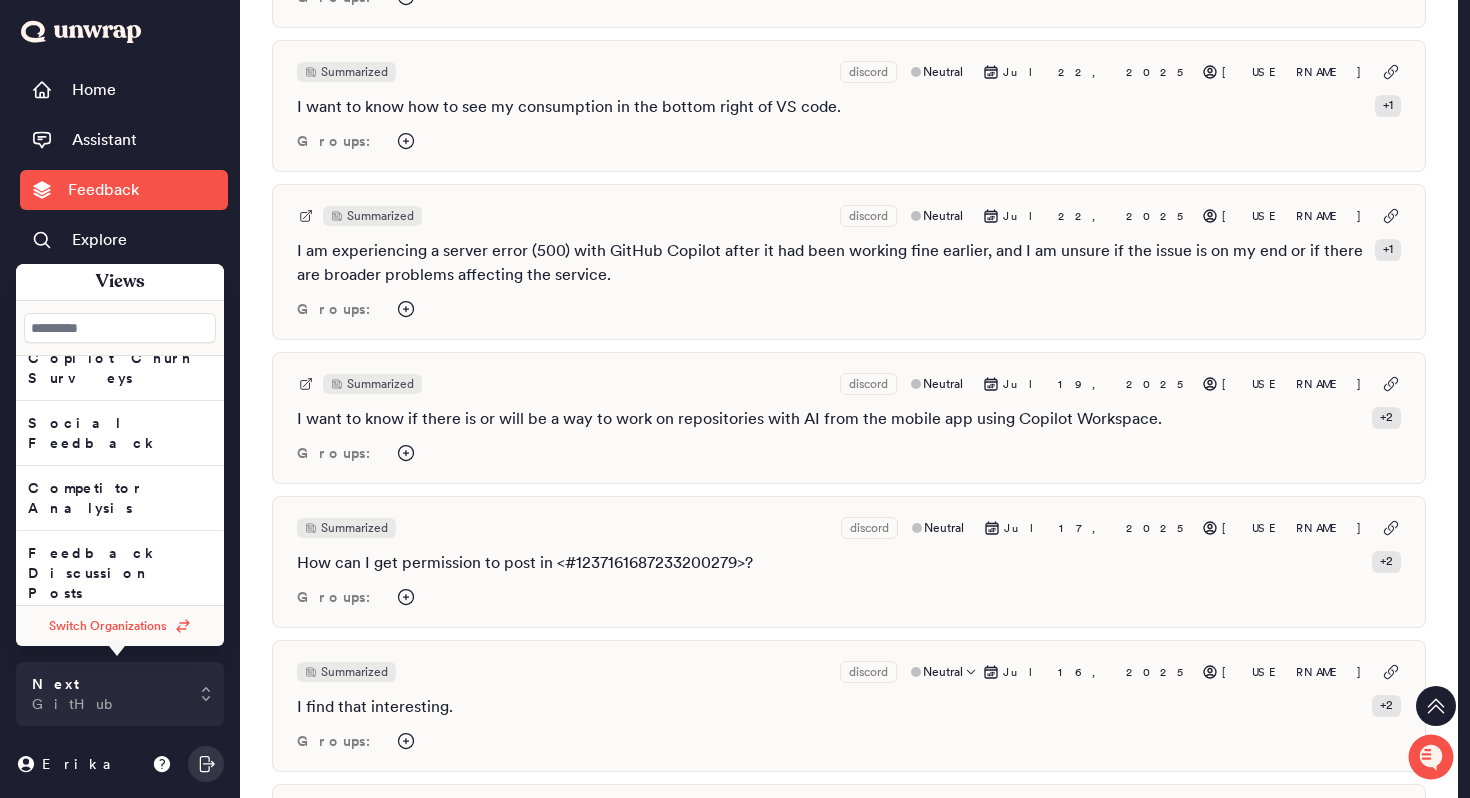 click on "Summarized discord Neutral Jul 16, 2025 ayfri I find that interesting.    + 2 Groups:" at bounding box center [849, 706] 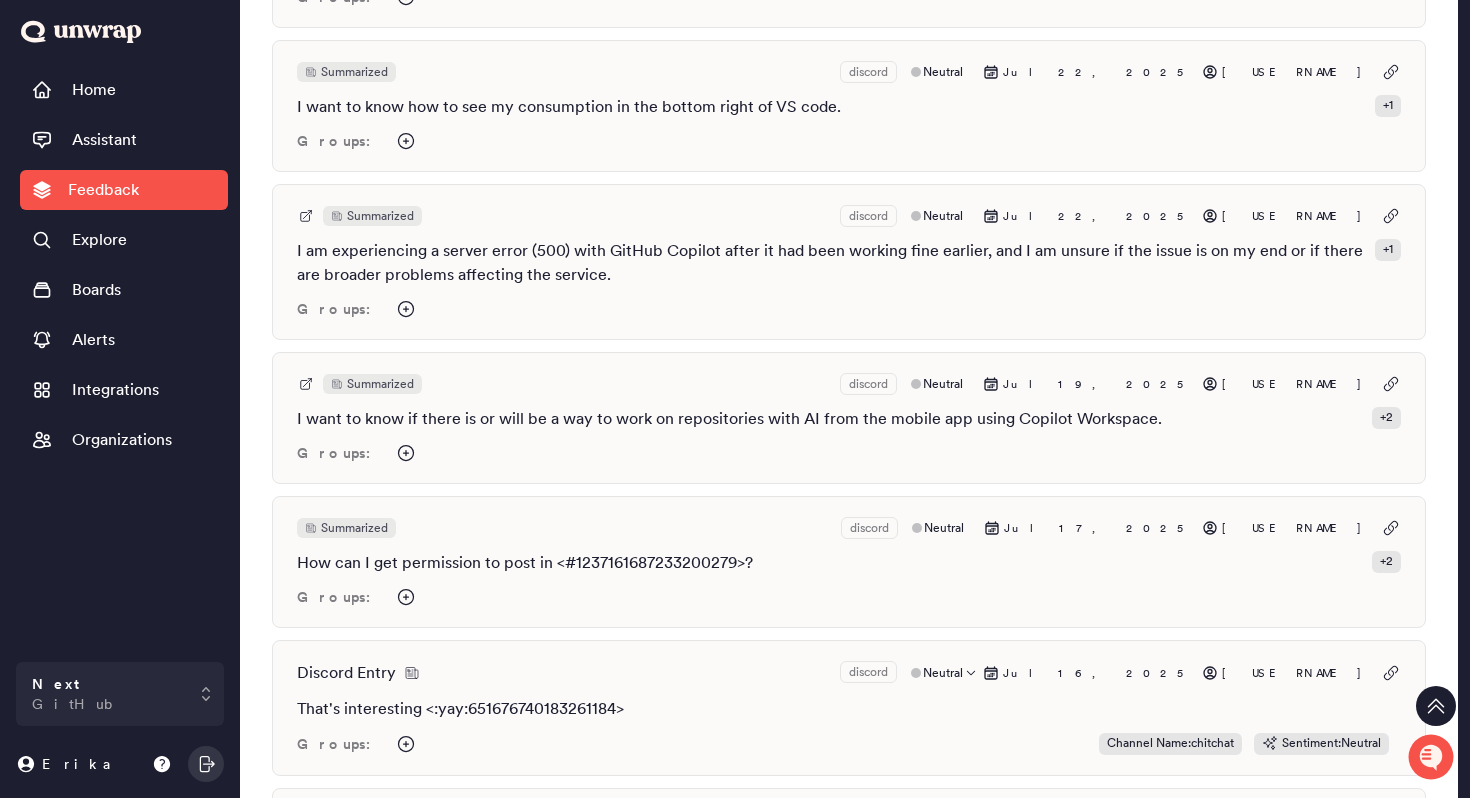 click on "Discord Entry discord Neutral Jul 16, 2025 ayfri That's interesting <:yay:651676740183261184> Groups: Channel Name :  chitchat Sentiment :  Neutral" at bounding box center [849, 708] 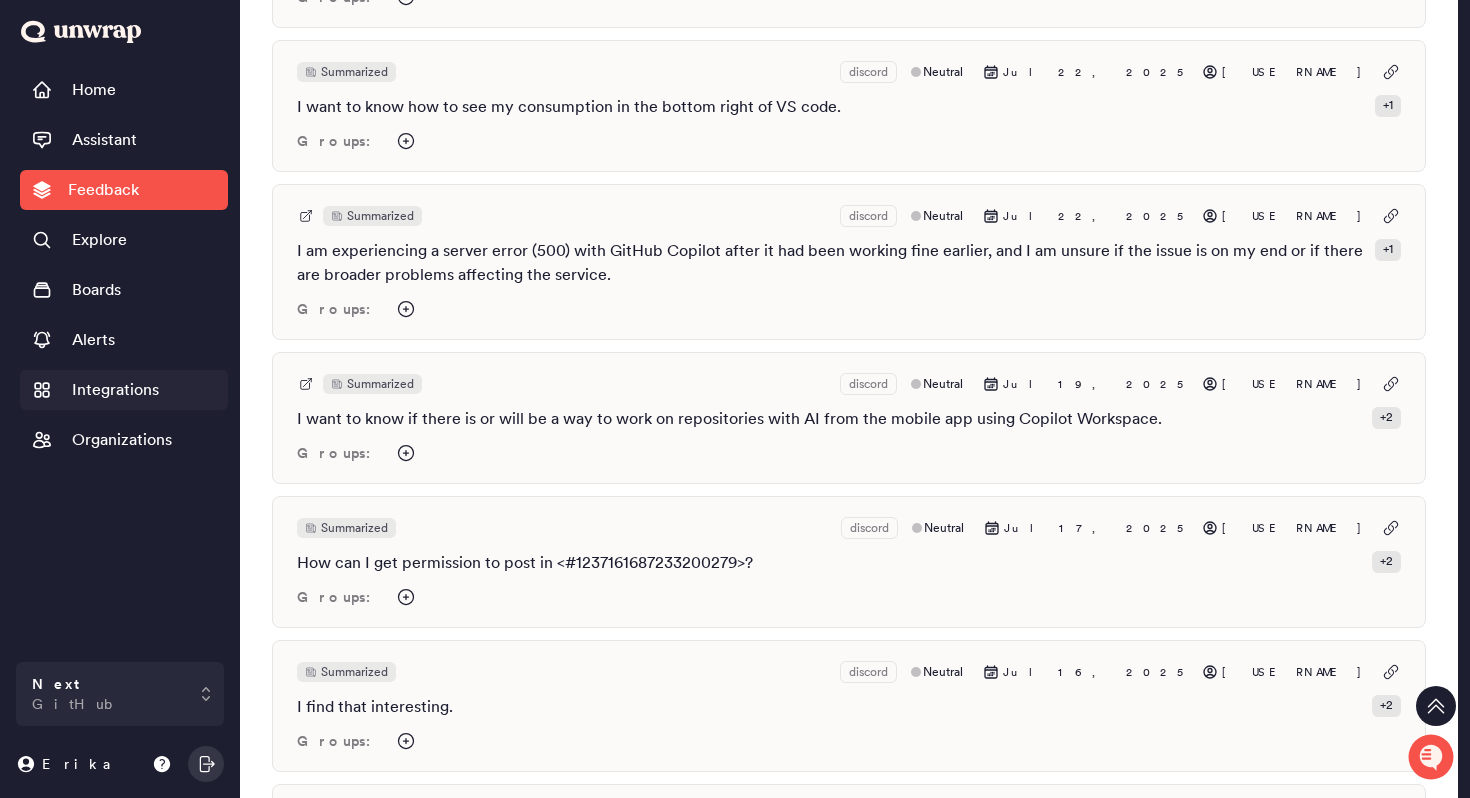 click on "Integrations" at bounding box center (115, 390) 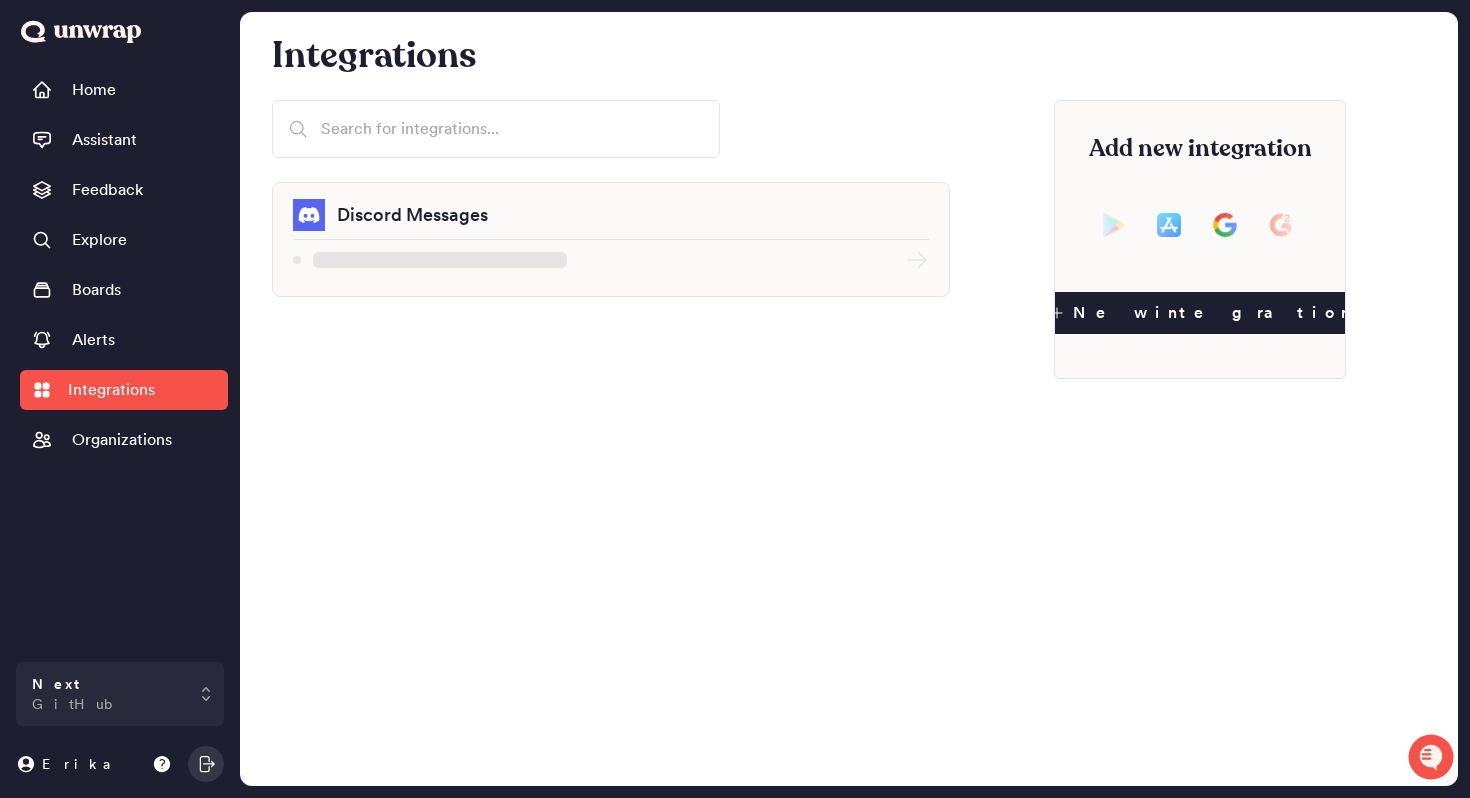 scroll, scrollTop: 0, scrollLeft: 0, axis: both 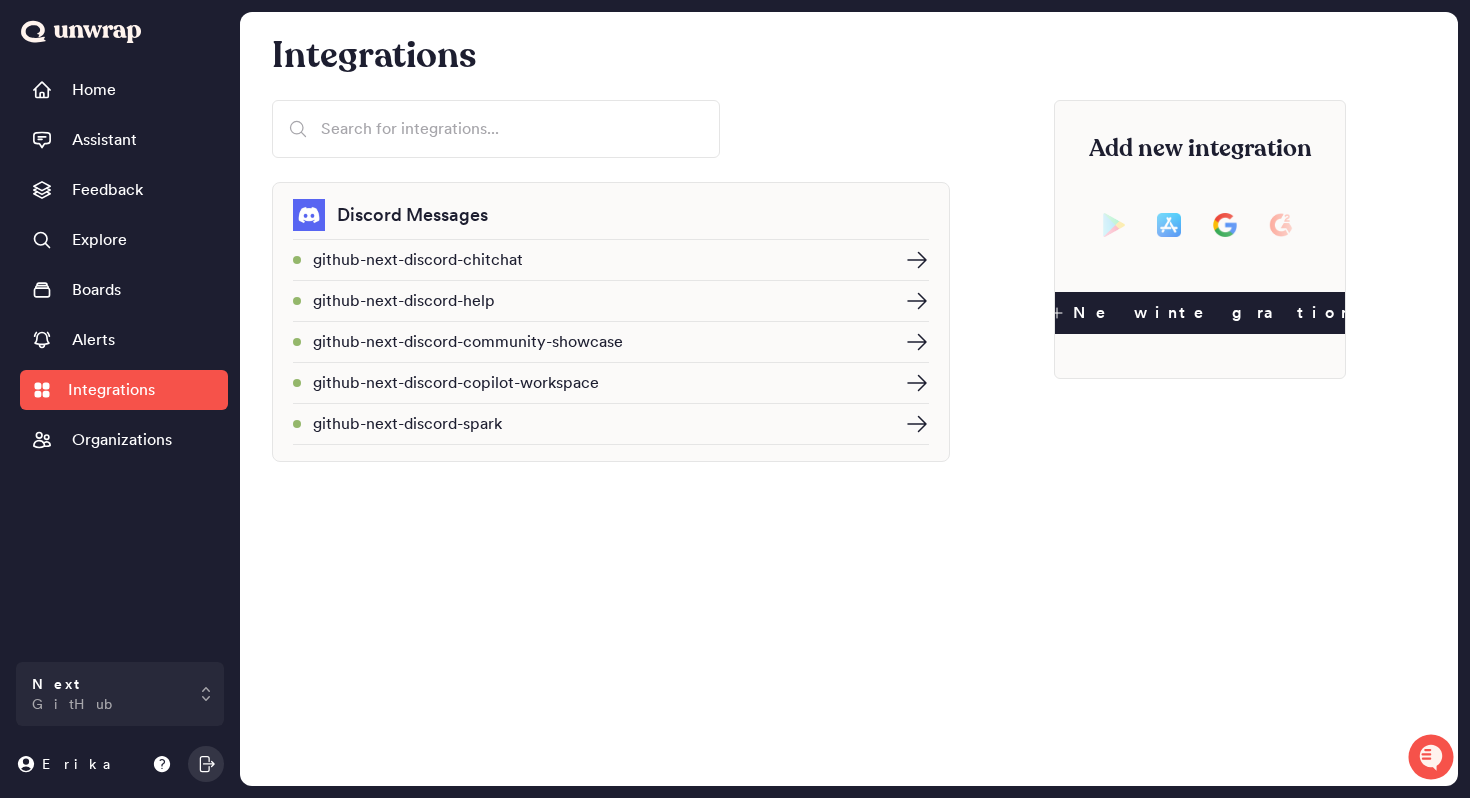 click 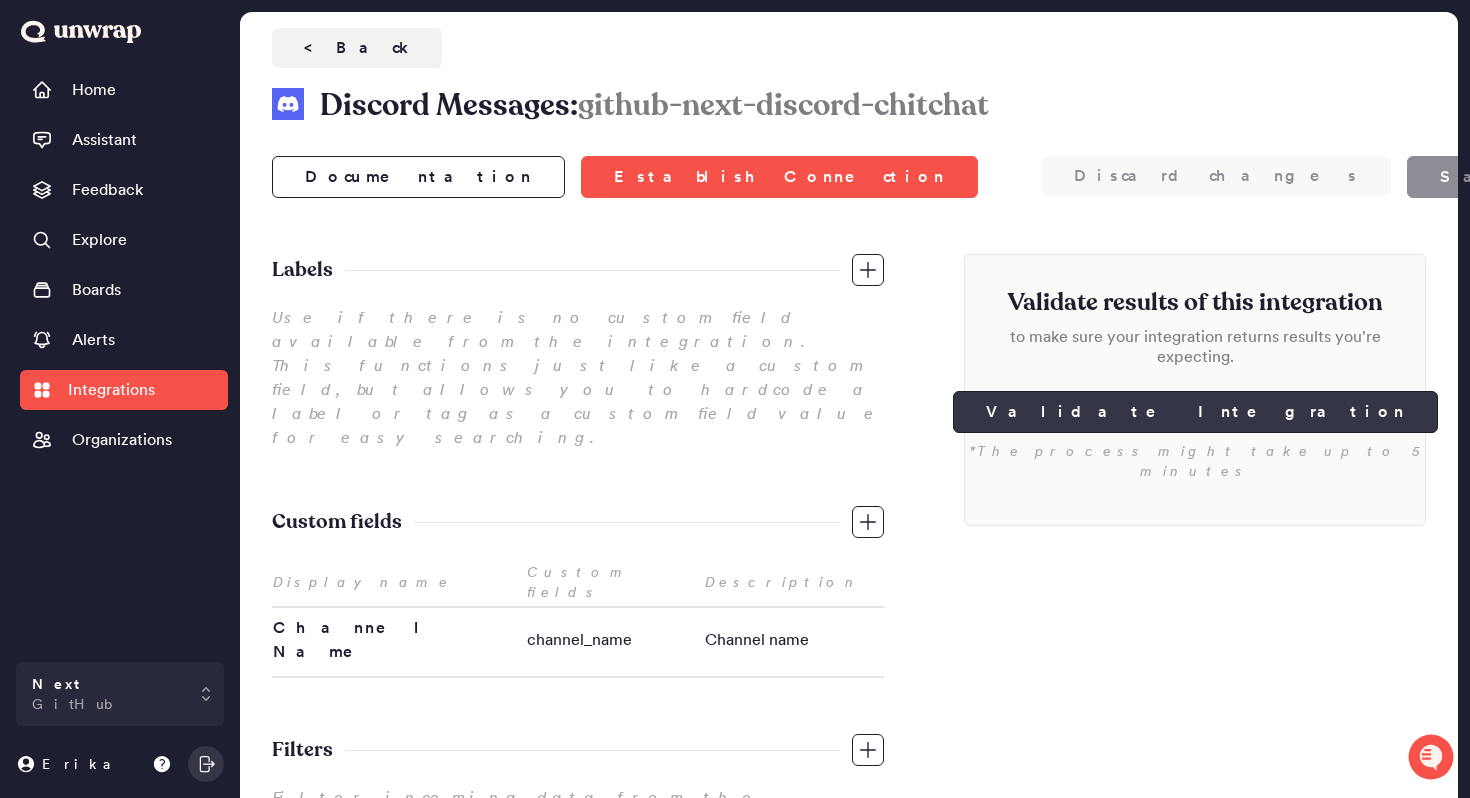 click on "Validate Integration" at bounding box center [1195, 412] 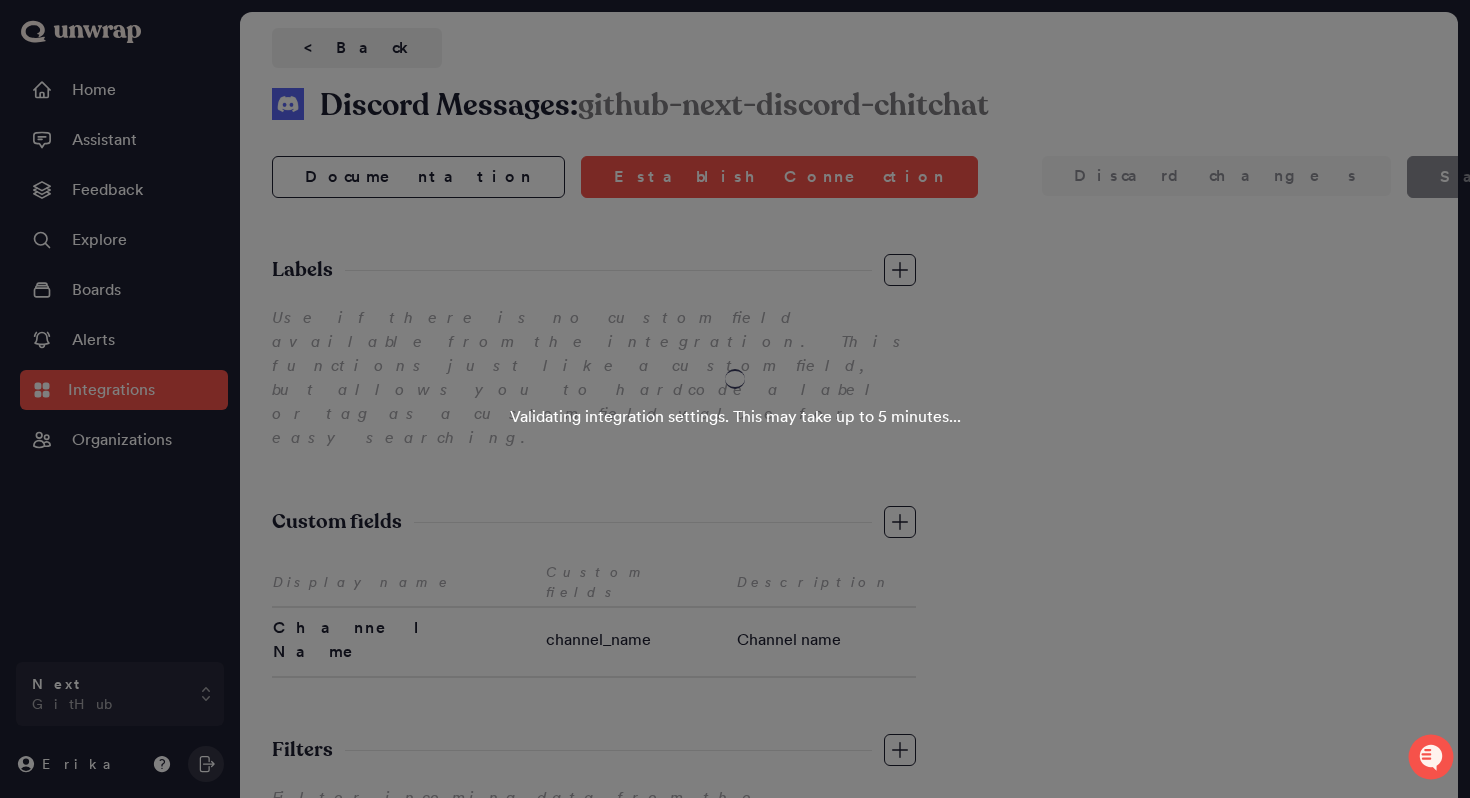 click on "Validating integration settings. This may take up to 5 minutes..." at bounding box center (735, 399) 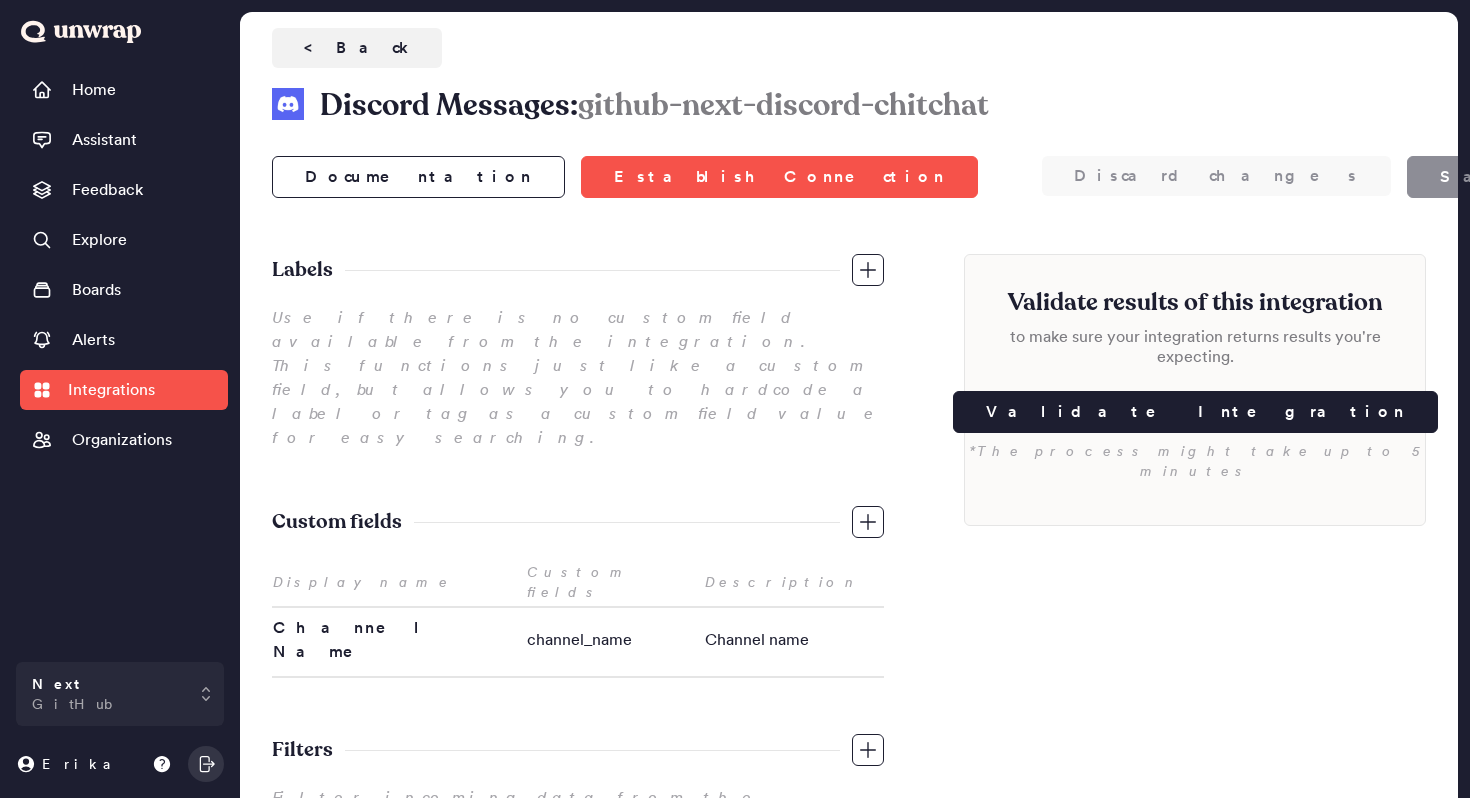scroll, scrollTop: 0, scrollLeft: 0, axis: both 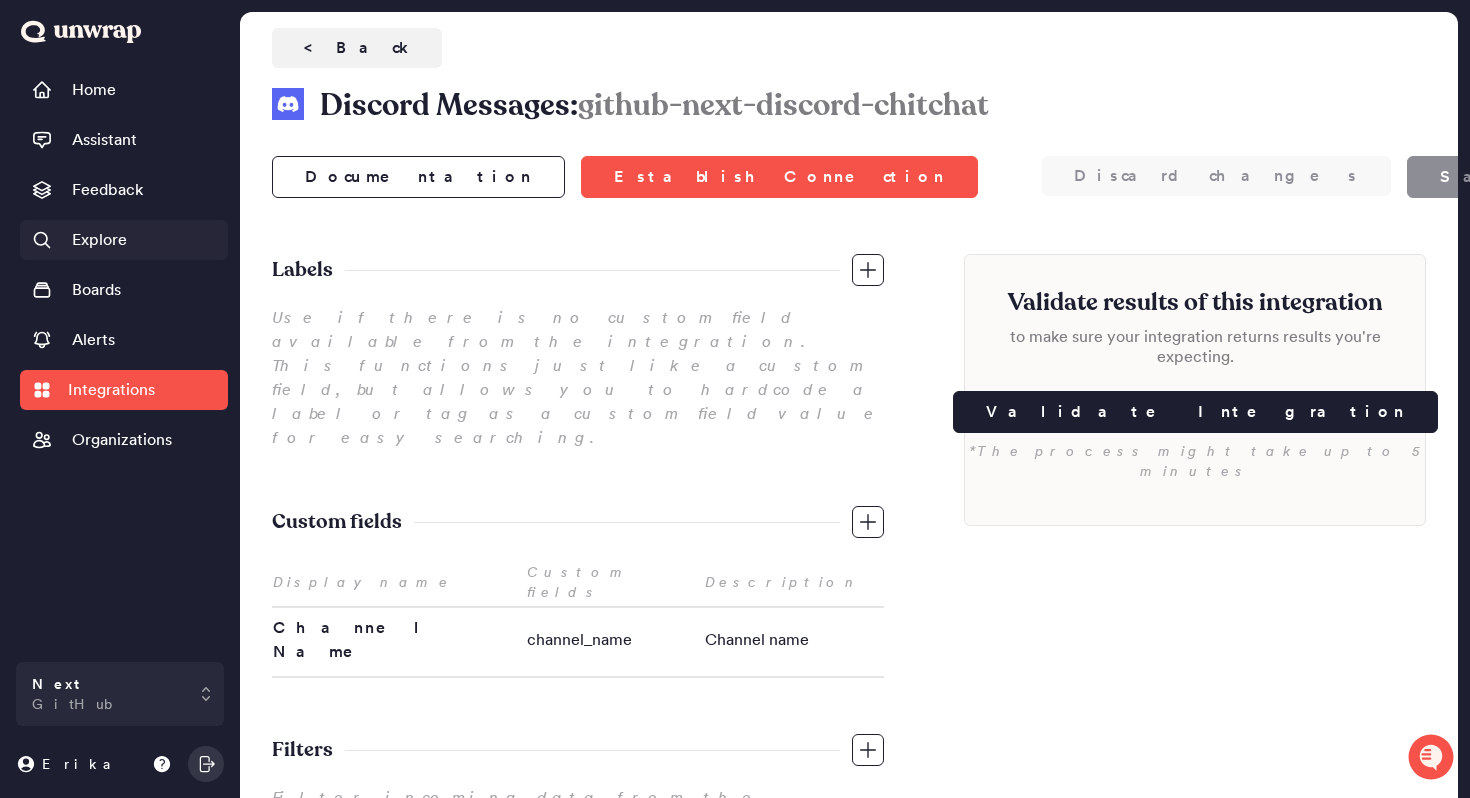 click on "Explore" at bounding box center [99, 240] 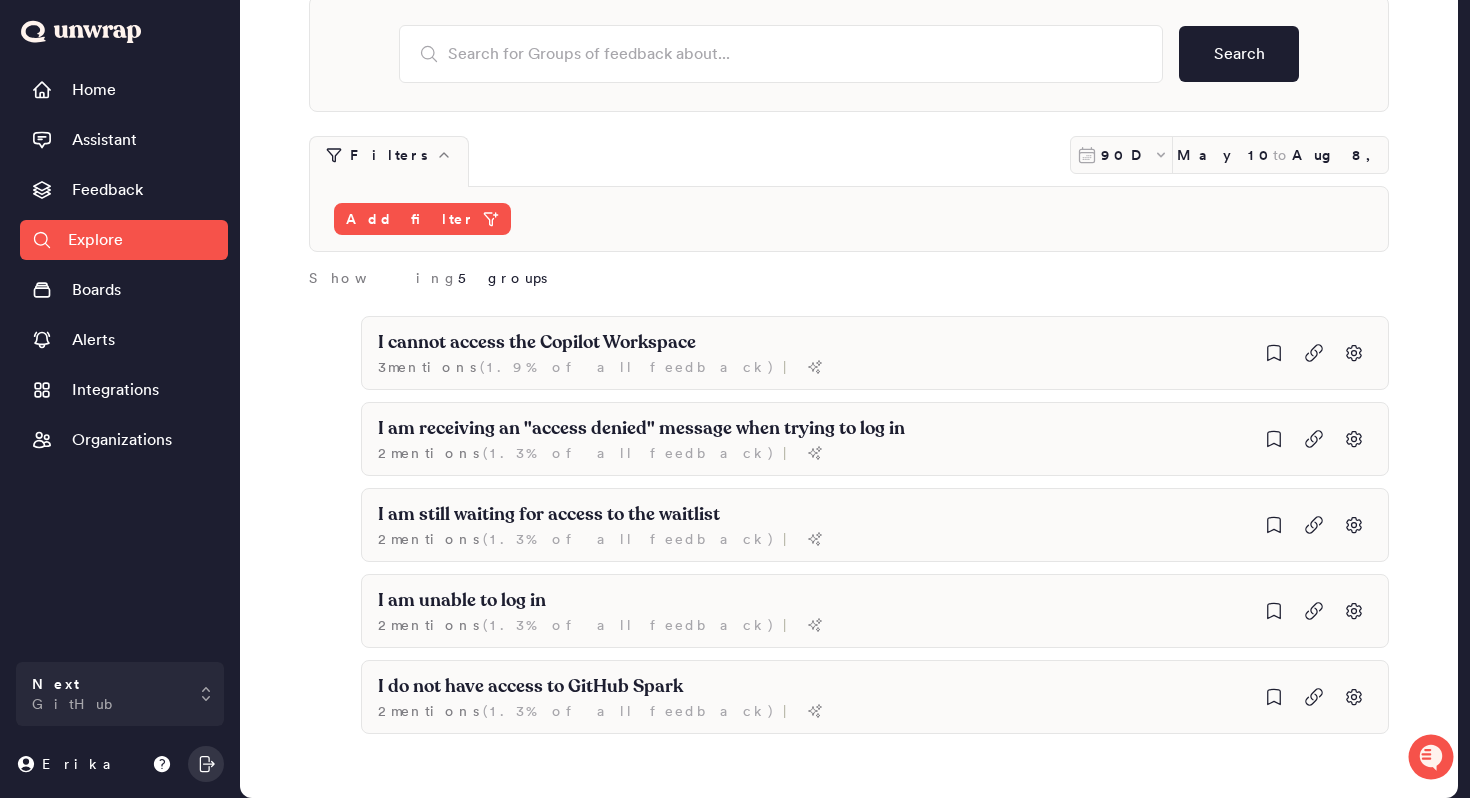 scroll, scrollTop: 116, scrollLeft: 0, axis: vertical 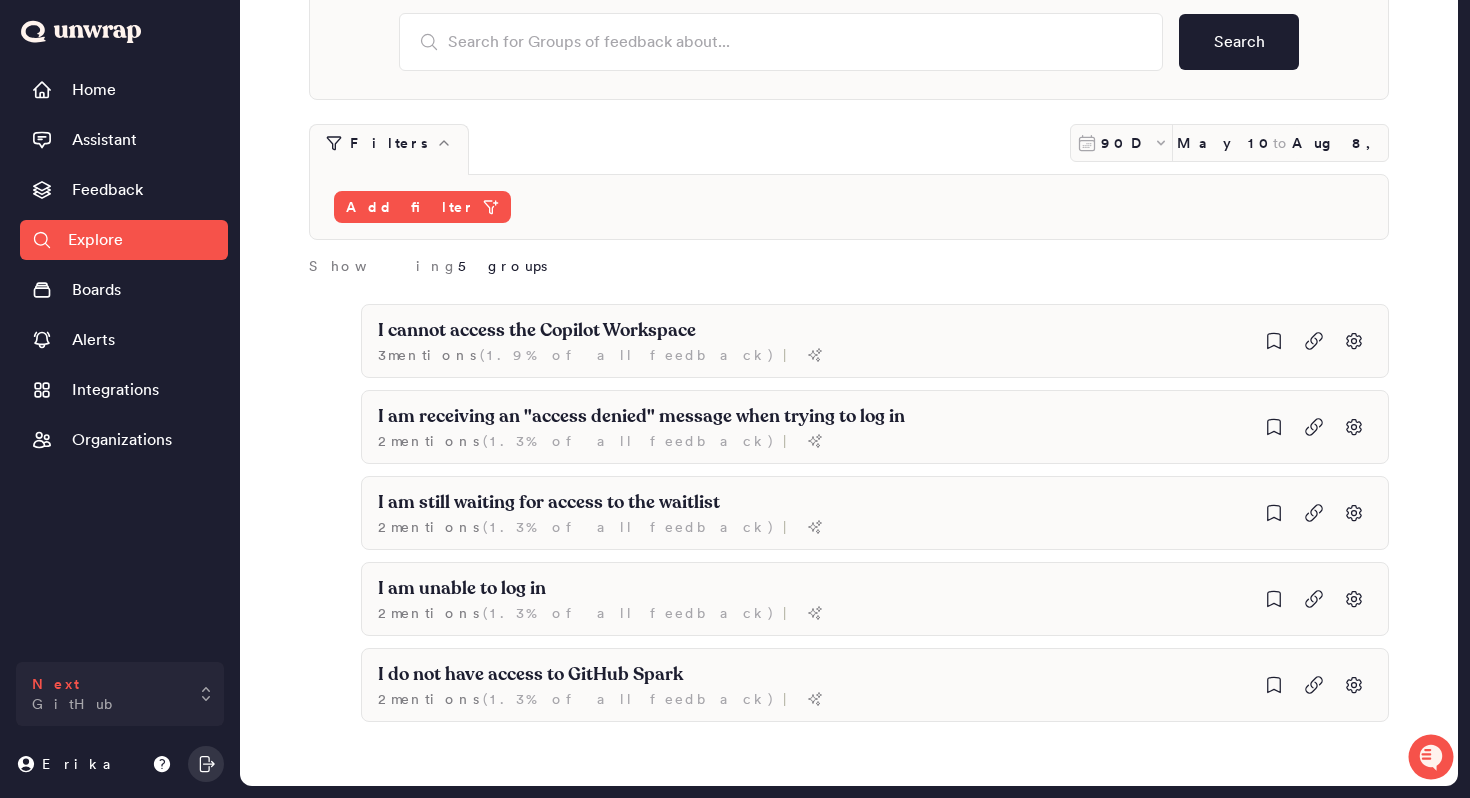 click on "Next  GitHub" at bounding box center [120, 694] 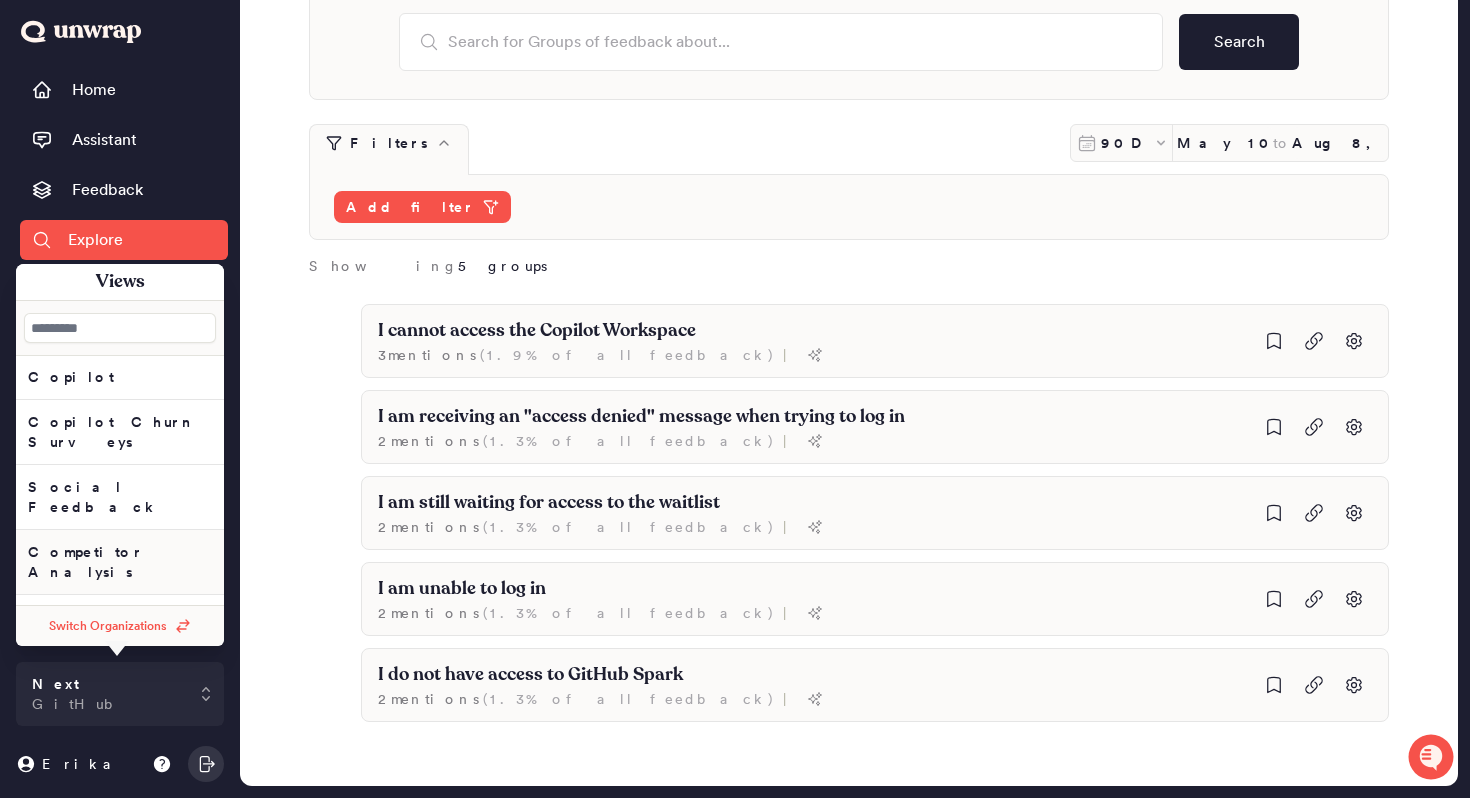 scroll, scrollTop: 0, scrollLeft: 0, axis: both 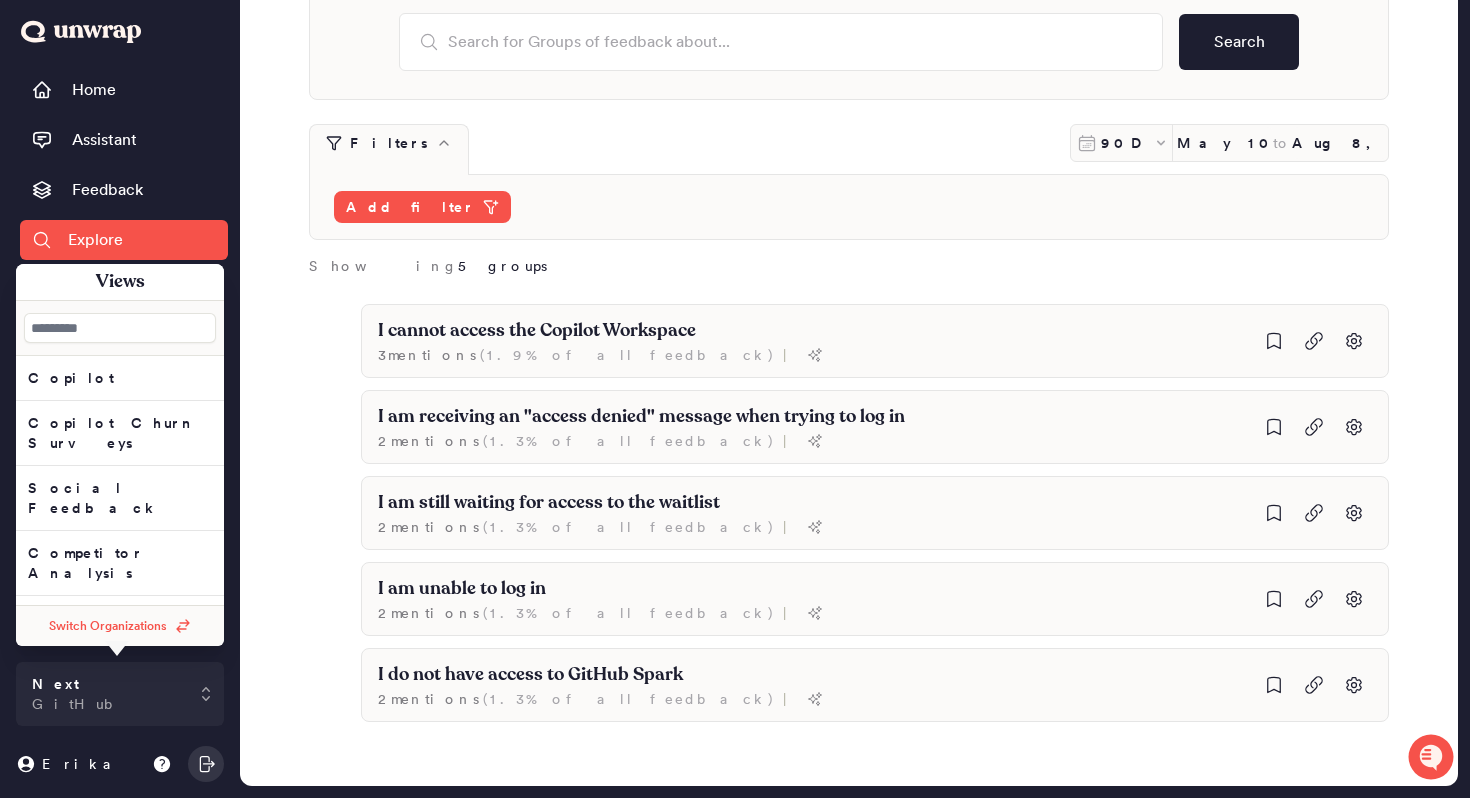 click on "Explore Search Filters 90D May 10, 2025 to Aug 8, 2025 Add filter Showing  5 groups I cannot access the Copilot Workspace 3  mention s   ( 1.9% of all feedback ) | I am receiving an "access denied" message when trying to log in 2  mention s   ( 1.3% of all feedback ) | I am still waiting for access to the waitlist 2  mention s   ( 1.3% of all feedback ) | I am unable to log in 2  mention s   ( 1.3% of all feedback ) | I do not have access to GitHub Spark 2  mention s   ( 1.3% of all feedback ) |" at bounding box center [849, 345] 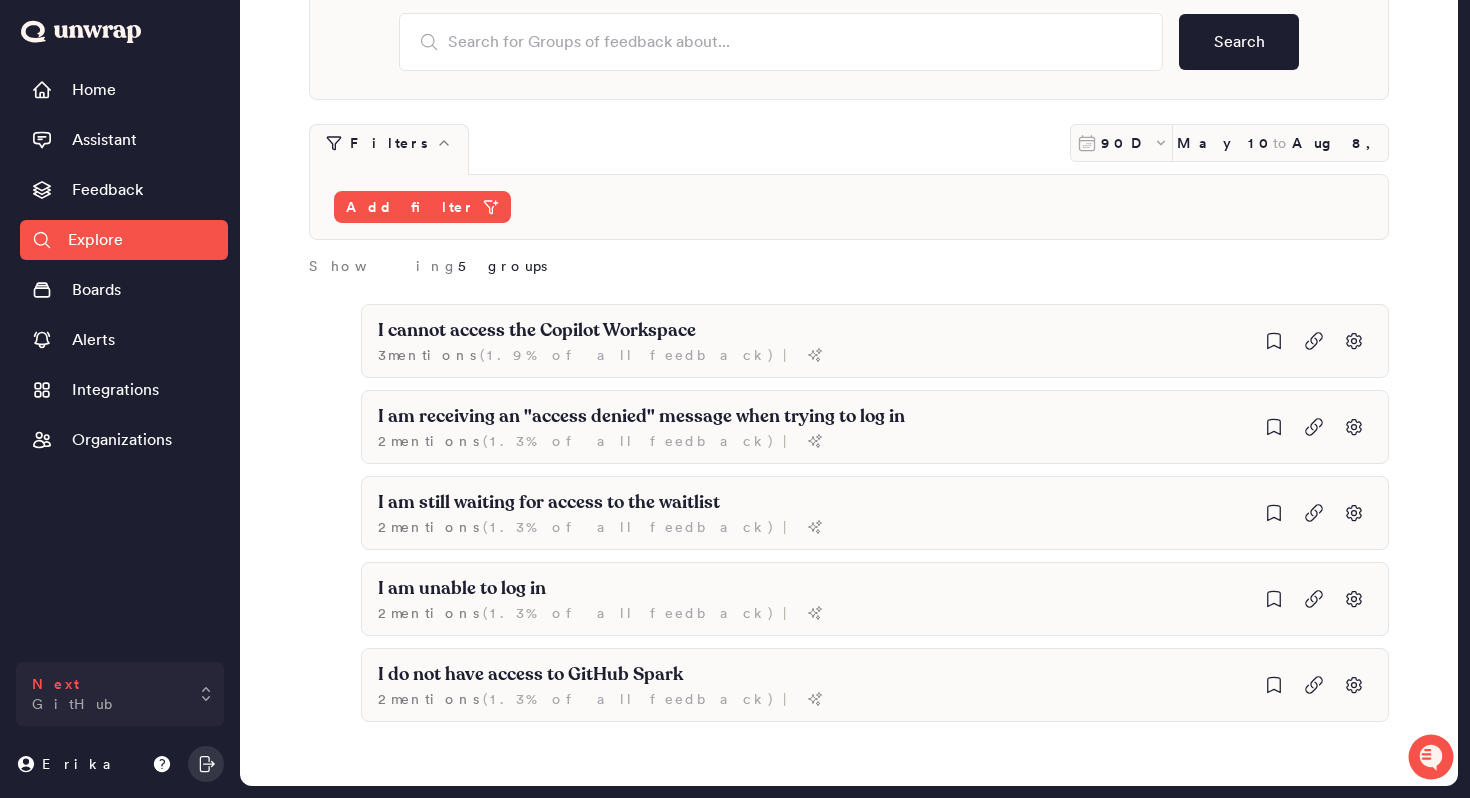 click on "Next  GitHub" at bounding box center (120, 694) 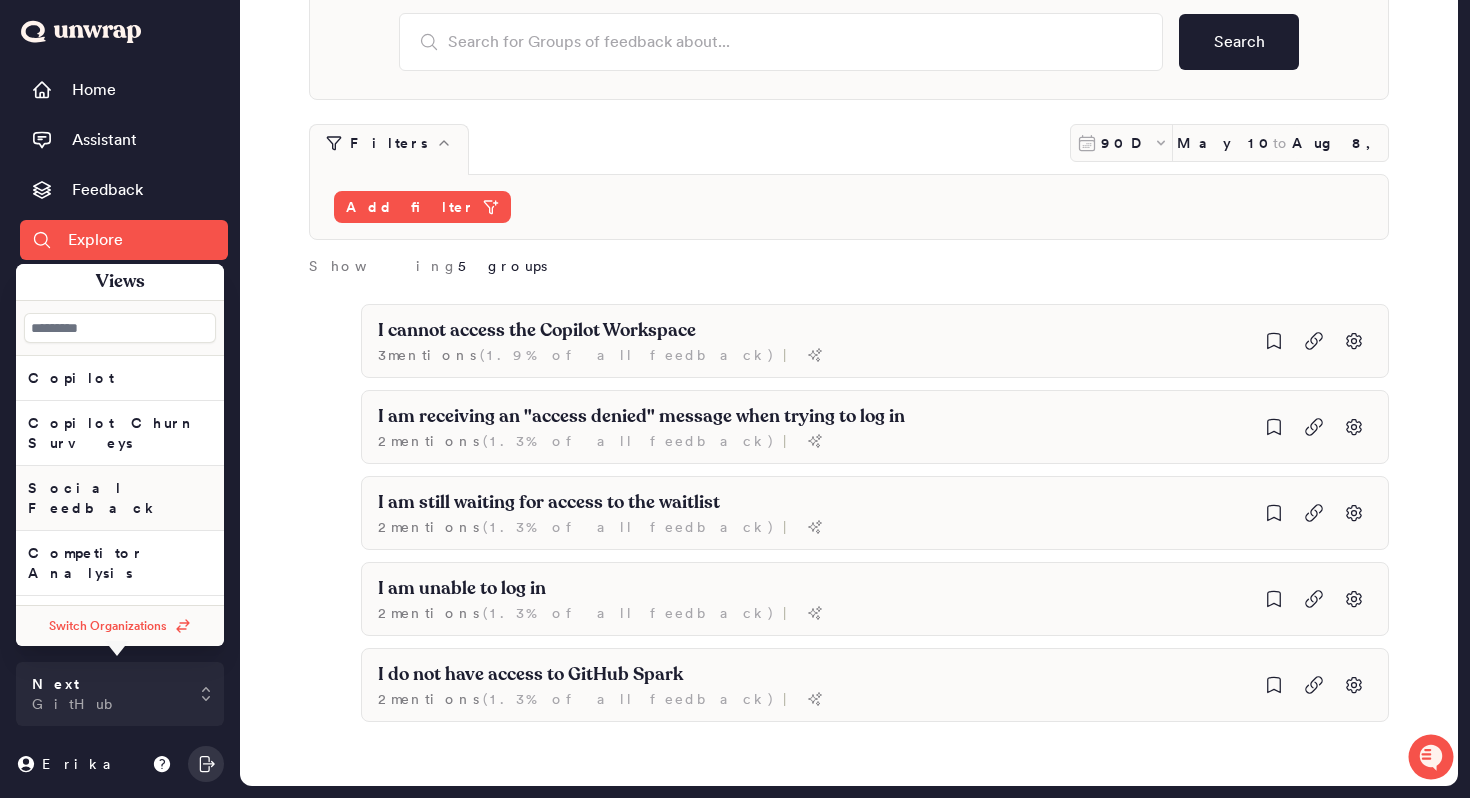 scroll, scrollTop: 65, scrollLeft: 0, axis: vertical 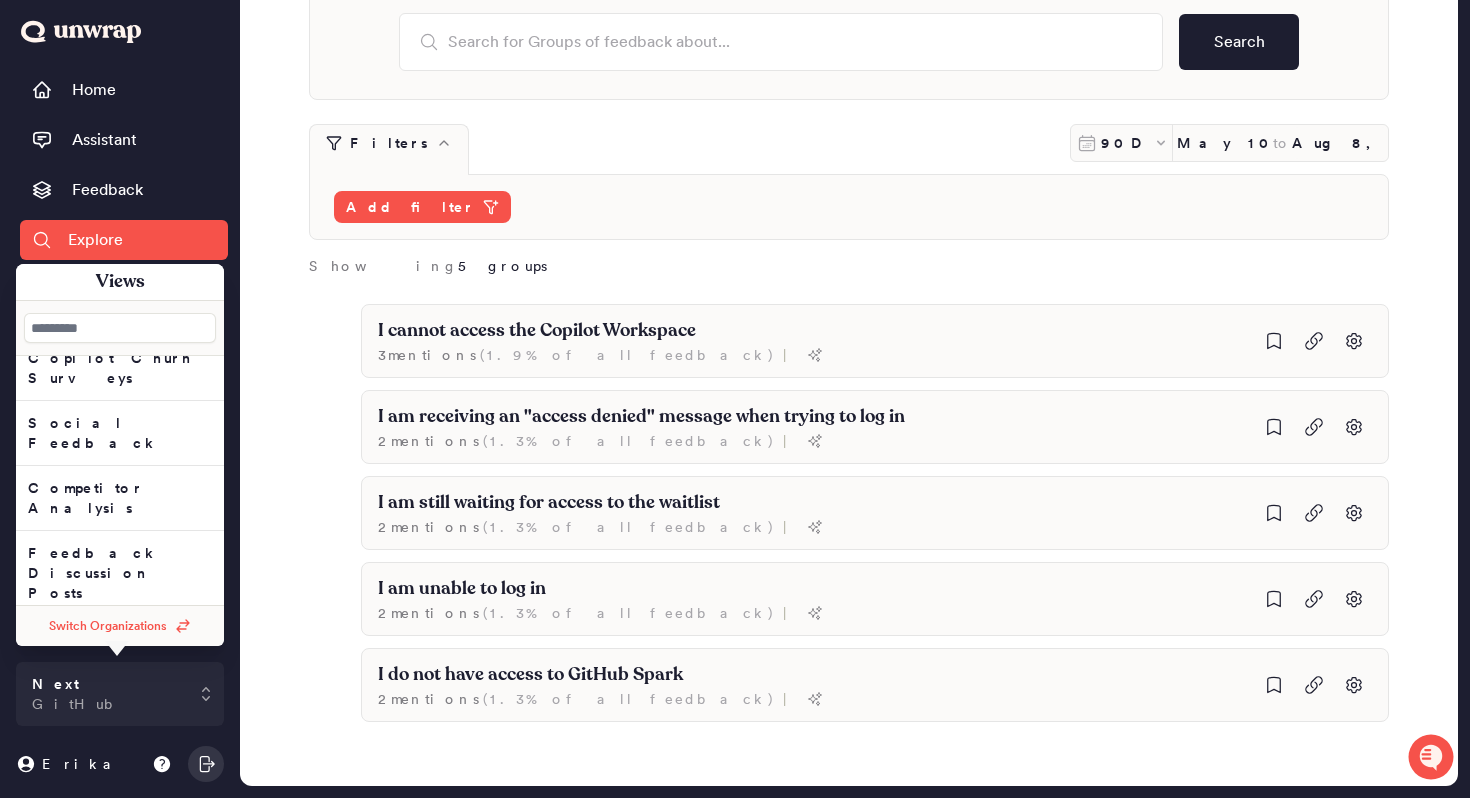 click on "Combined View" at bounding box center [71, 313] 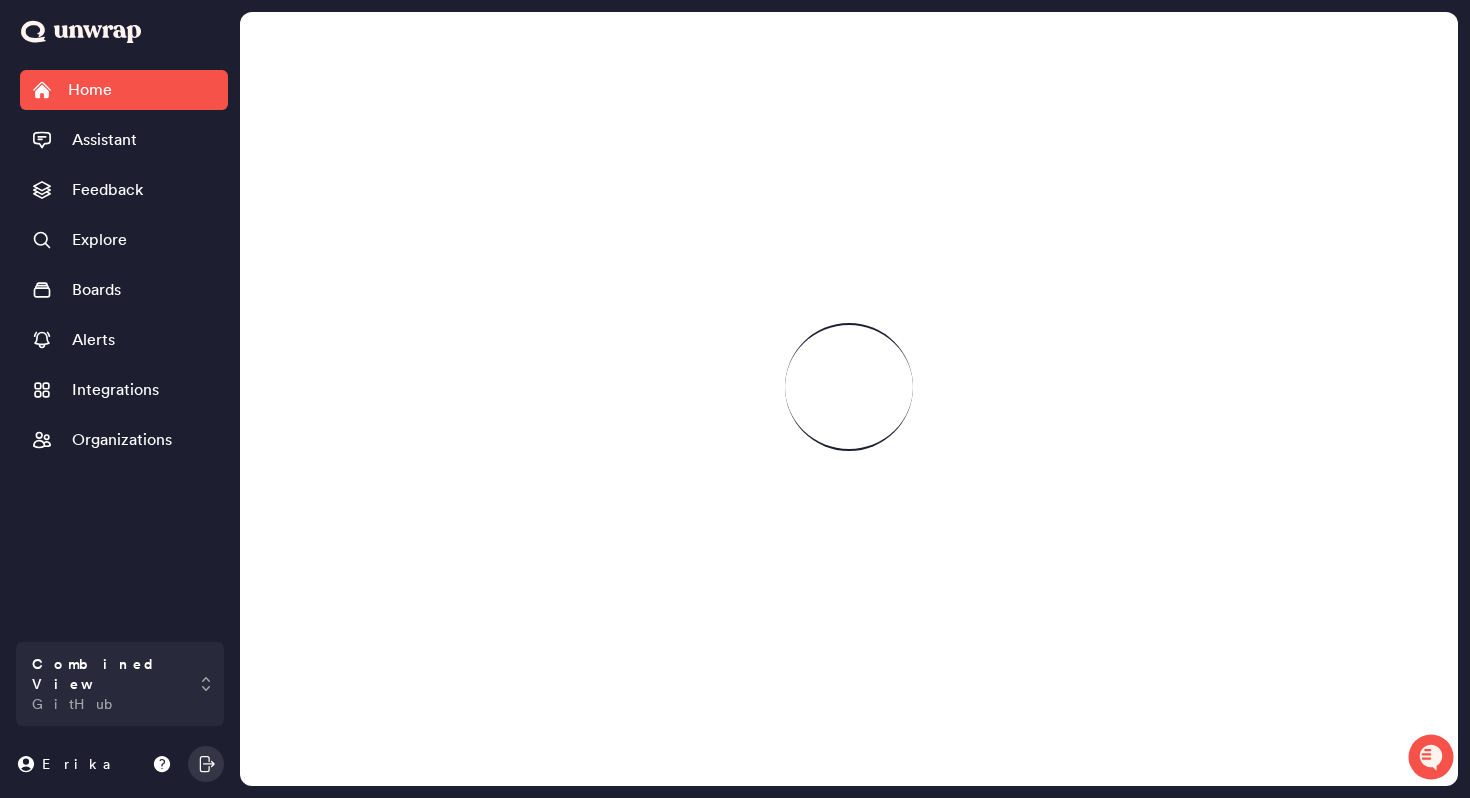 scroll, scrollTop: 0, scrollLeft: 0, axis: both 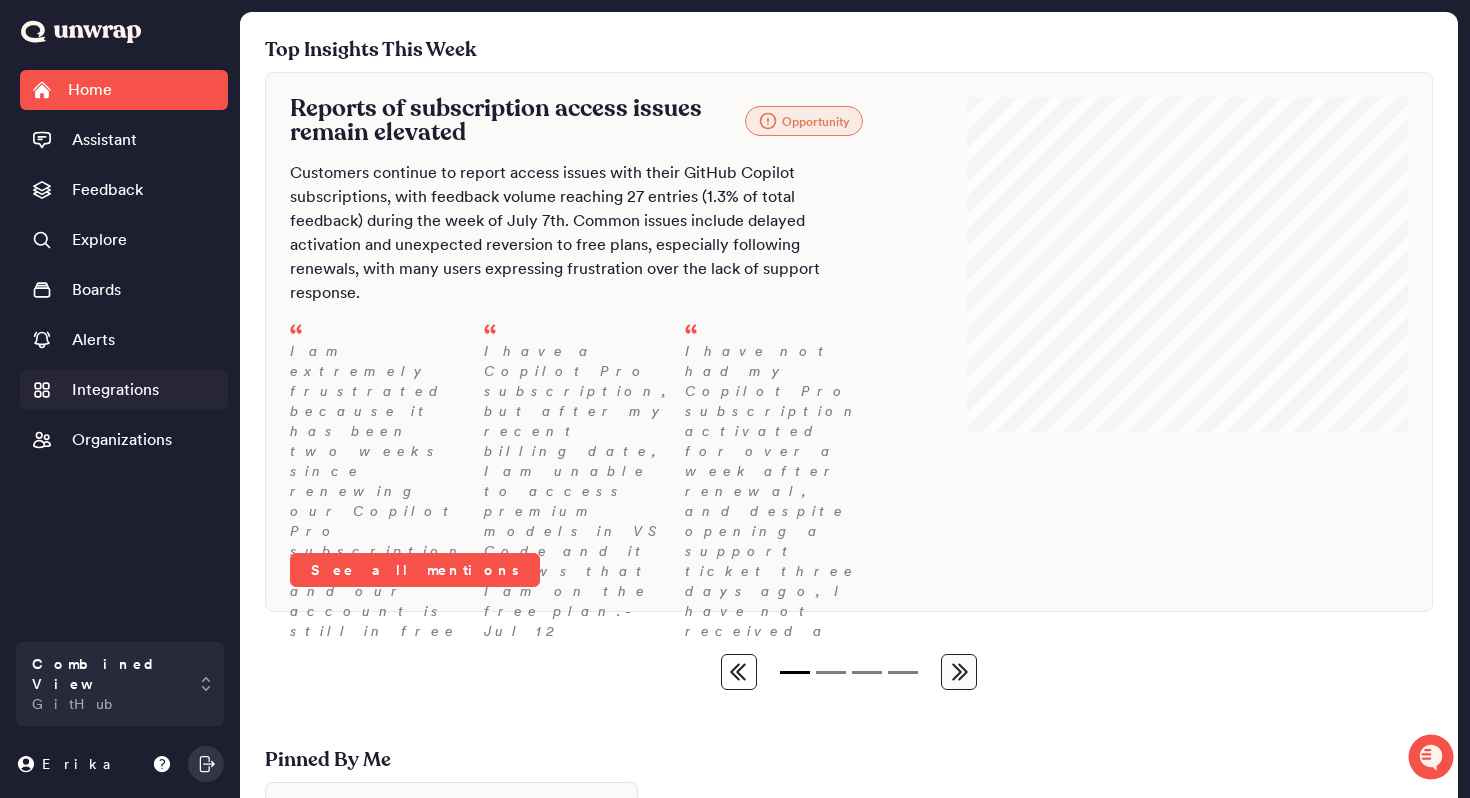 click on "Integrations" at bounding box center (115, 390) 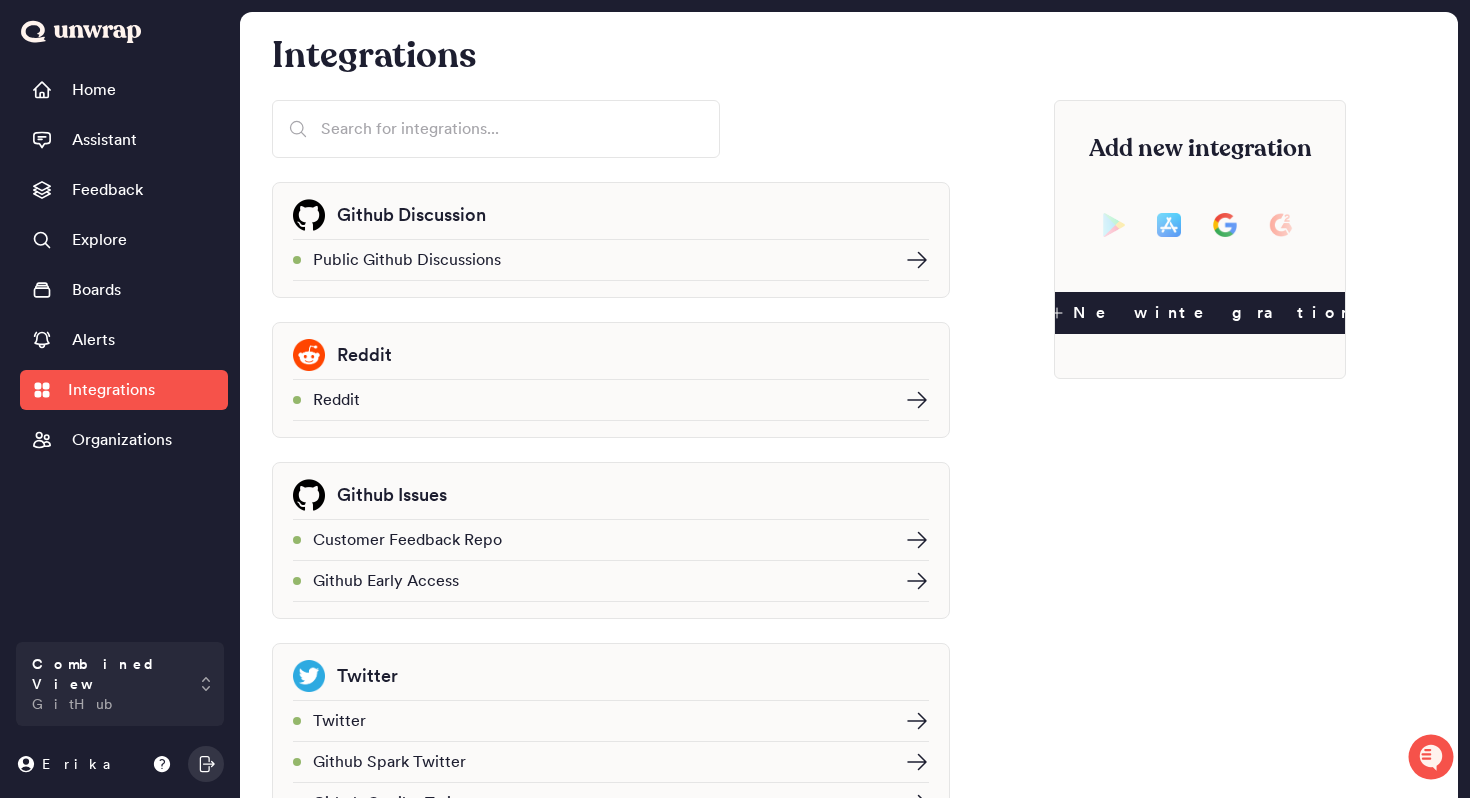 scroll, scrollTop: 63, scrollLeft: 0, axis: vertical 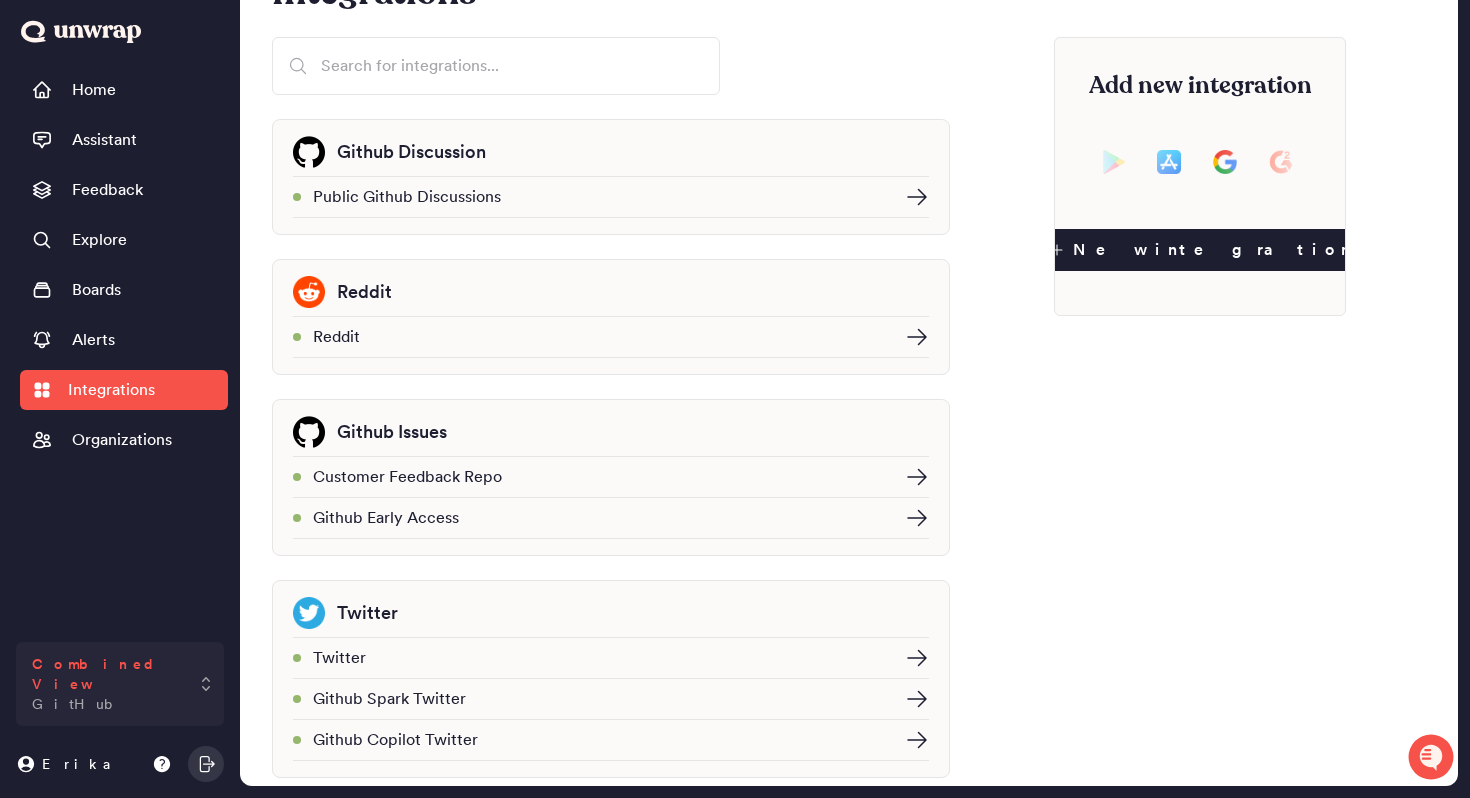 click on "Combined View" at bounding box center (106, 674) 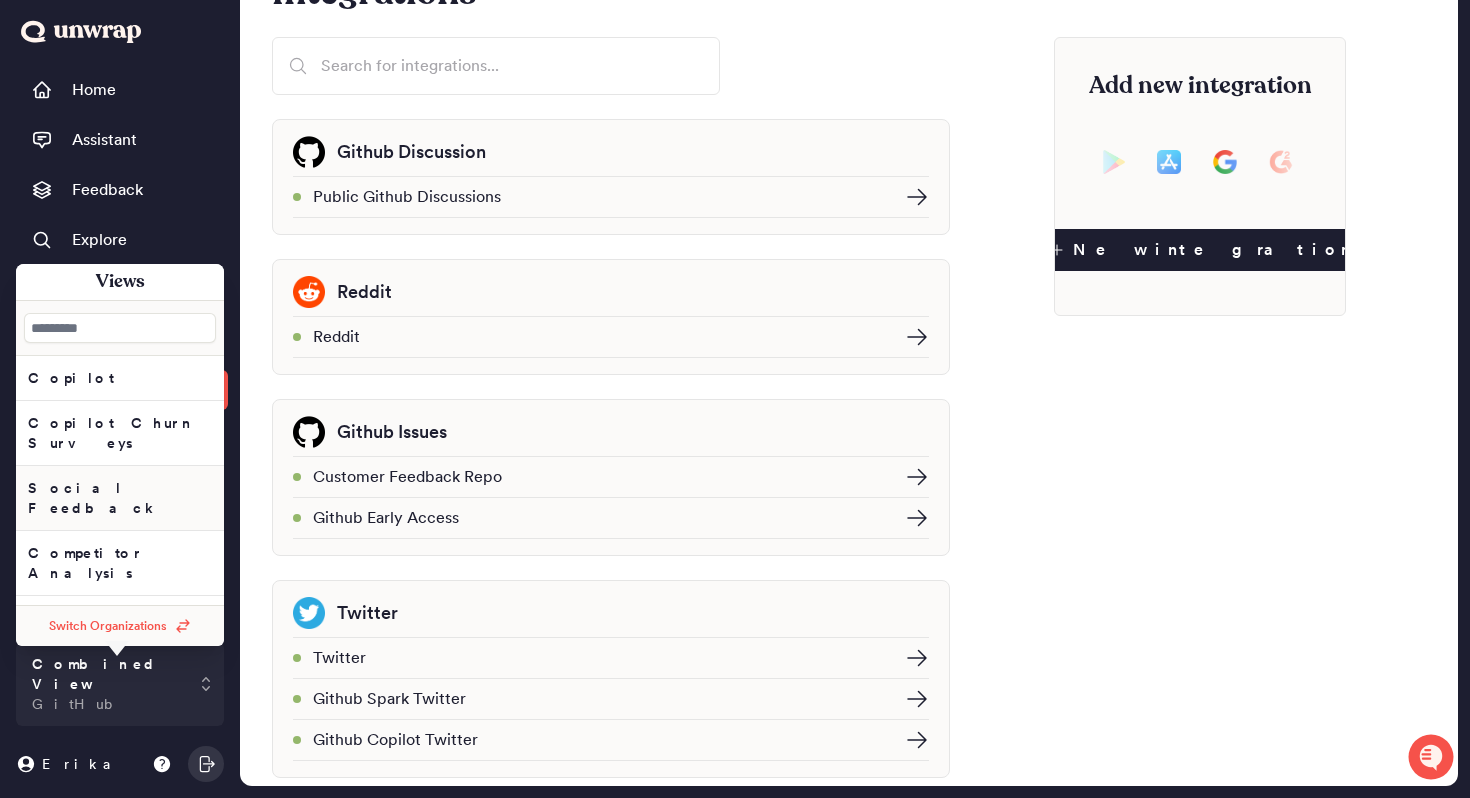 scroll, scrollTop: 0, scrollLeft: 0, axis: both 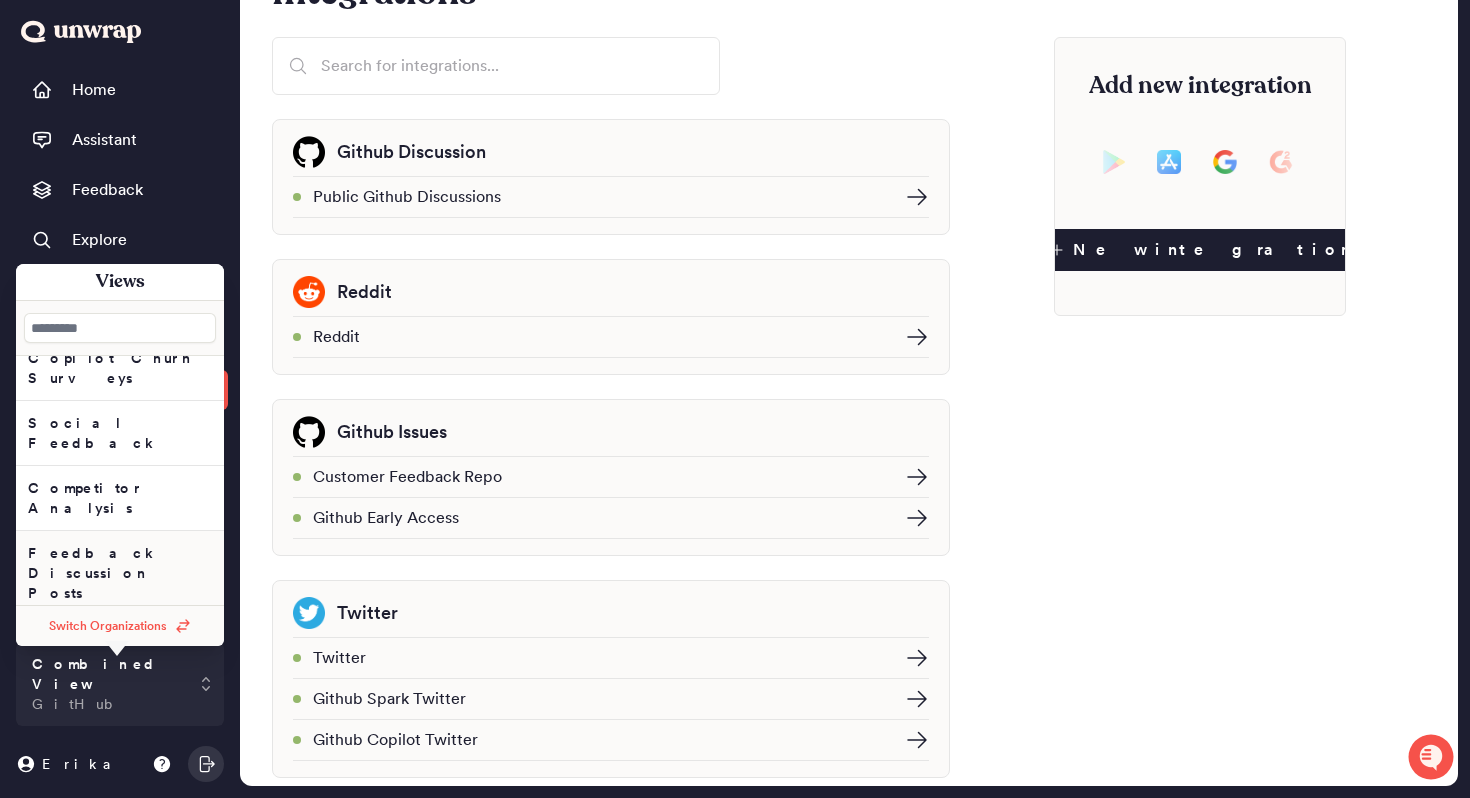 click on "Feedback Discussion Posts" at bounding box center (71, 313) 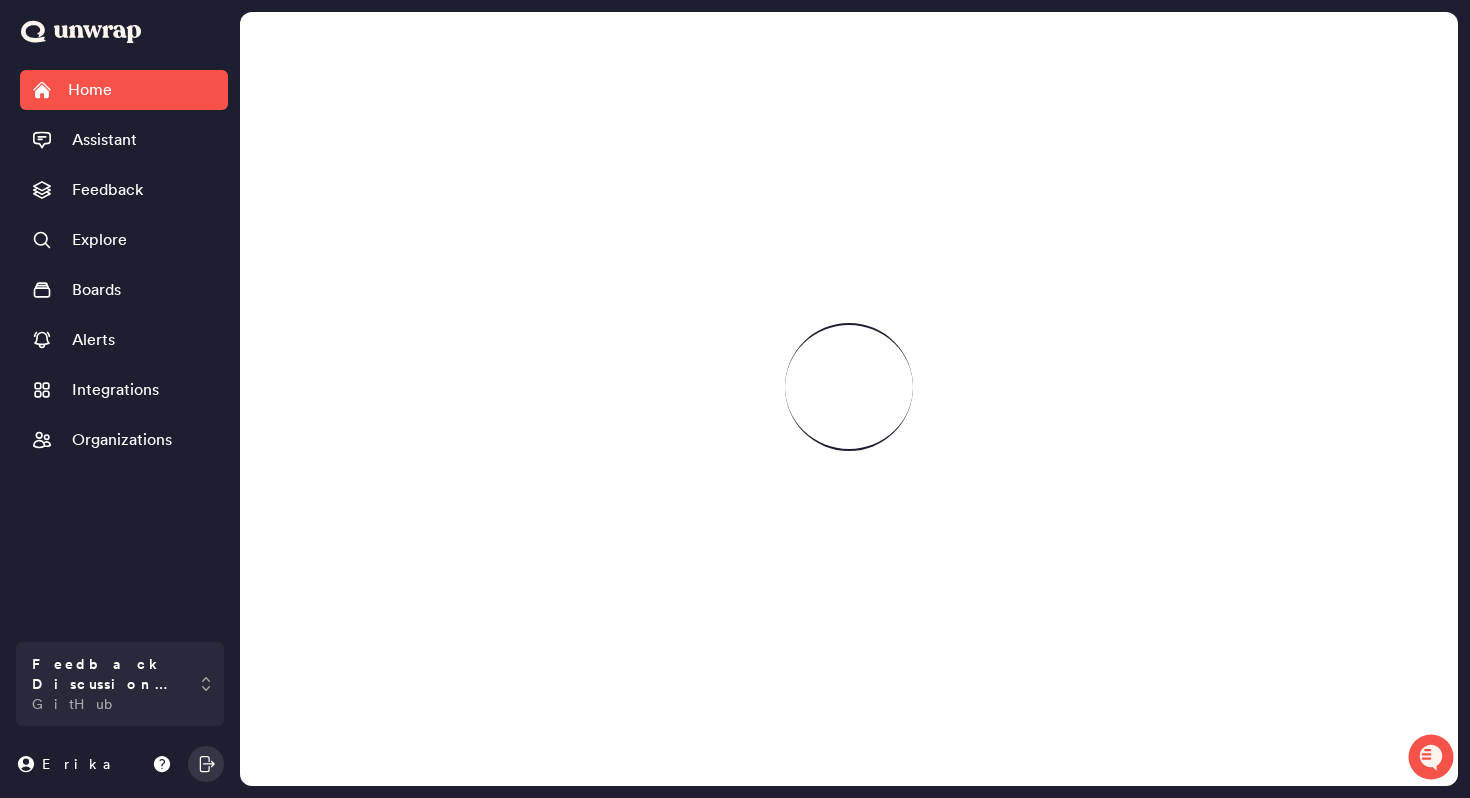 scroll, scrollTop: 0, scrollLeft: 0, axis: both 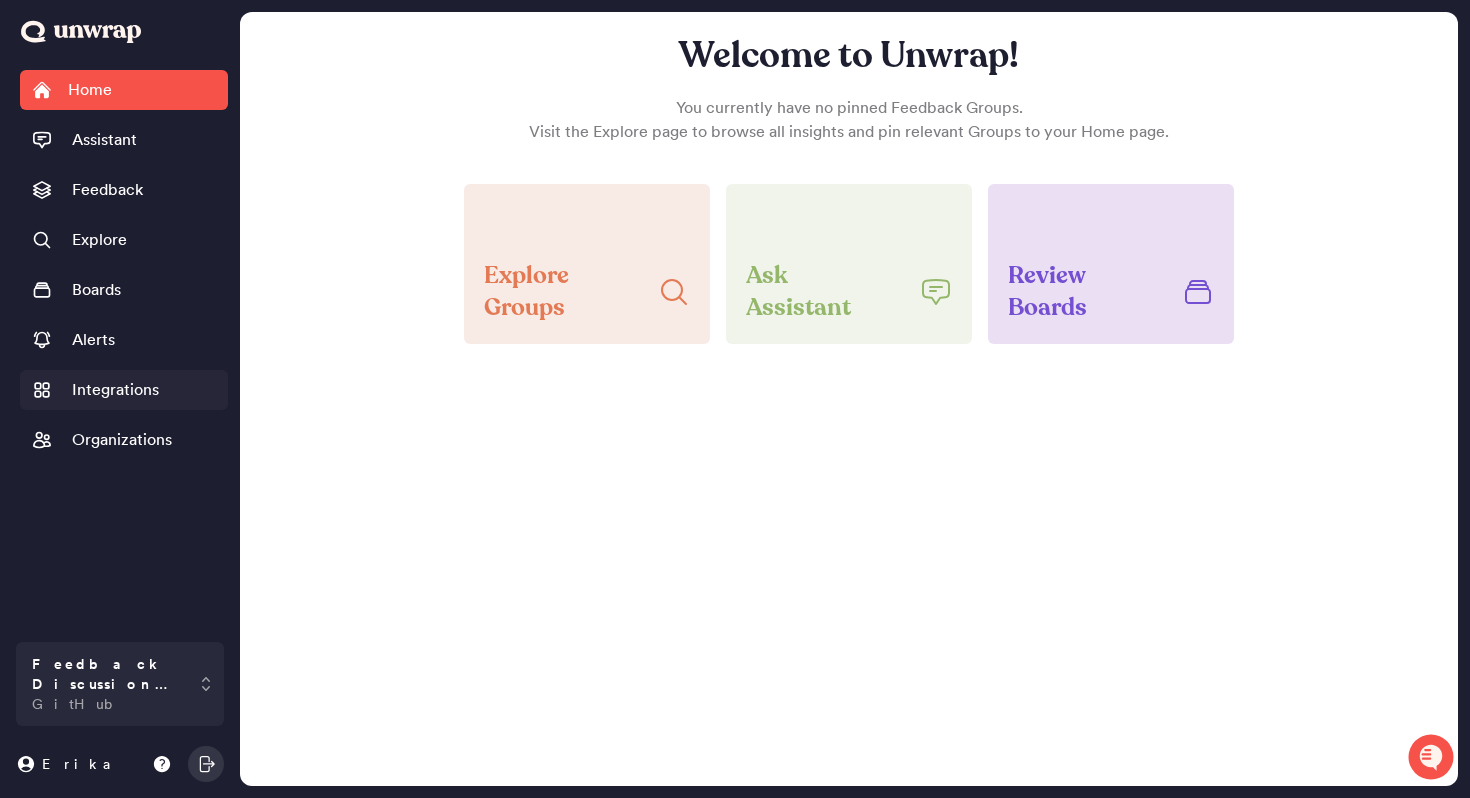 click on "Integrations" at bounding box center (115, 390) 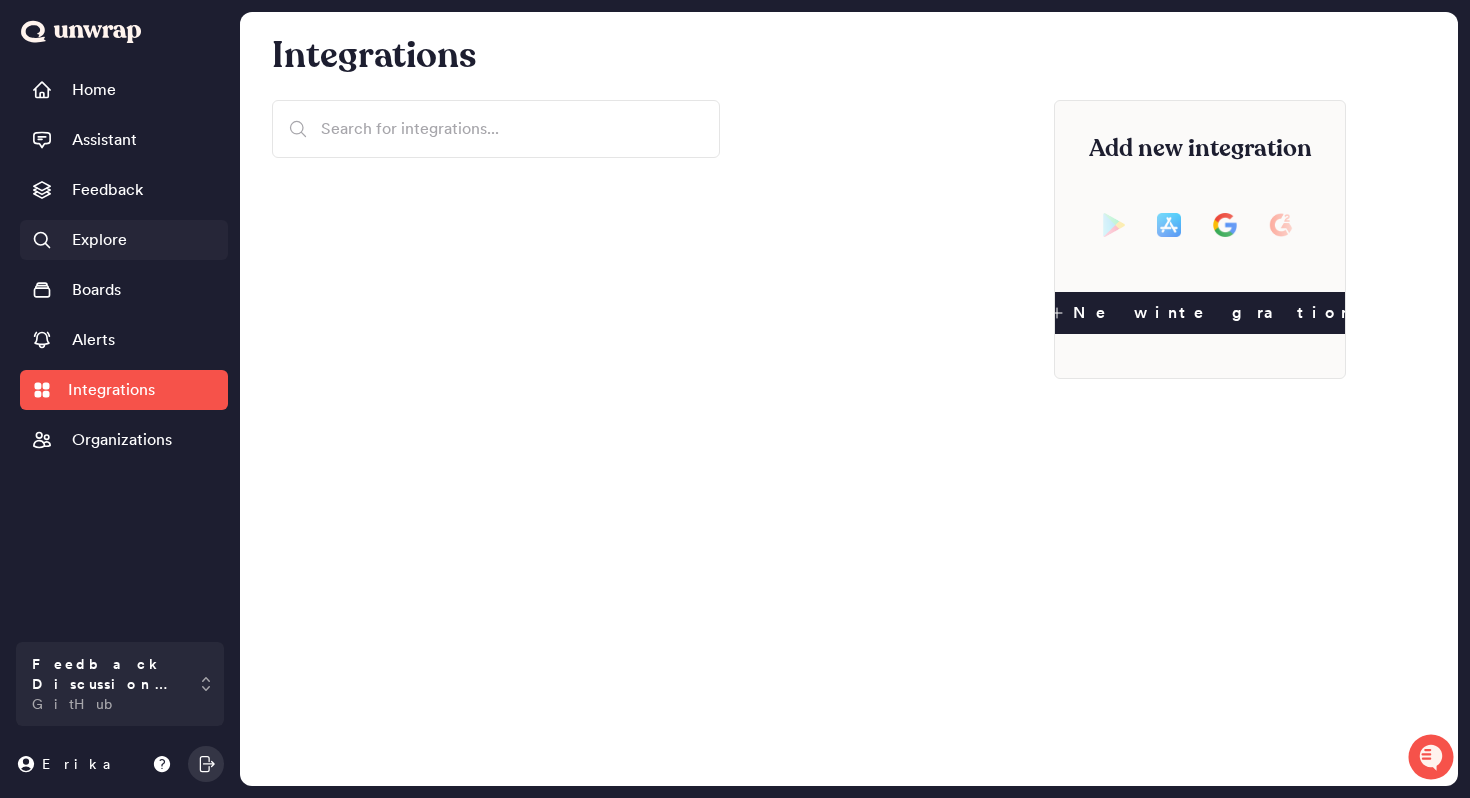 click on "Explore" at bounding box center [99, 240] 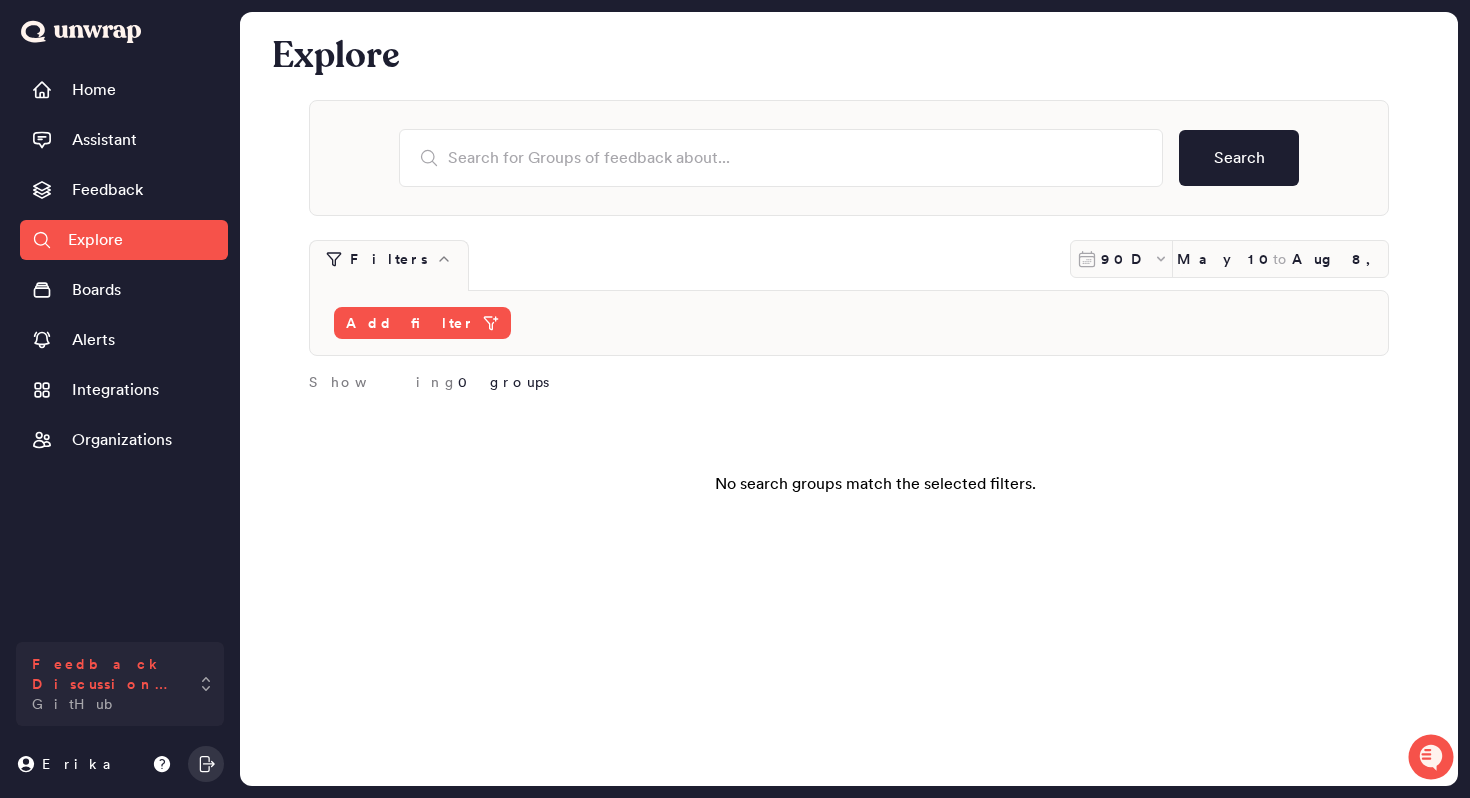 click on "Feedback Discussion Posts" at bounding box center (106, 674) 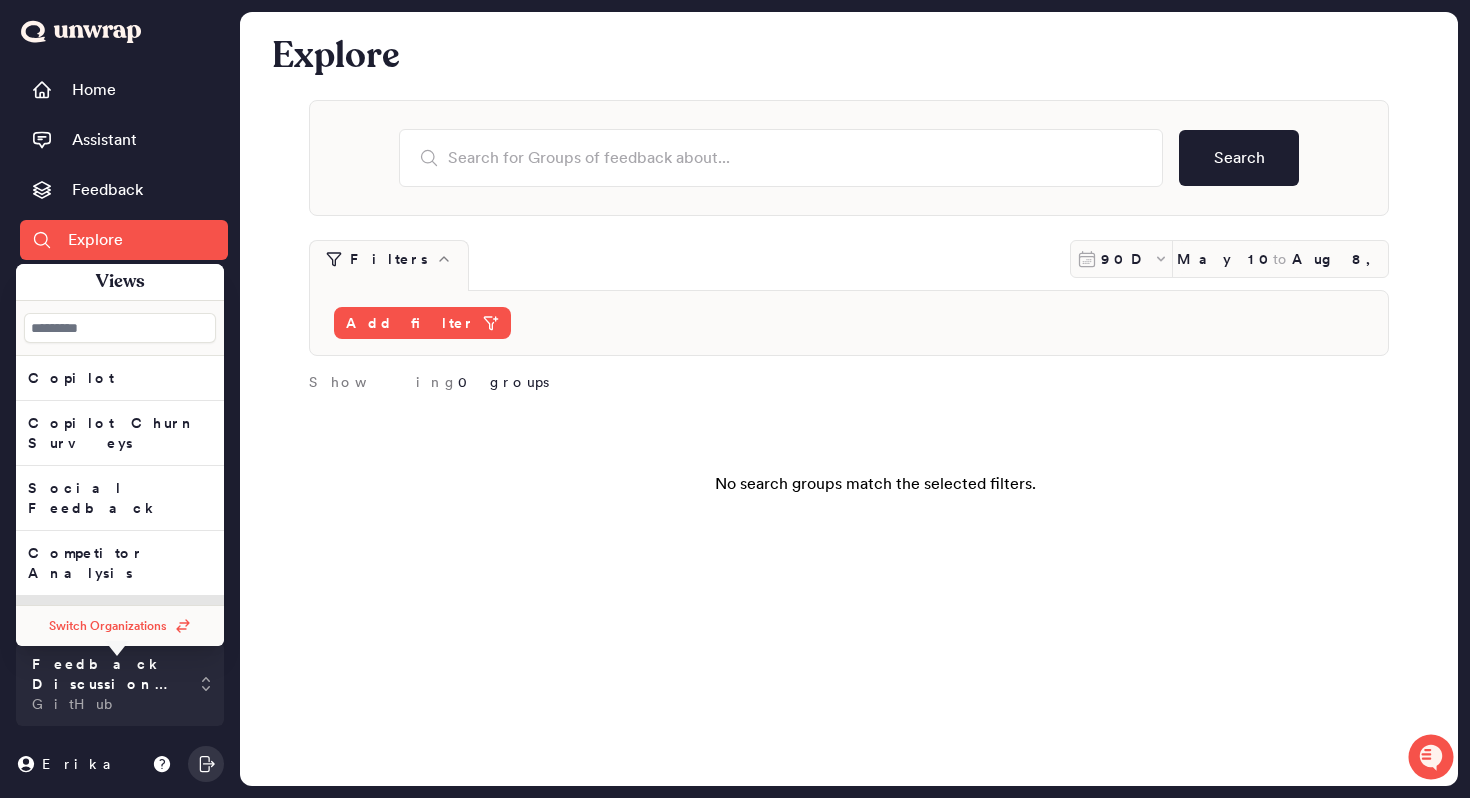 scroll, scrollTop: 65, scrollLeft: 0, axis: vertical 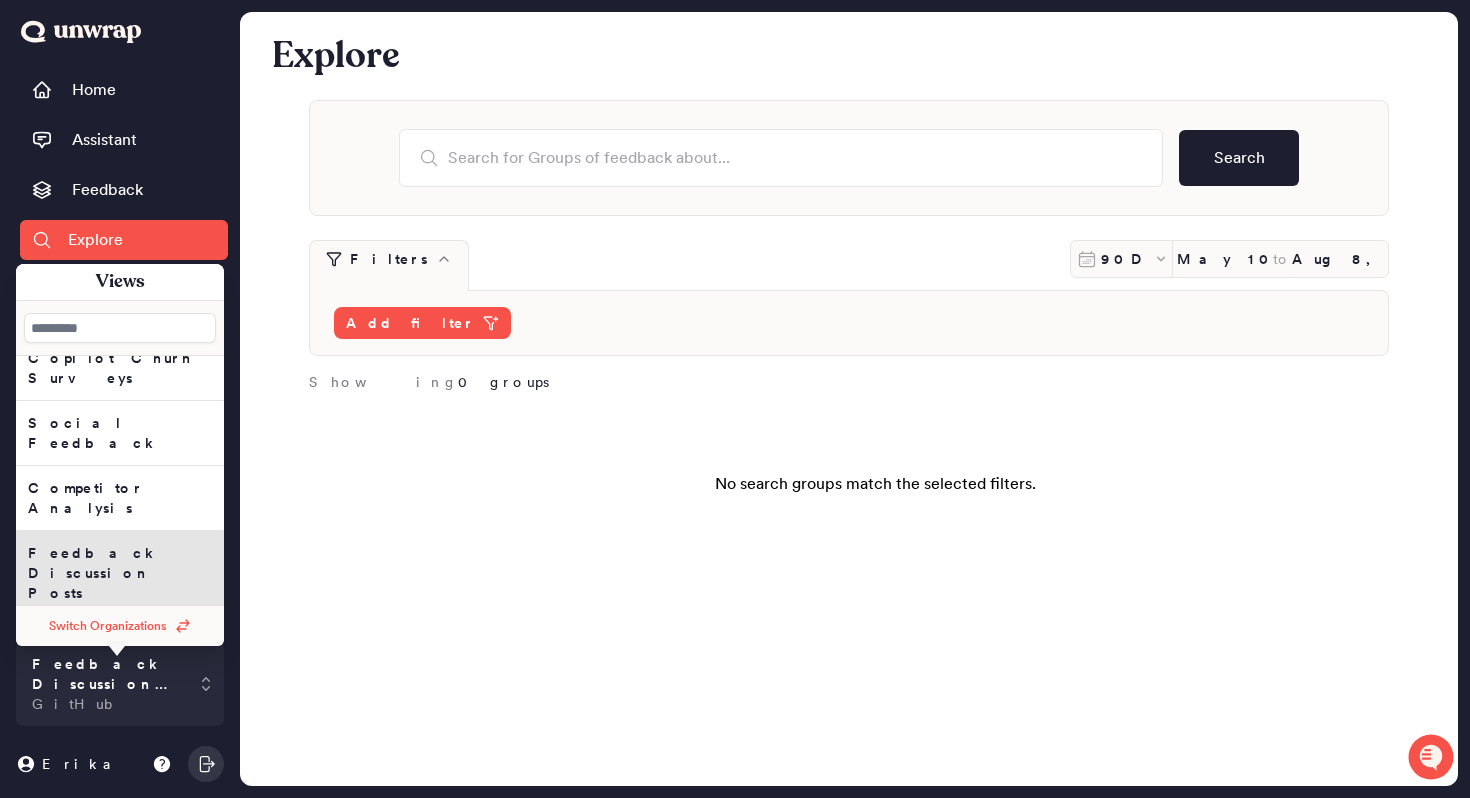 click on "Combined View" at bounding box center (71, 313) 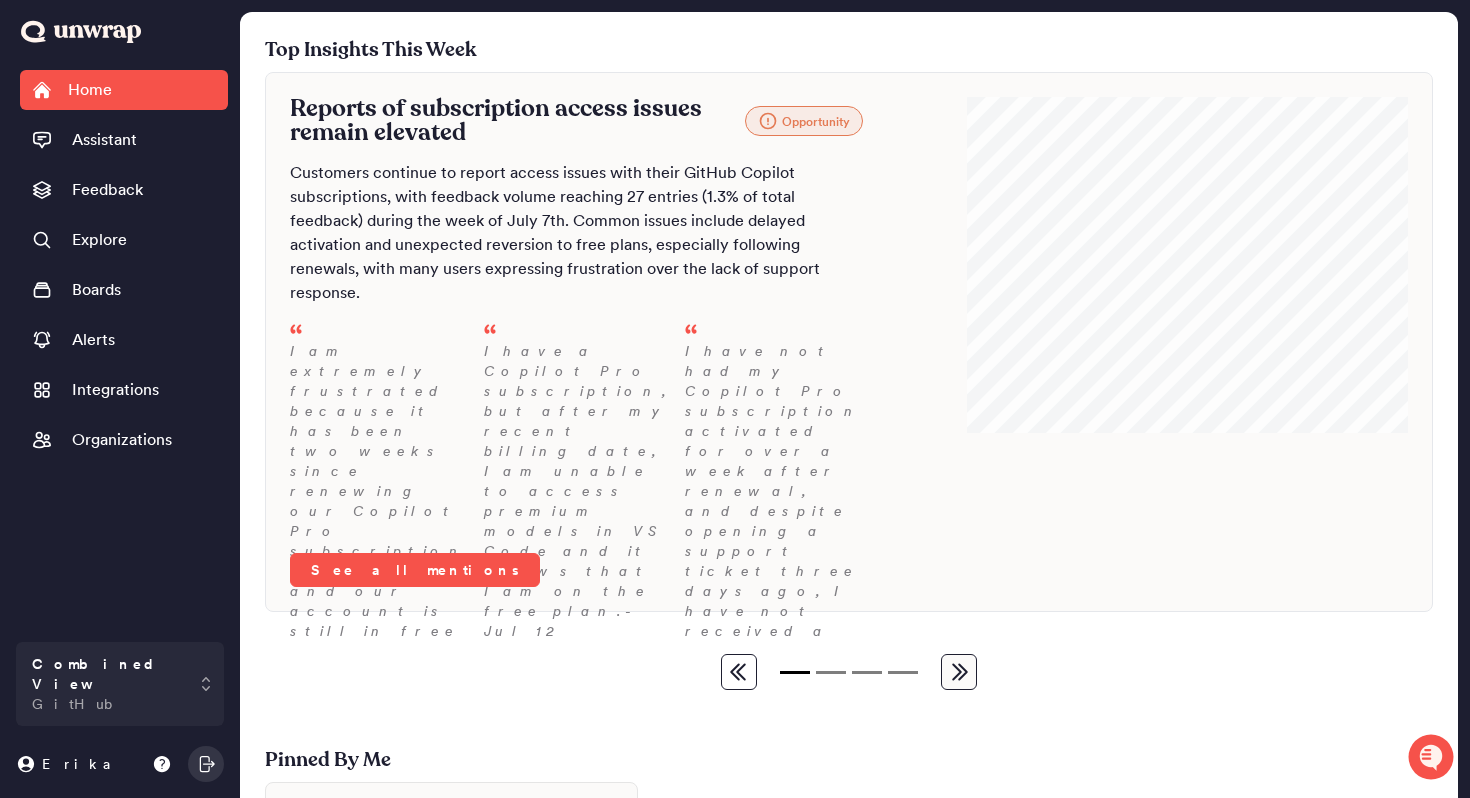 type 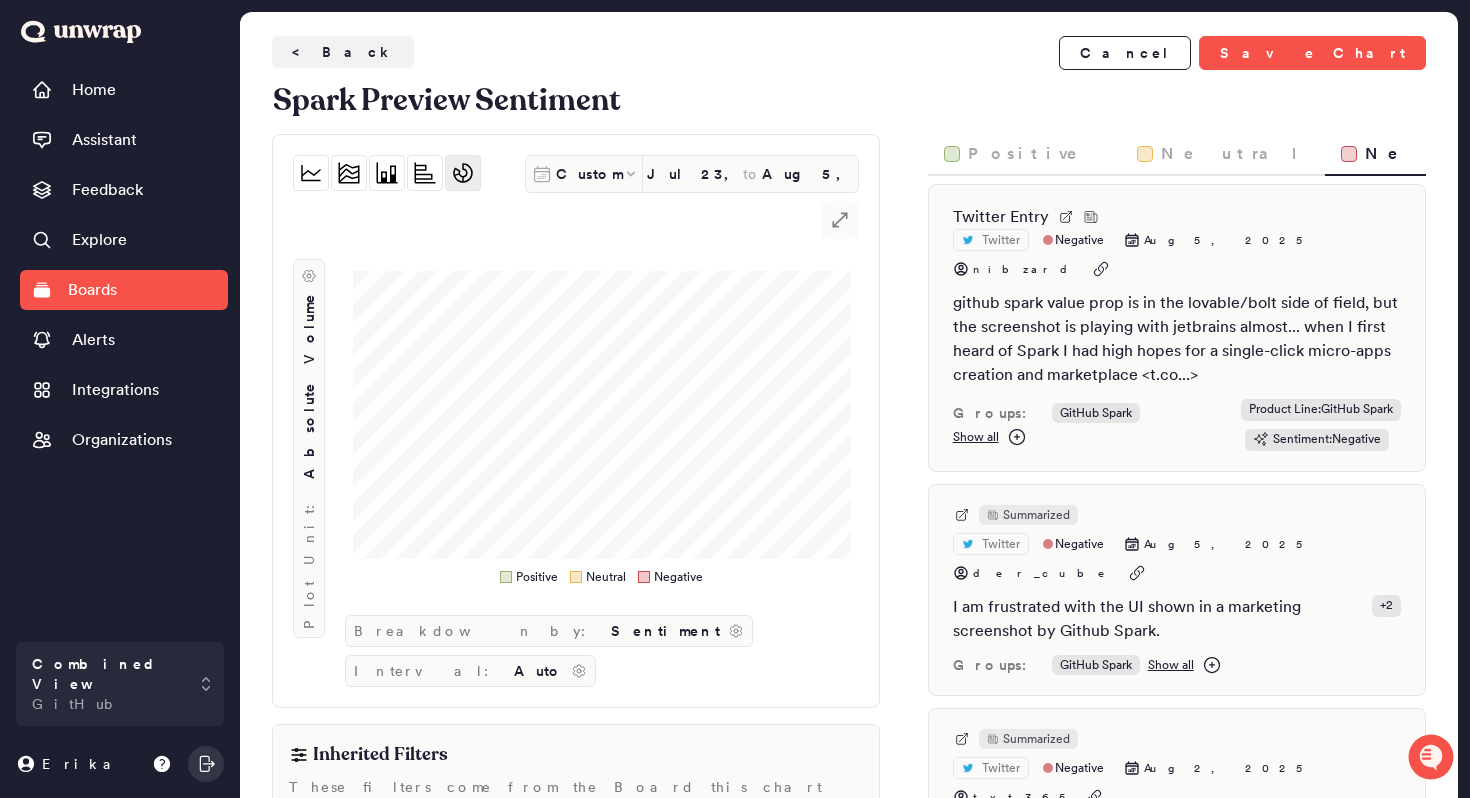 scroll, scrollTop: 0, scrollLeft: 0, axis: both 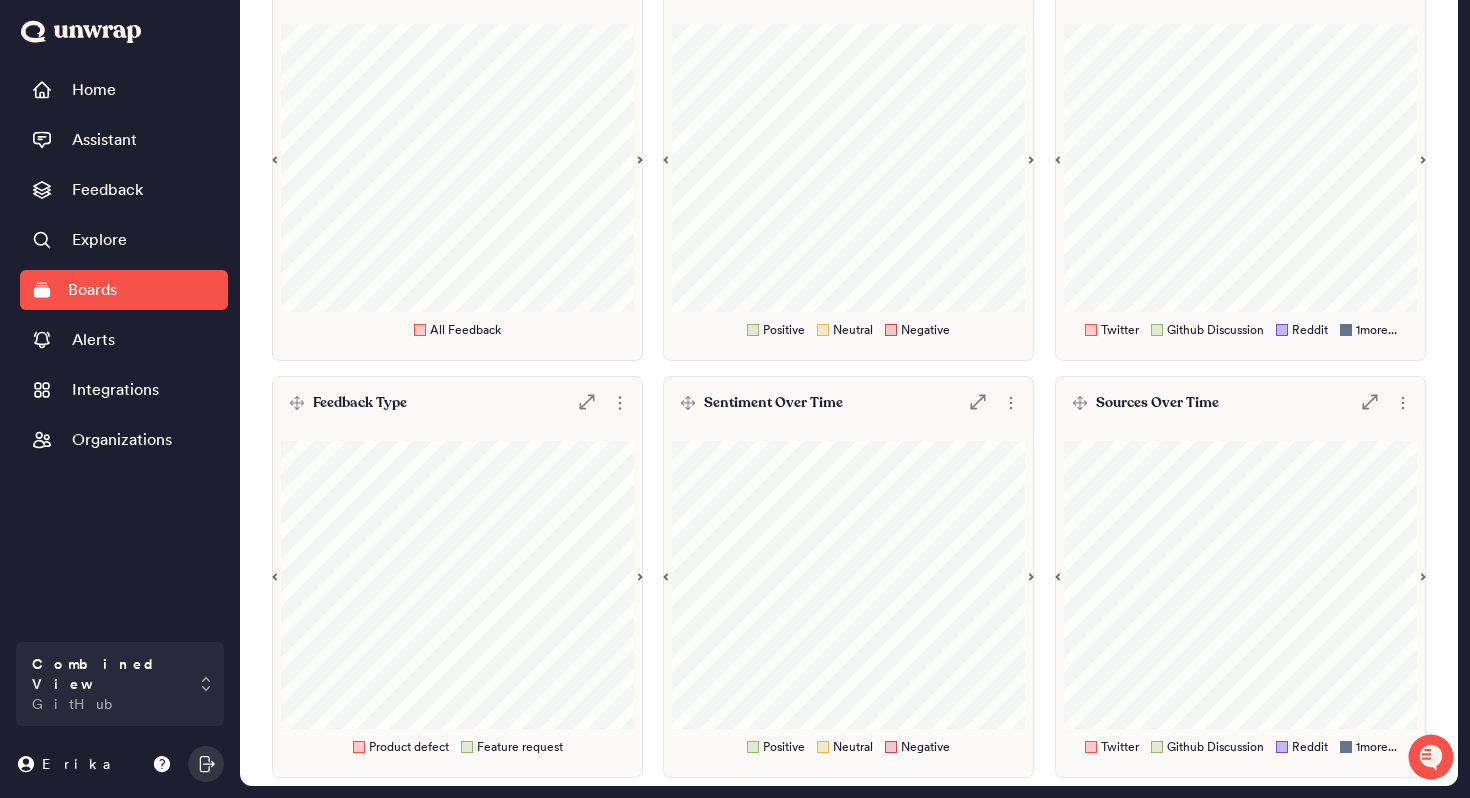 click 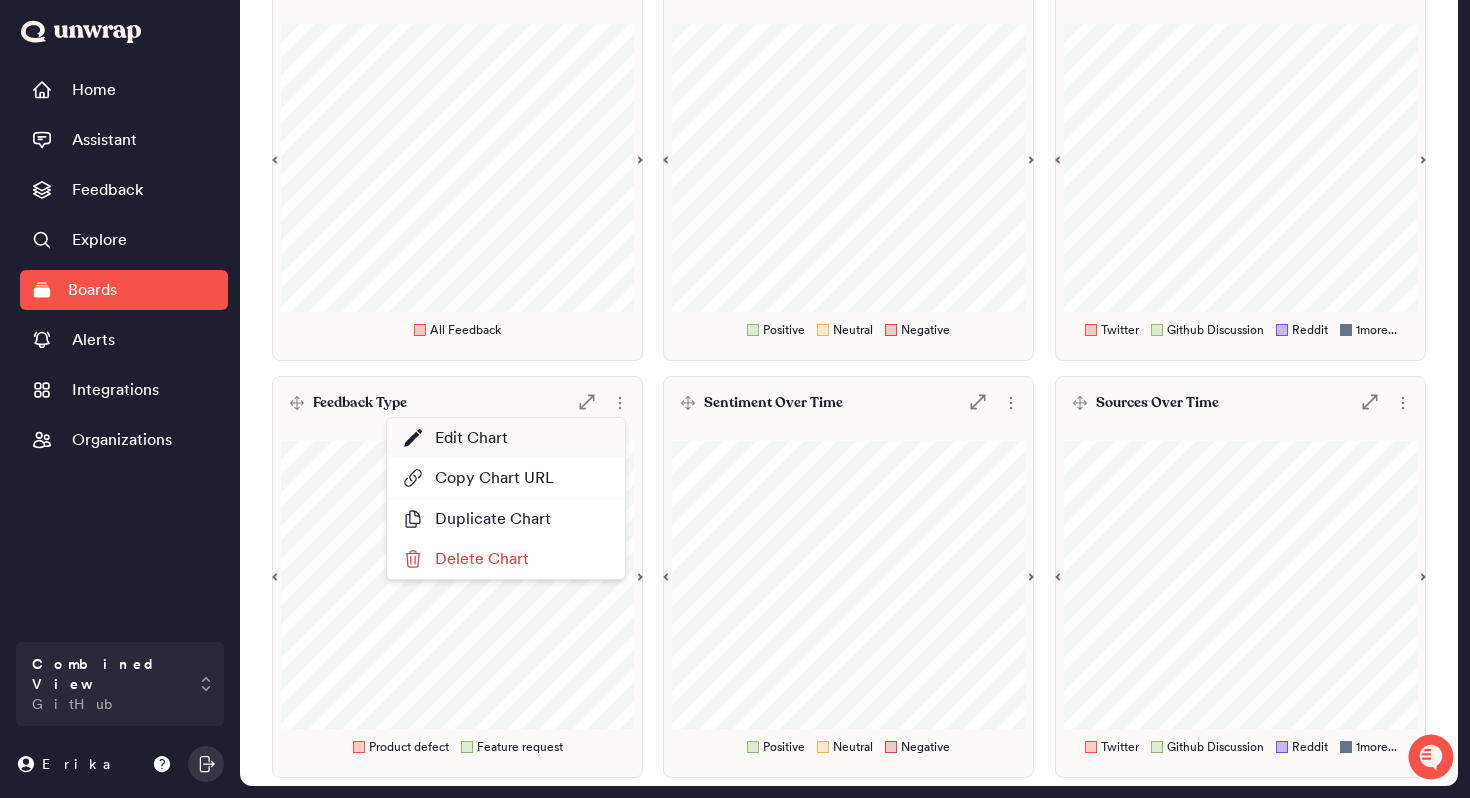 click on "Edit Chart" at bounding box center (506, 438) 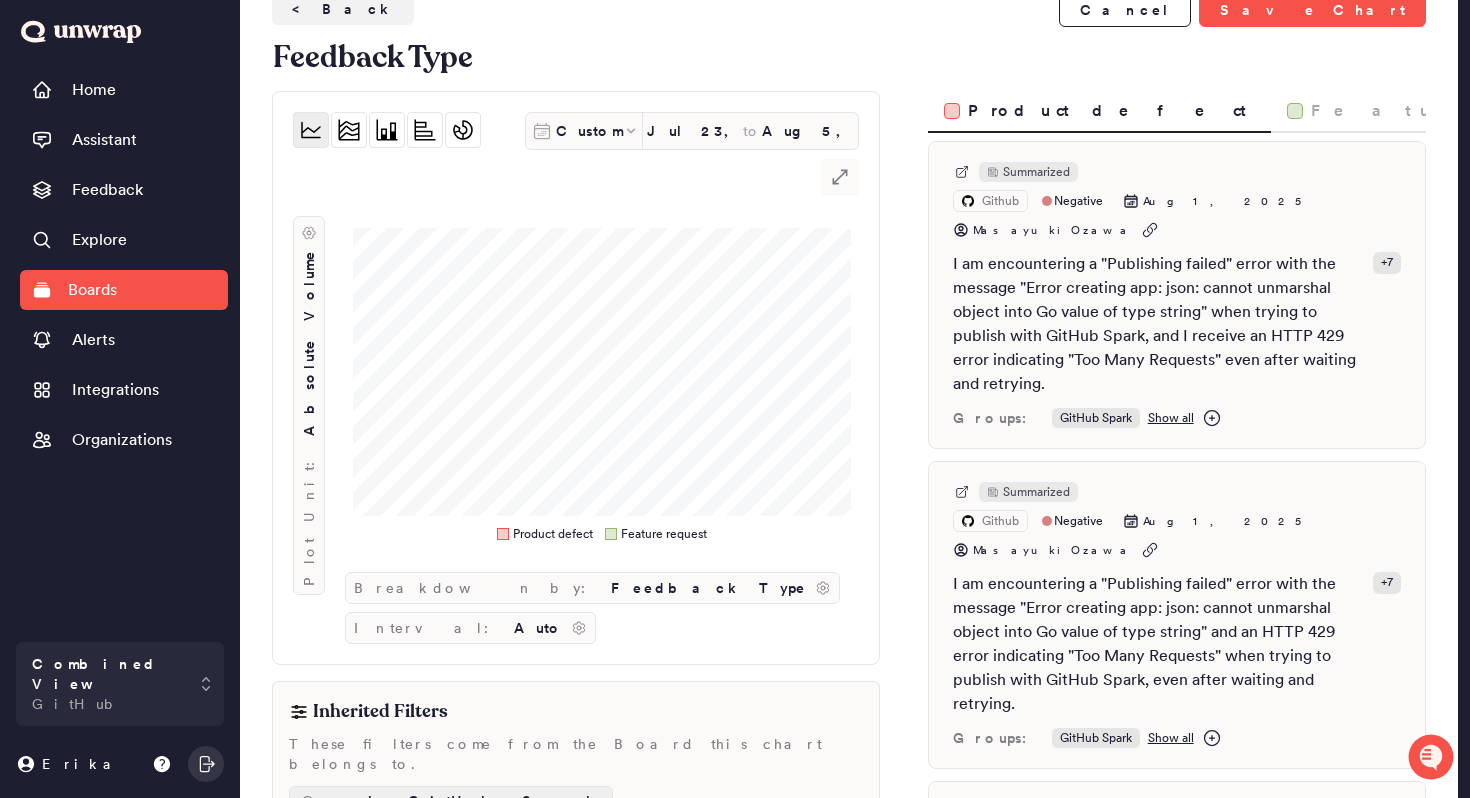 scroll, scrollTop: 0, scrollLeft: 0, axis: both 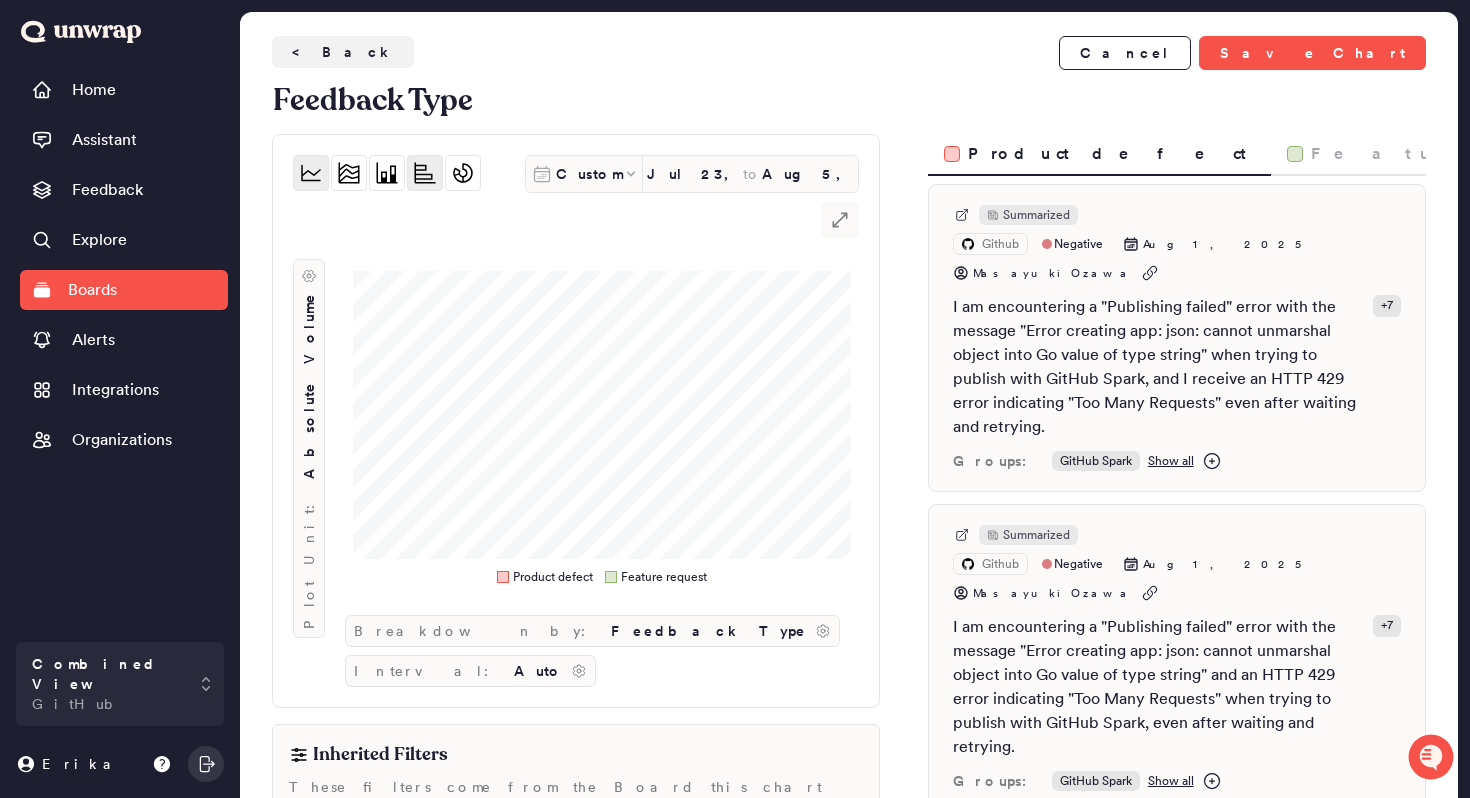 click 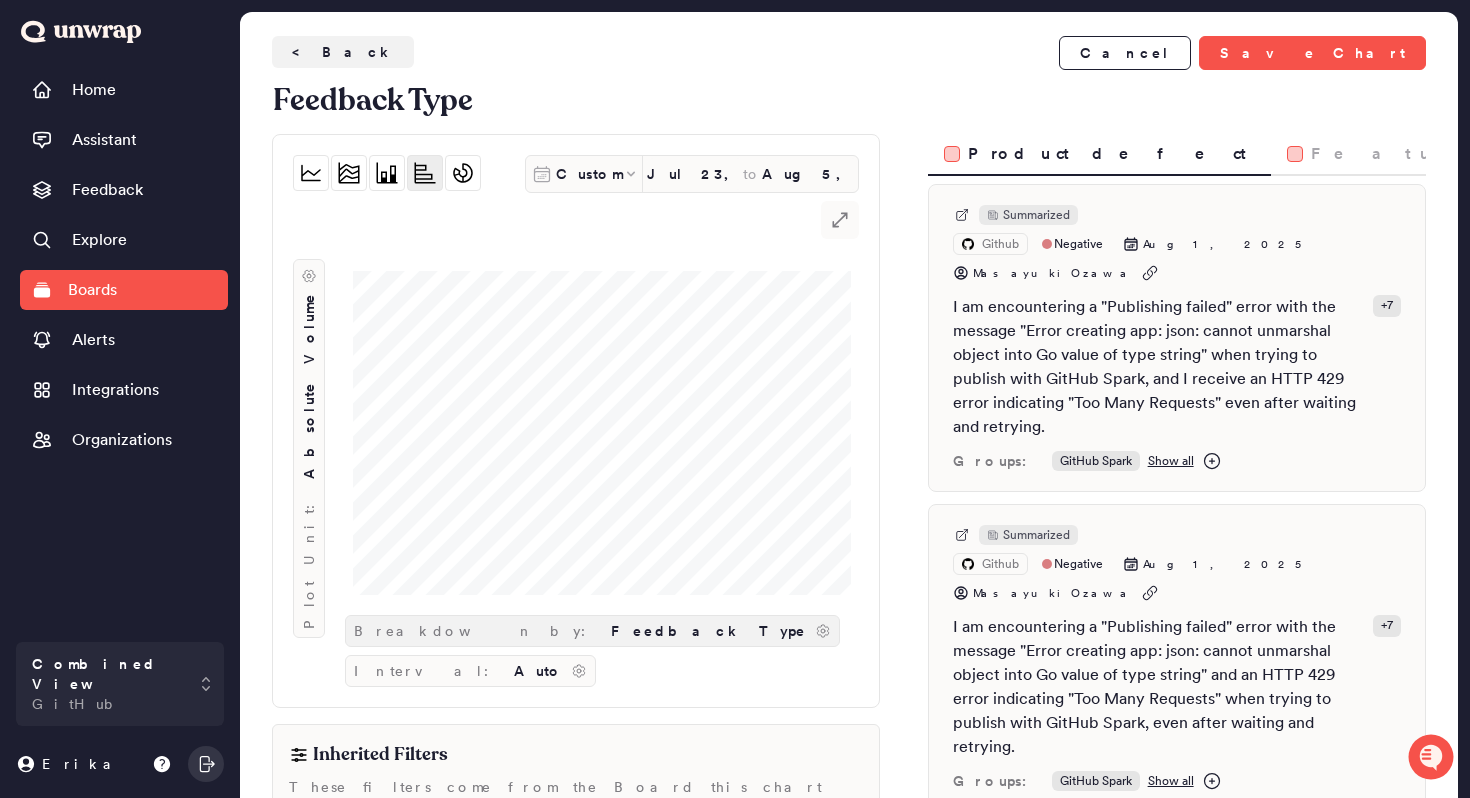 click on "Feedback Type" at bounding box center [709, 631] 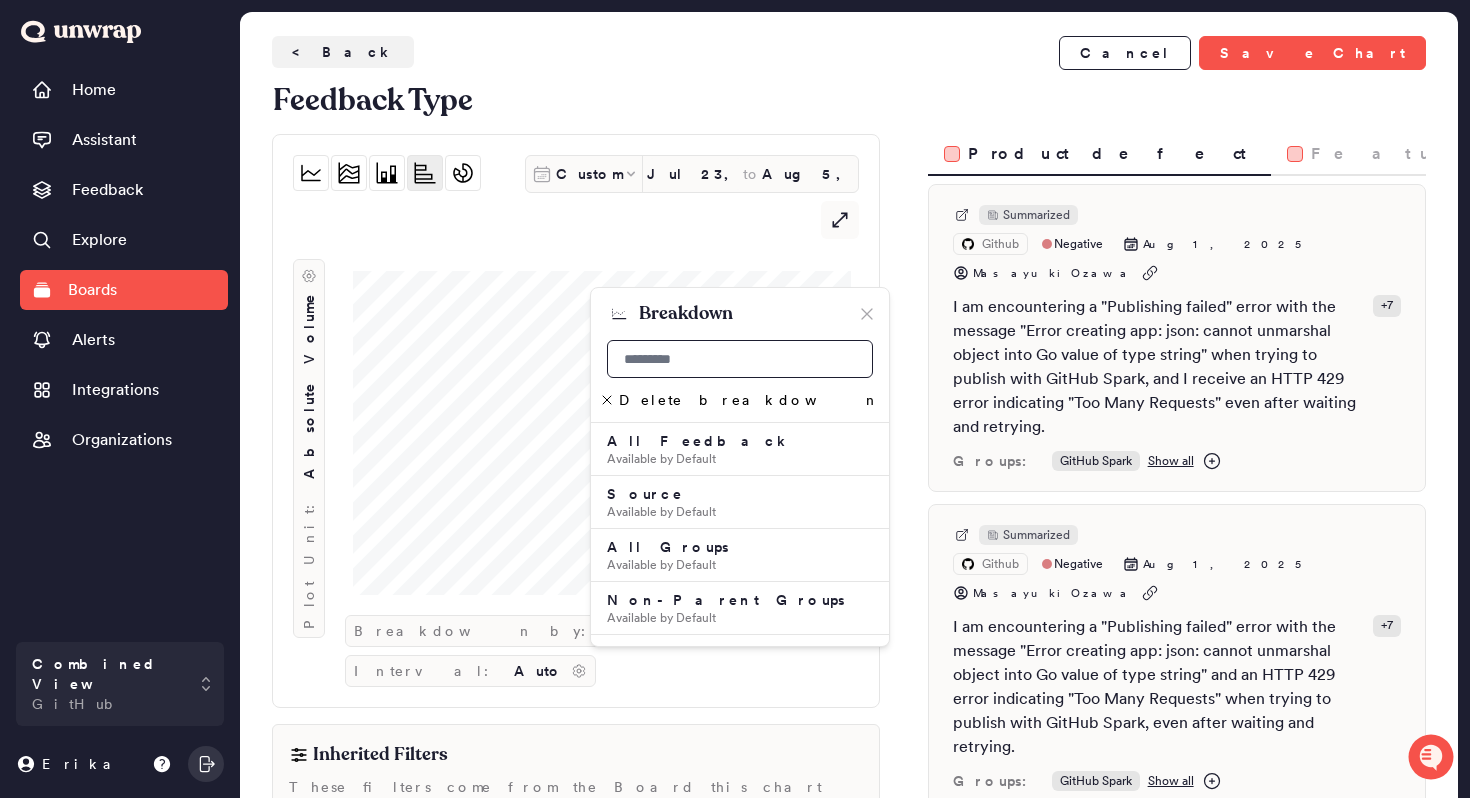 click at bounding box center (740, 359) 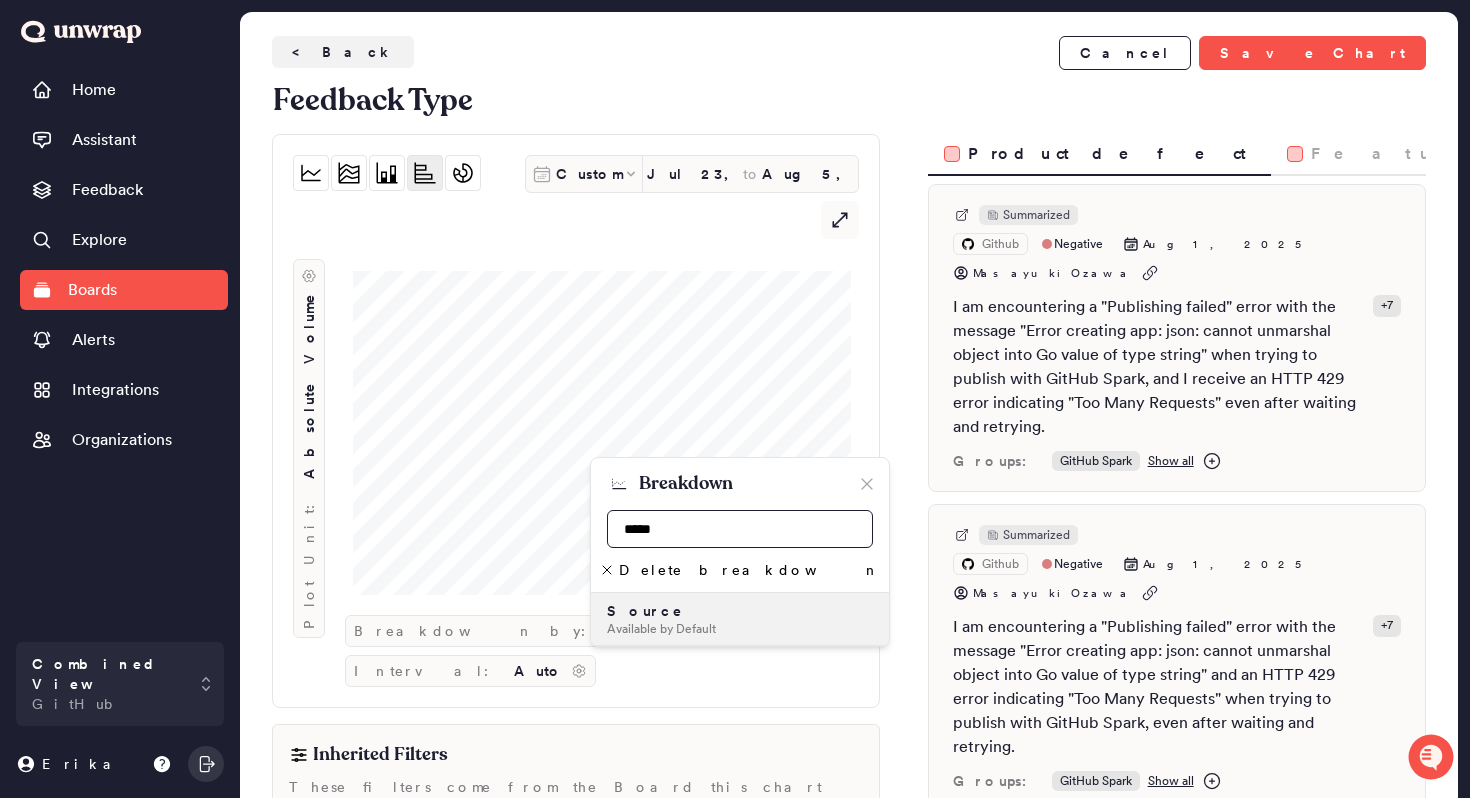type on "*****" 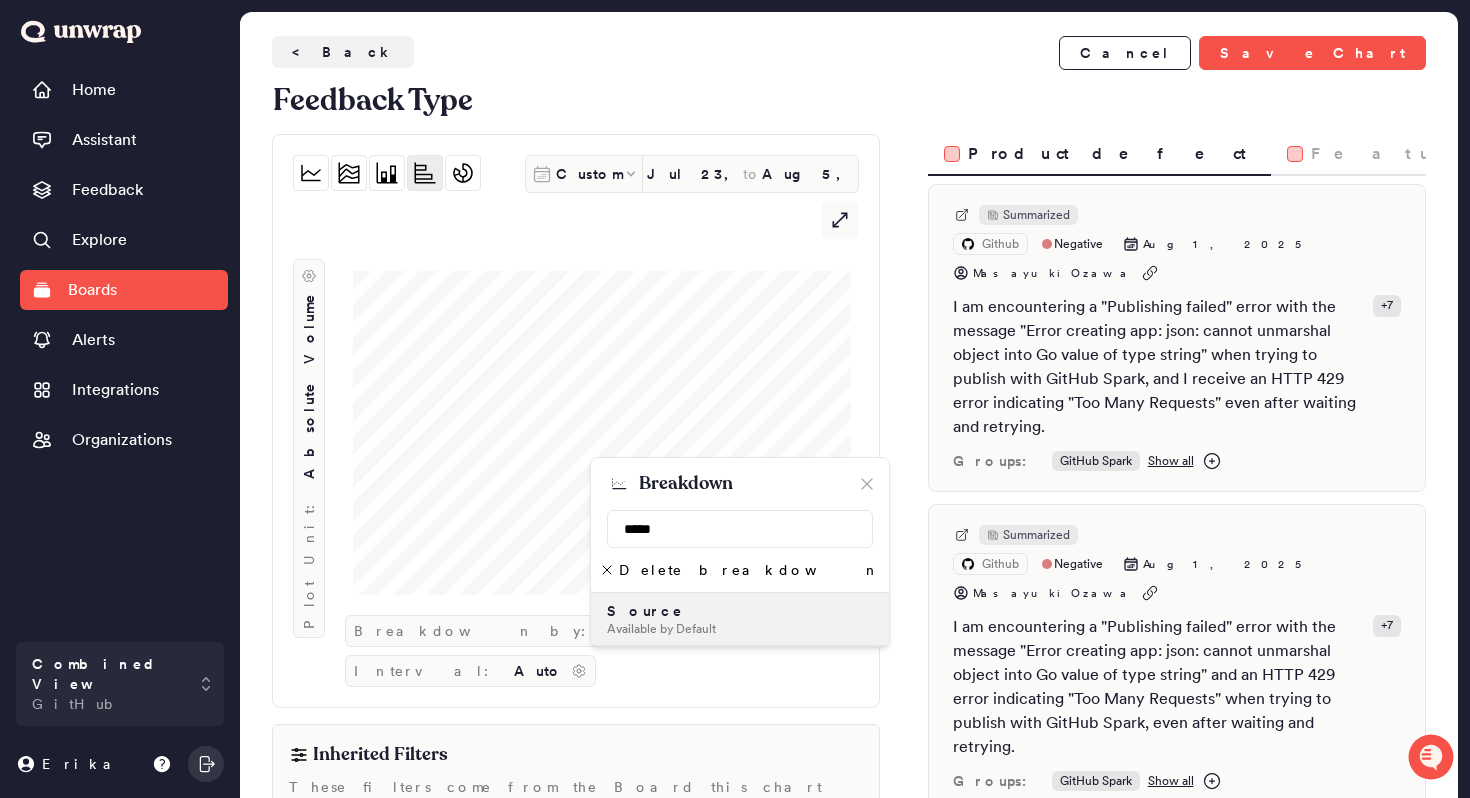 click on "Source Available by Default" at bounding box center (740, 619) 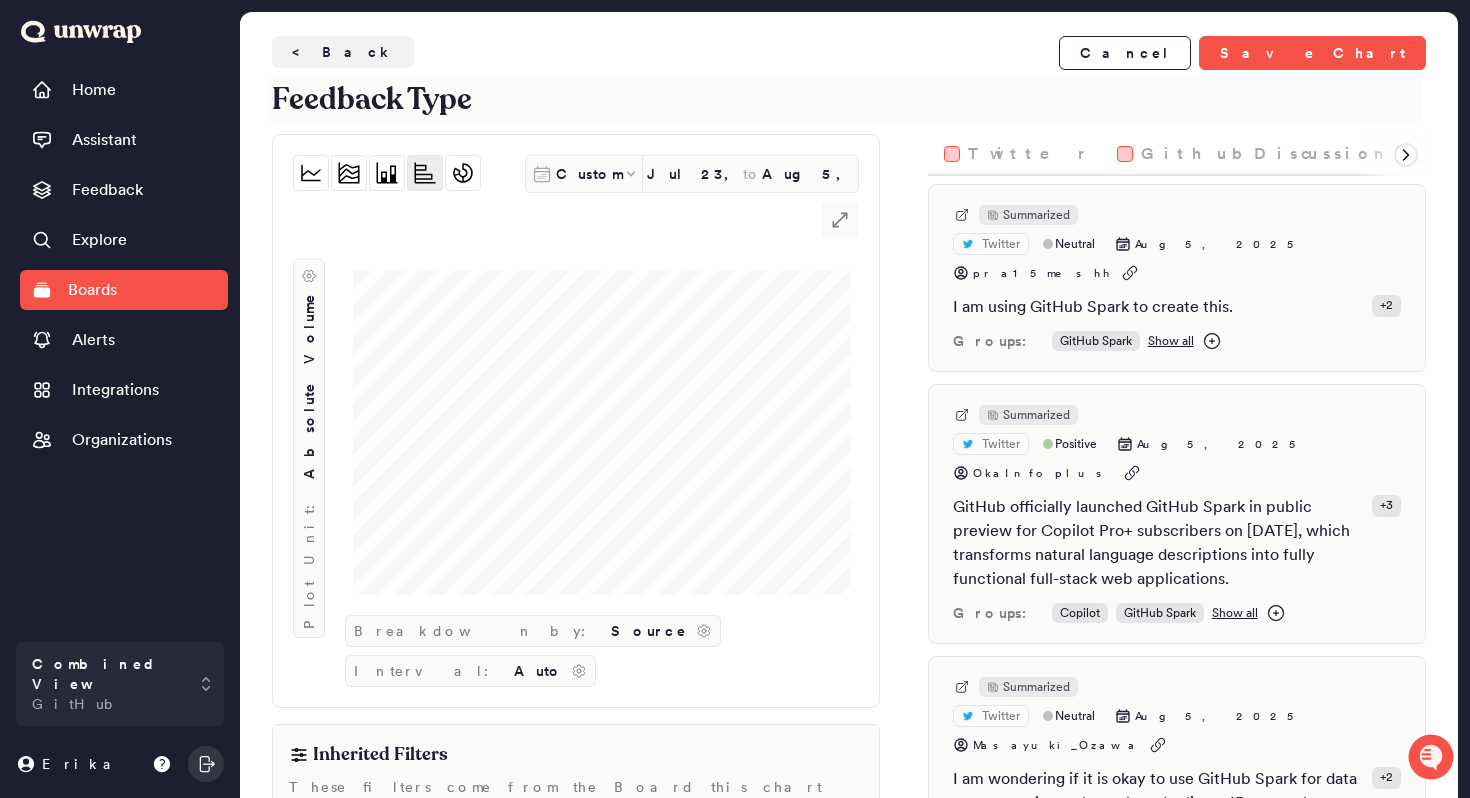 click on "Feedback Type" at bounding box center (845, 100) 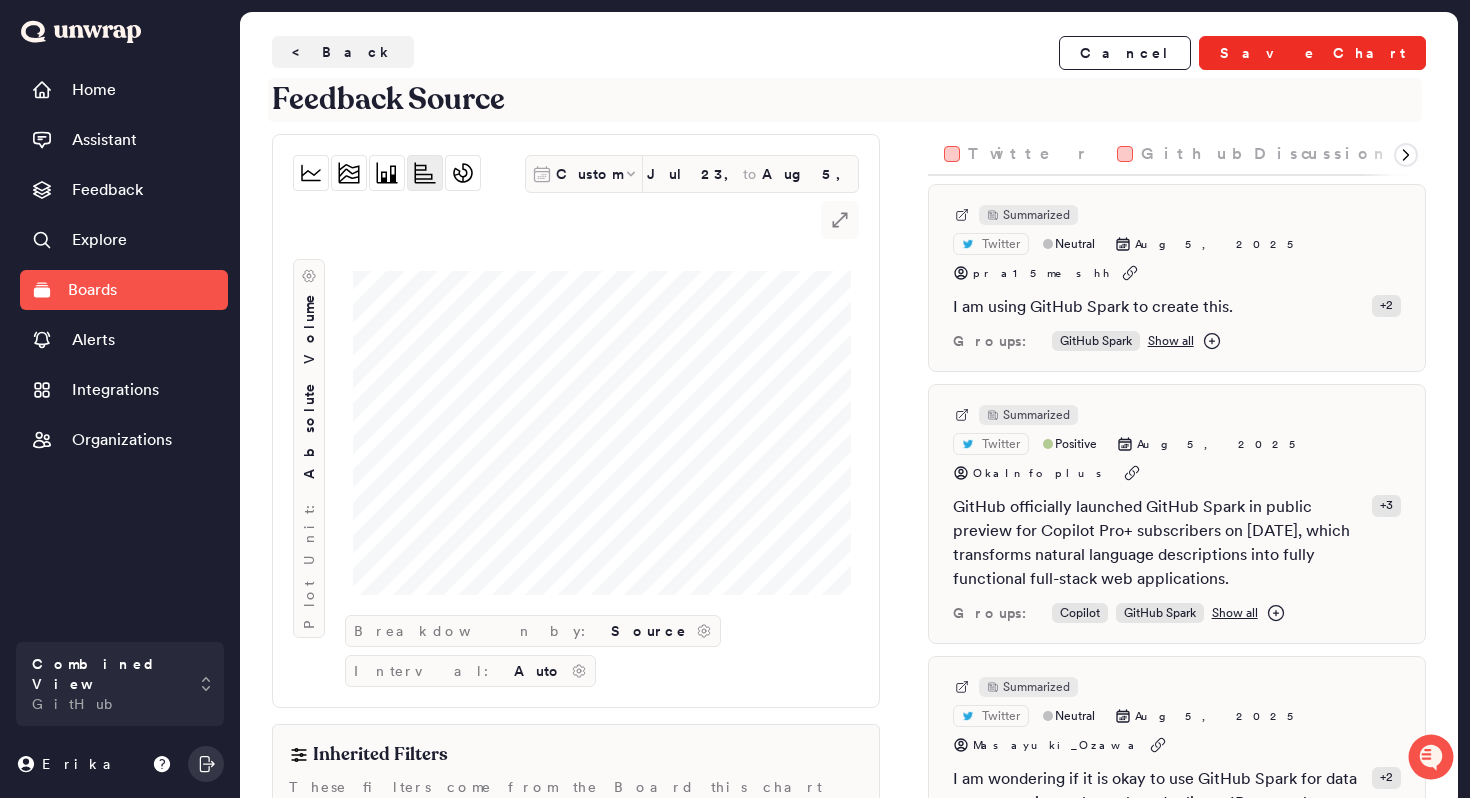 type on "Feedback Source" 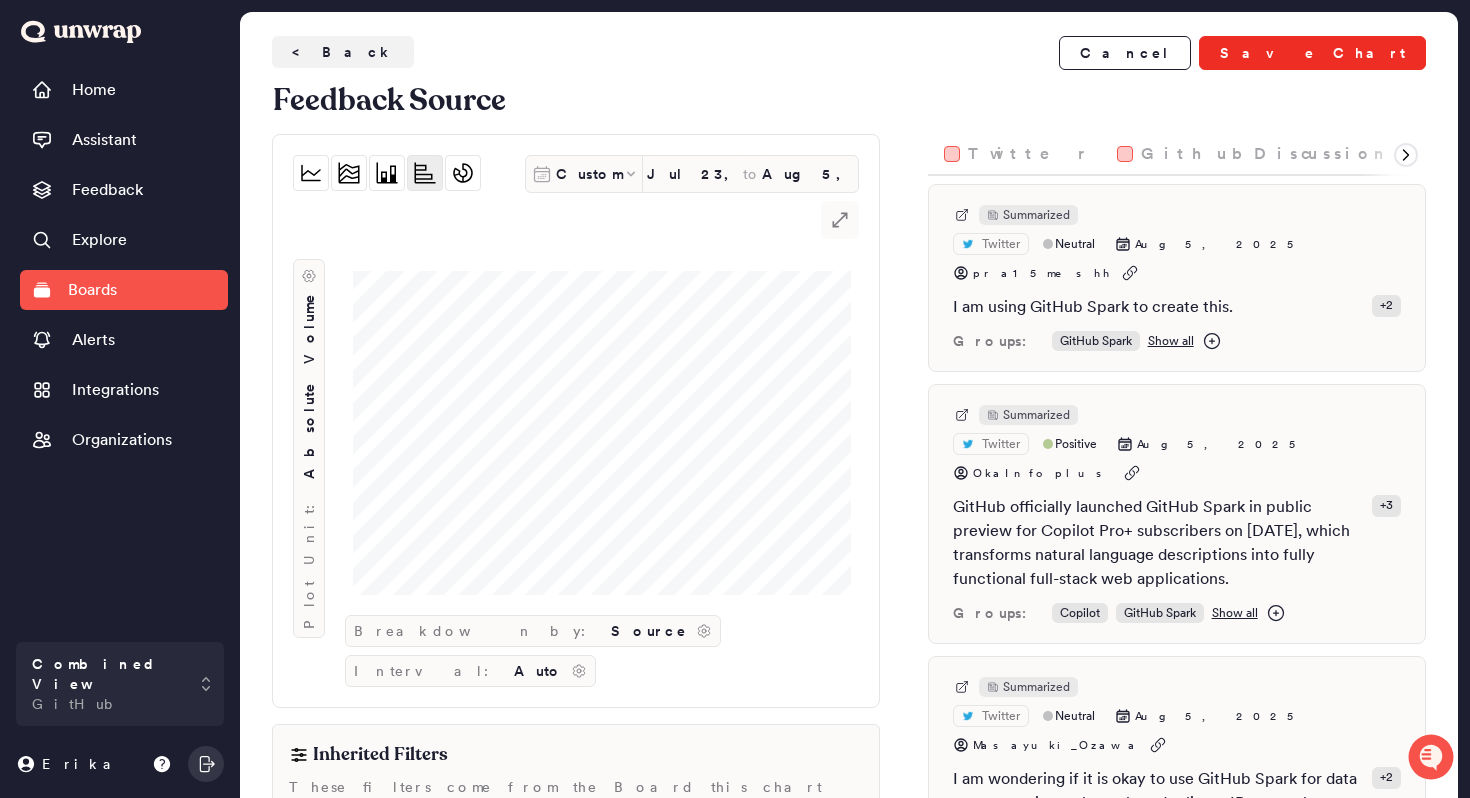 click on "Save Chart" at bounding box center [1312, 53] 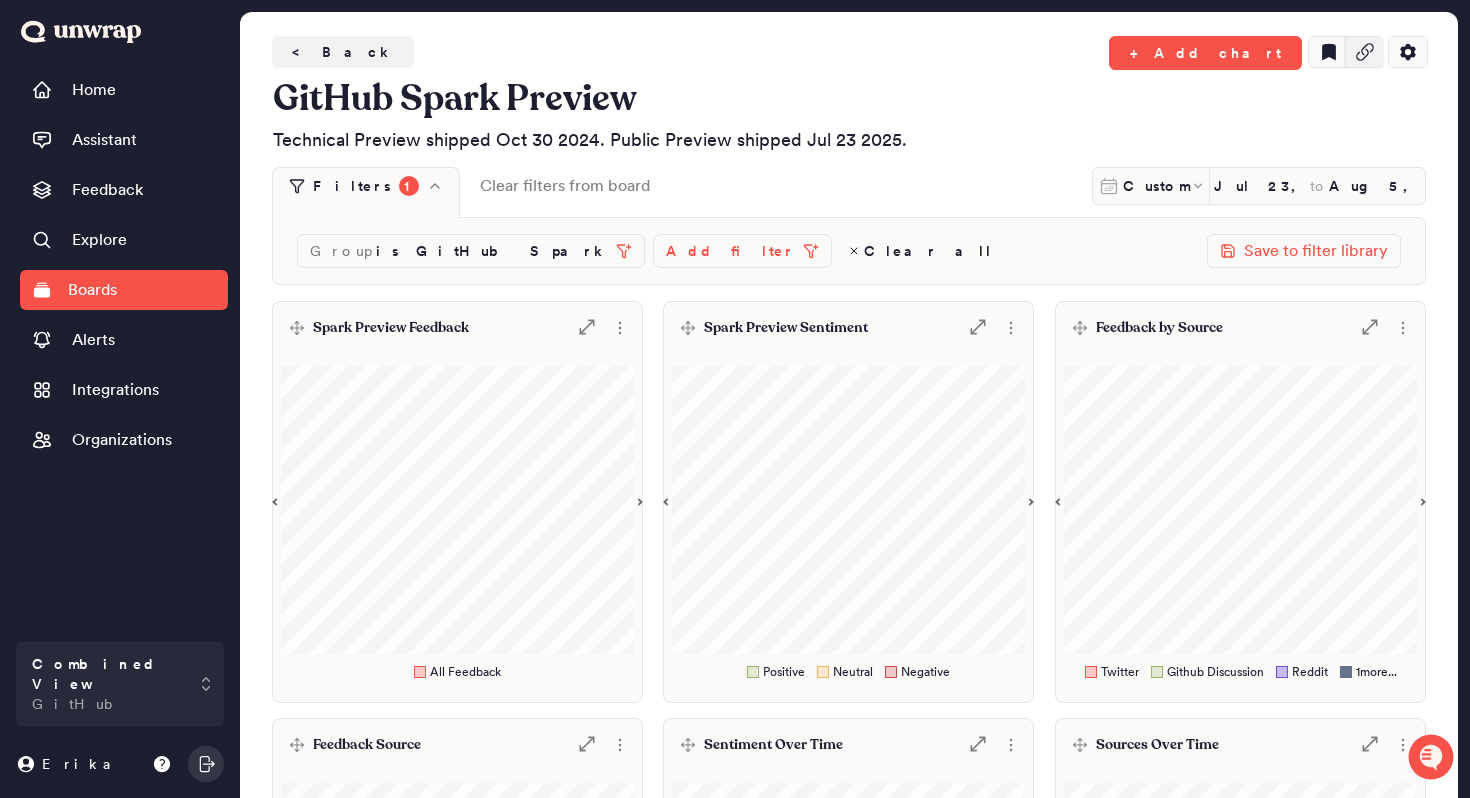 click 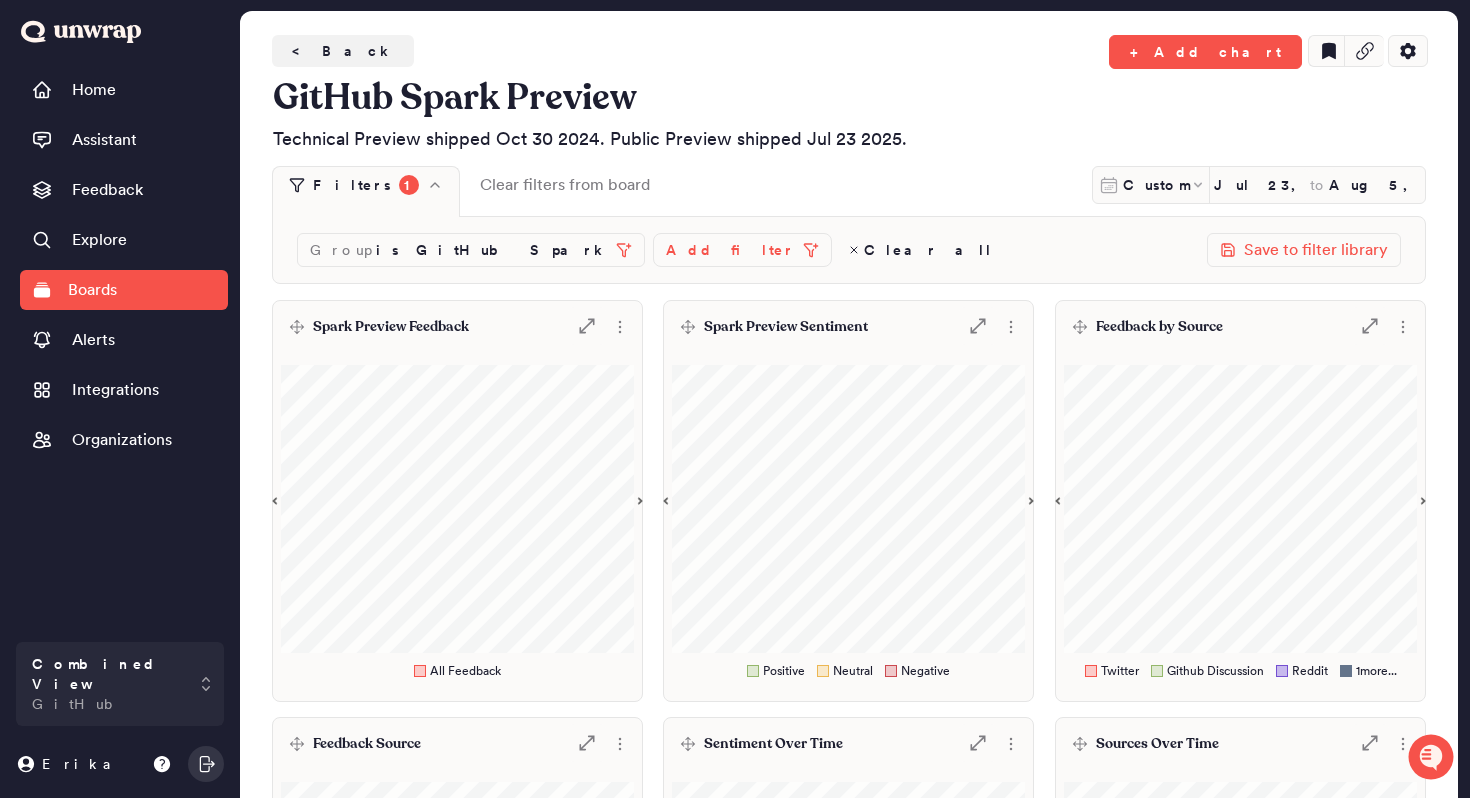 scroll, scrollTop: 0, scrollLeft: 0, axis: both 